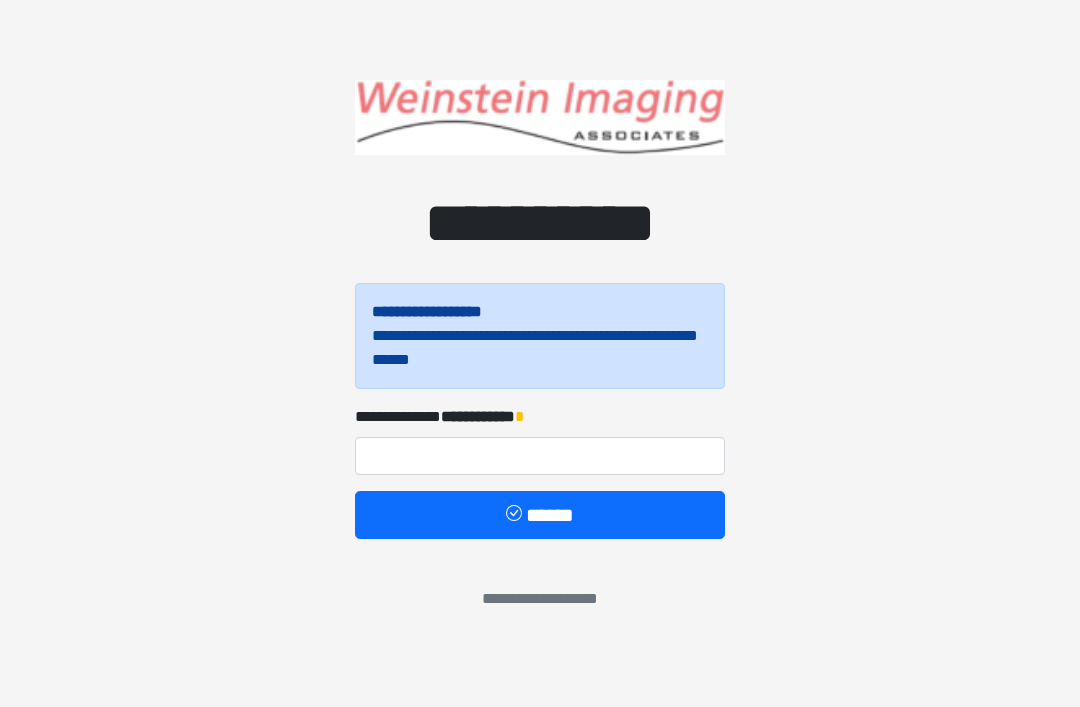 scroll, scrollTop: 0, scrollLeft: 0, axis: both 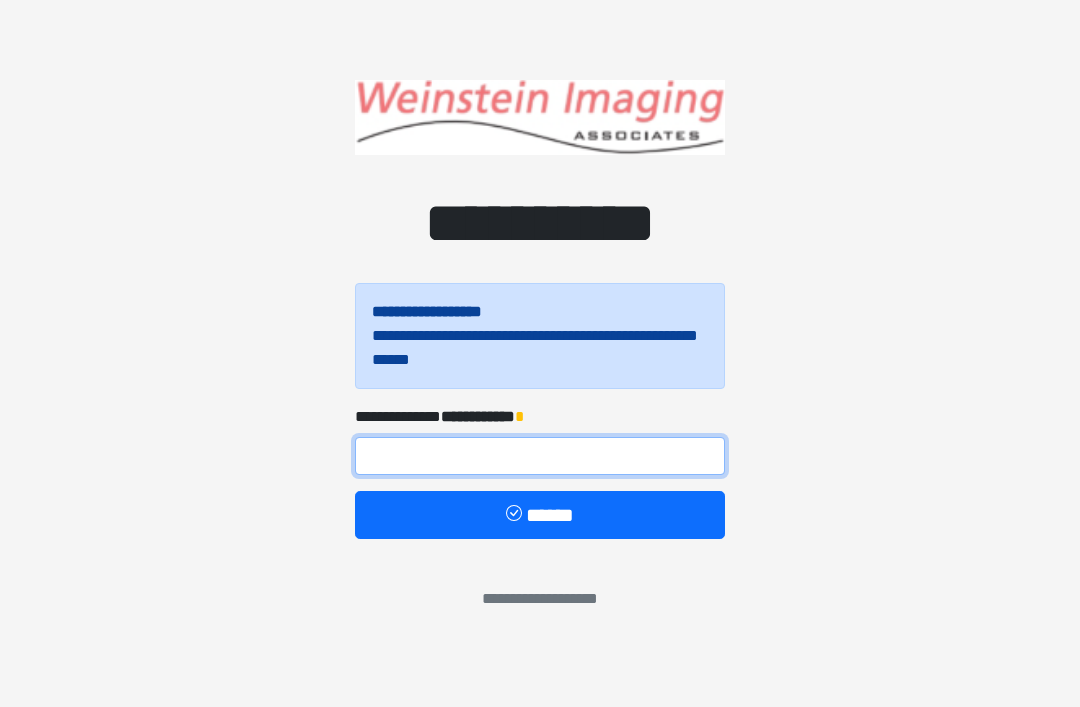 click at bounding box center (540, 456) 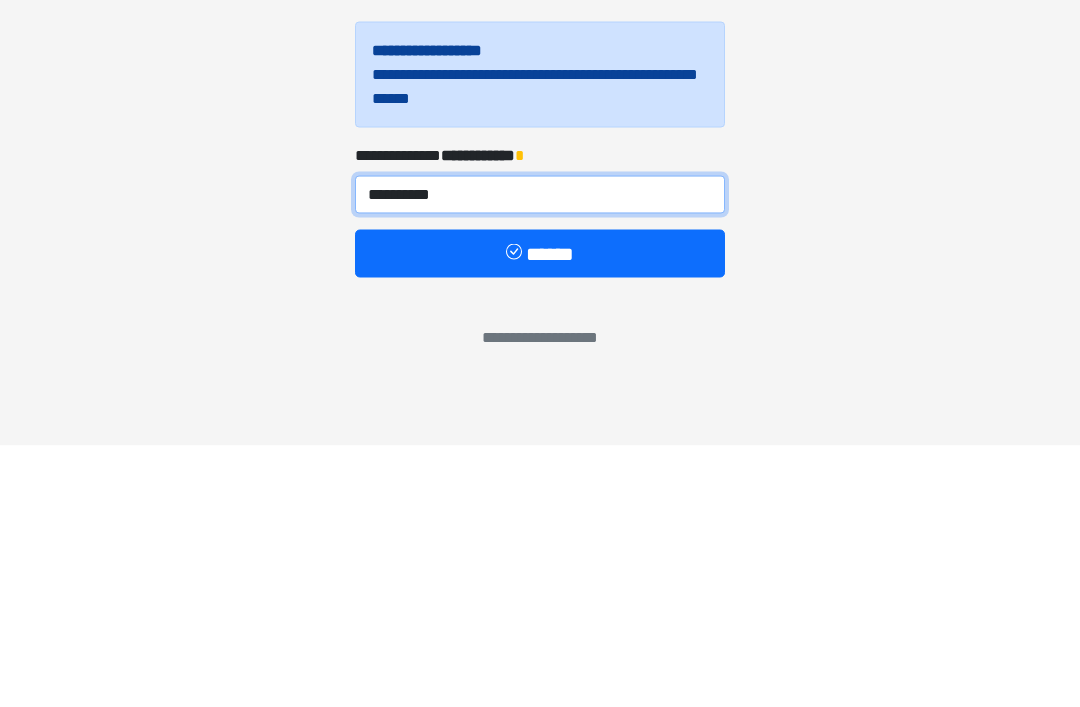 type on "**********" 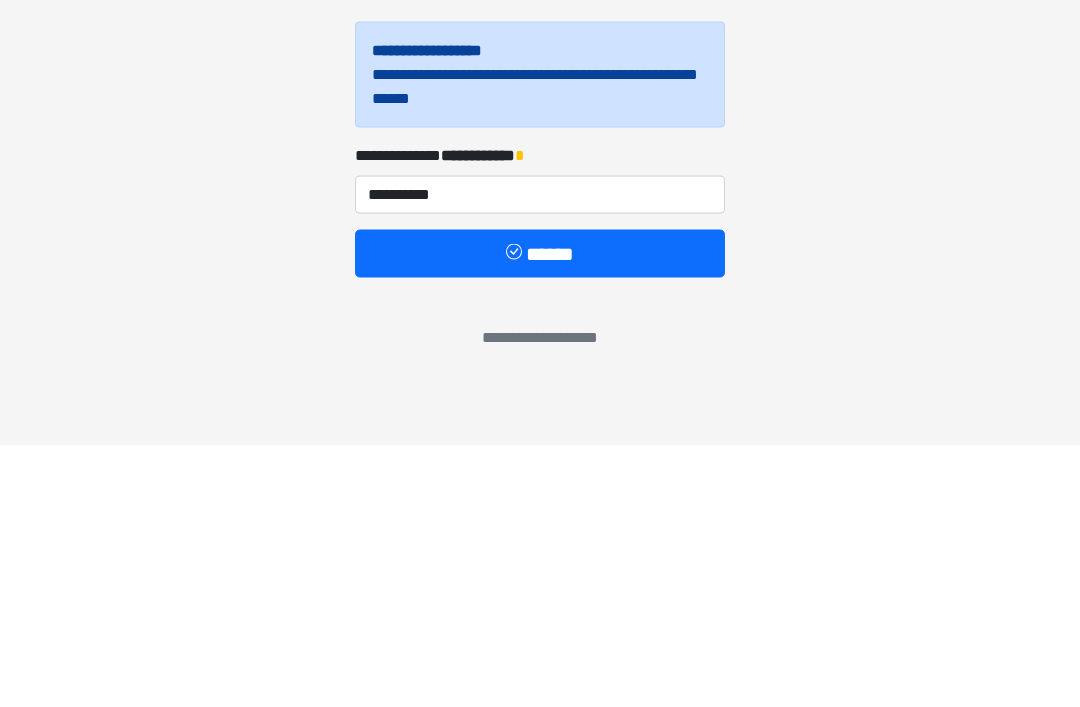 click on "******" at bounding box center (540, 515) 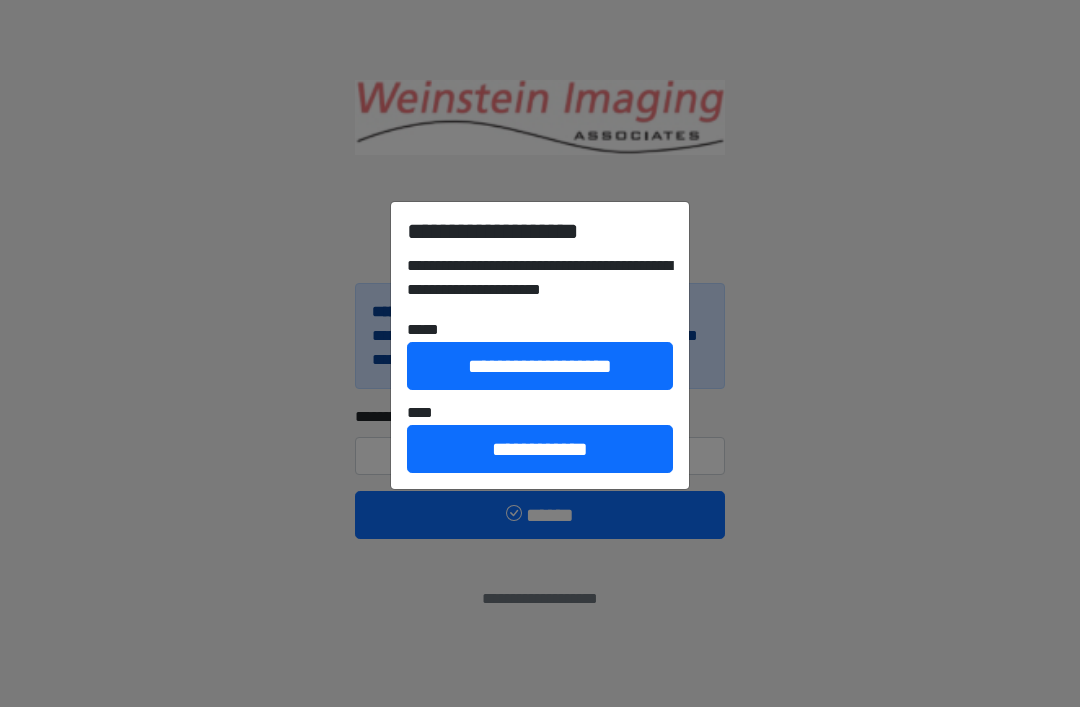 click on "**********" at bounding box center [540, 366] 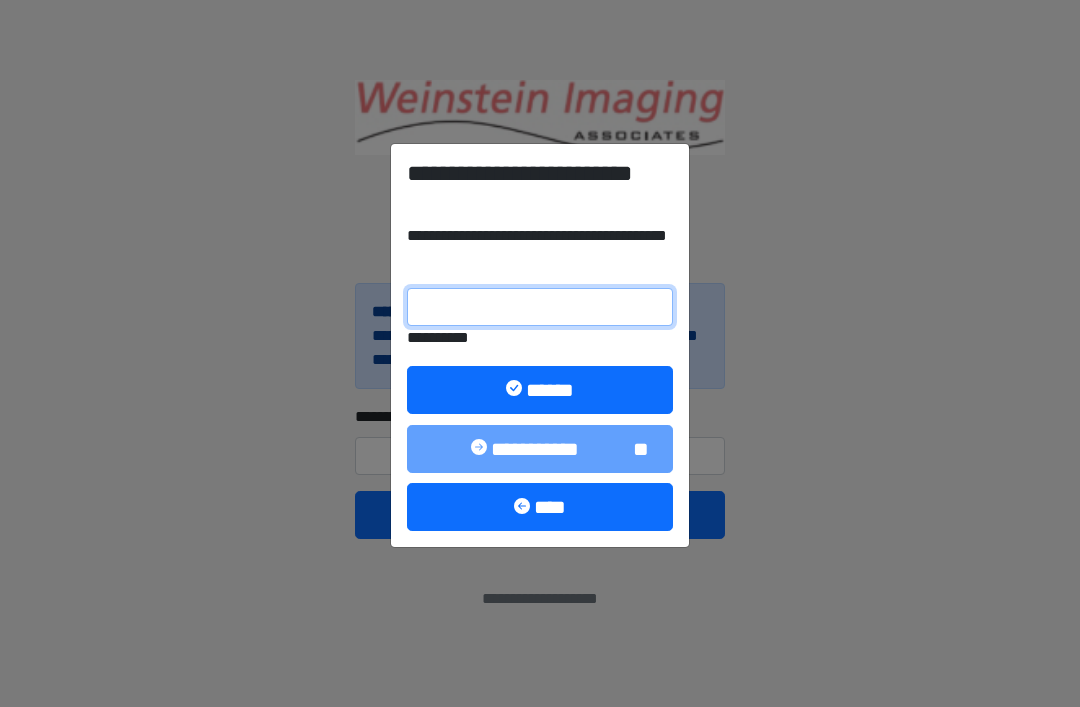 click on "**********" at bounding box center [540, 307] 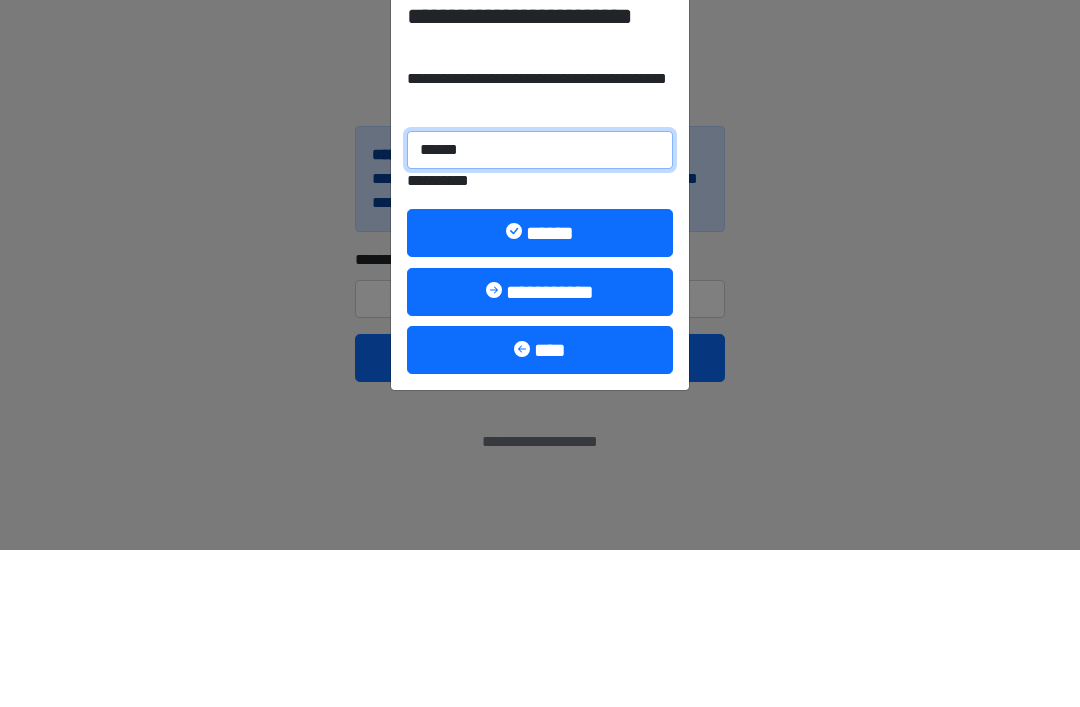 type on "******" 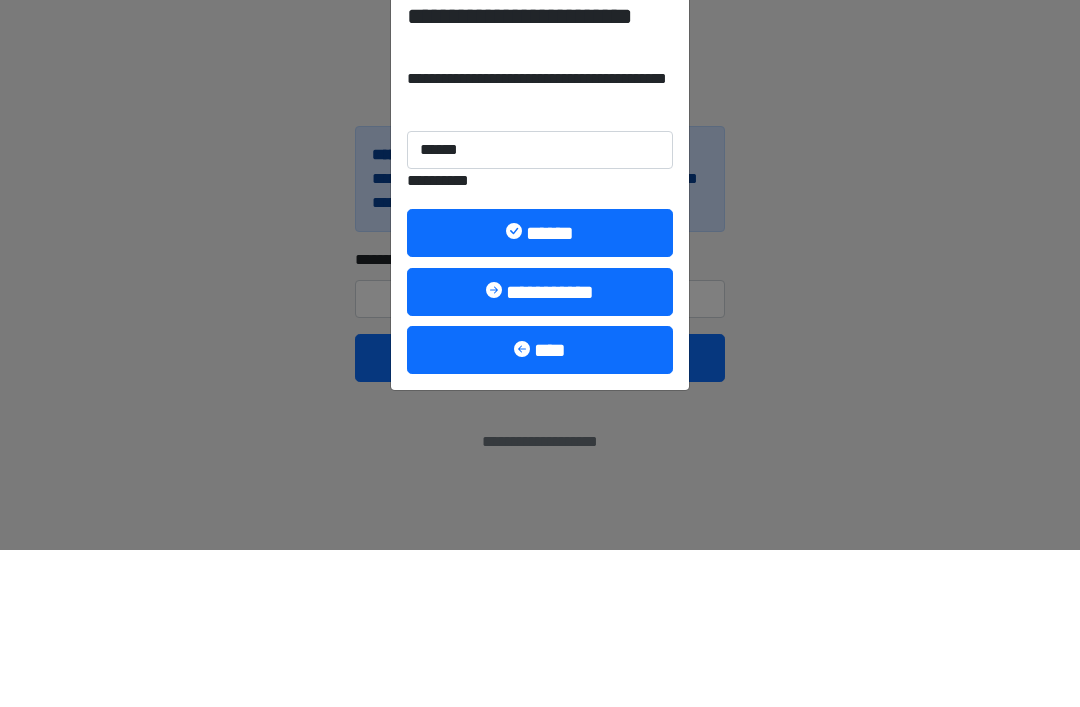 click on "******" at bounding box center (540, 390) 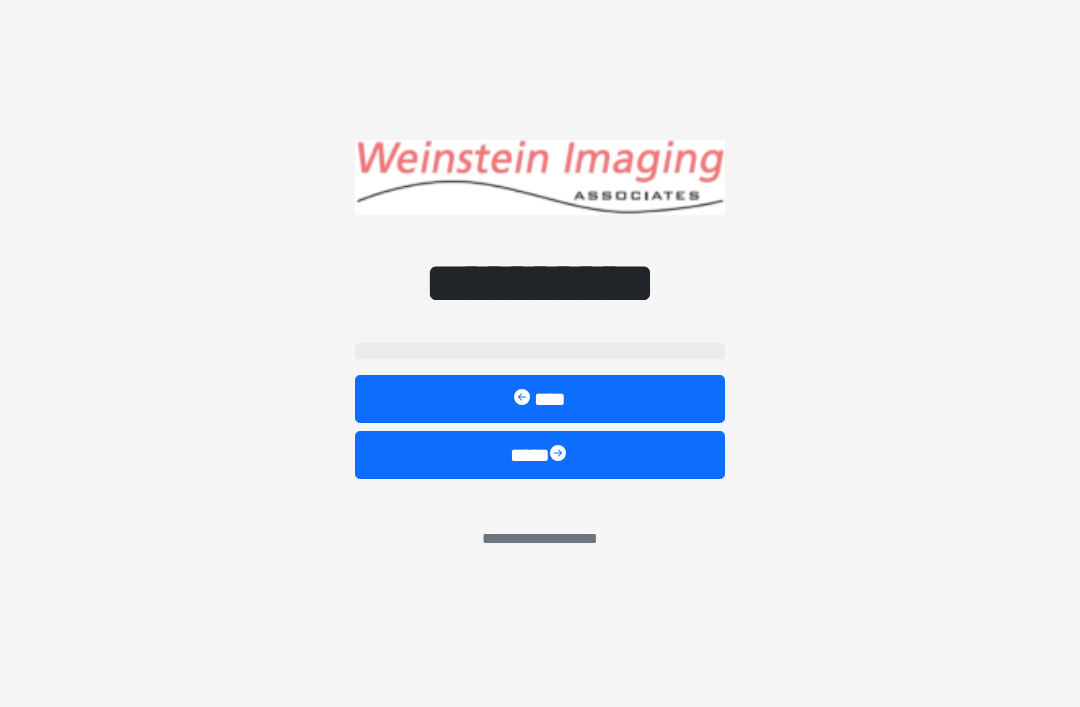 select on "*****" 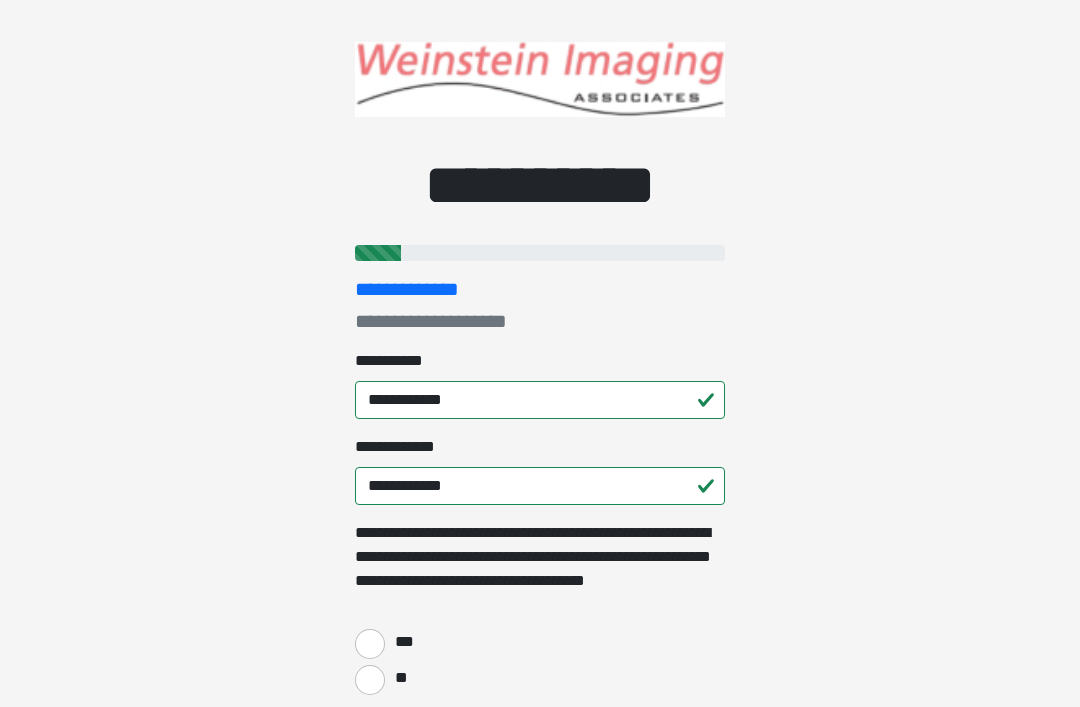 scroll, scrollTop: 26, scrollLeft: 0, axis: vertical 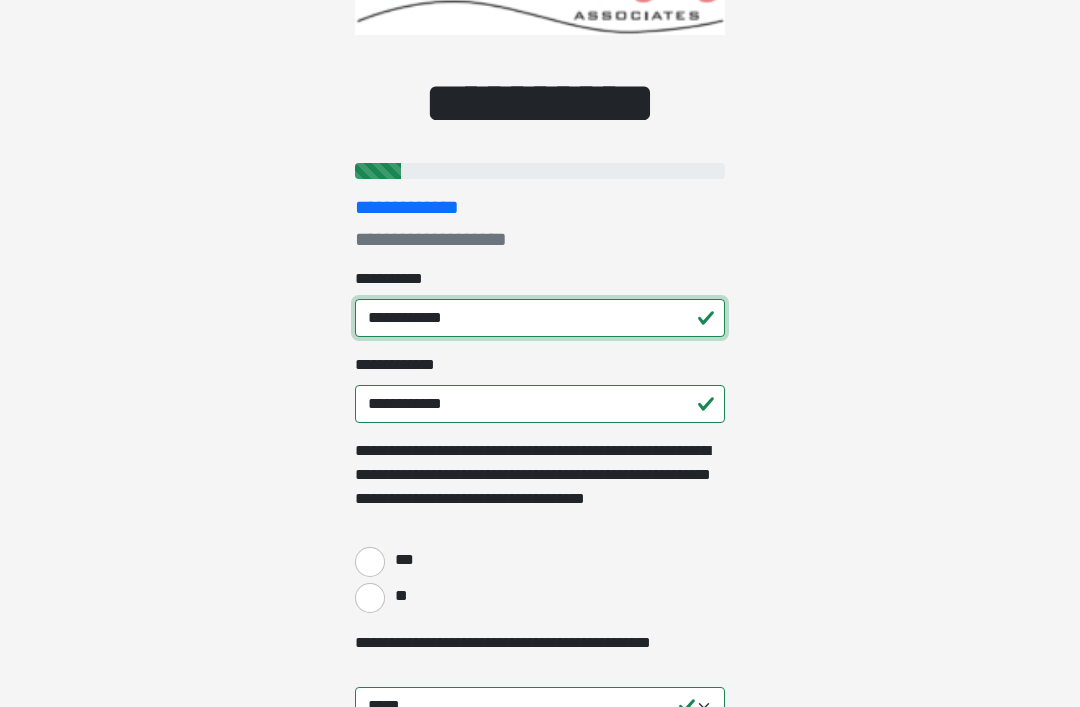 click on "**********" at bounding box center [540, 319] 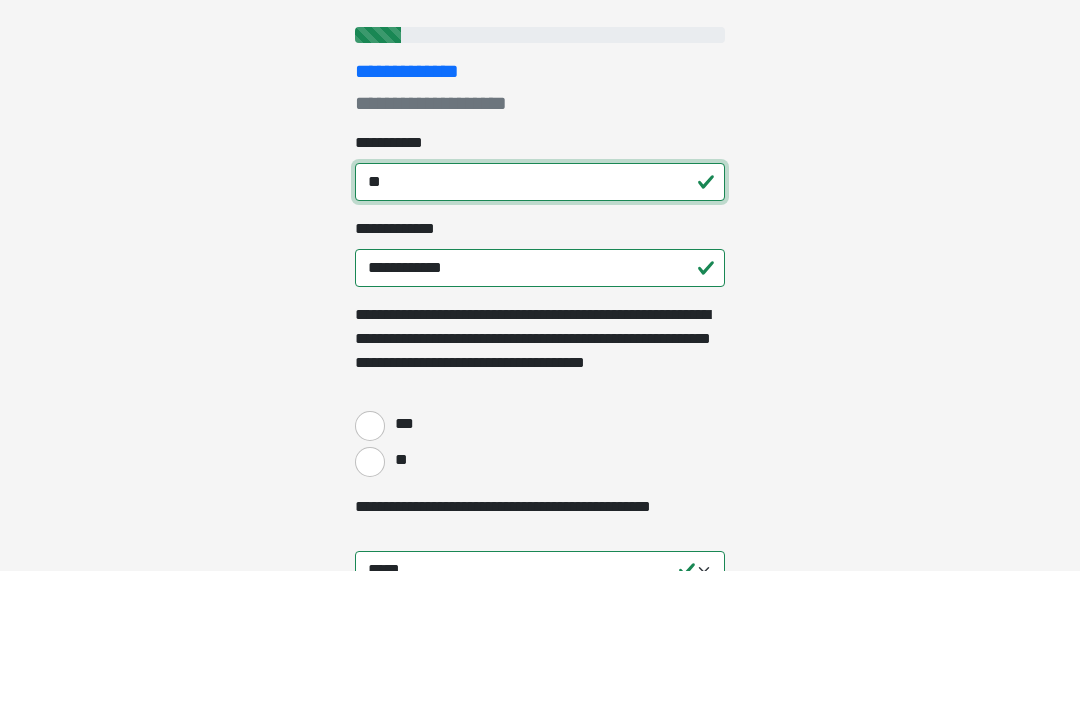 type on "*" 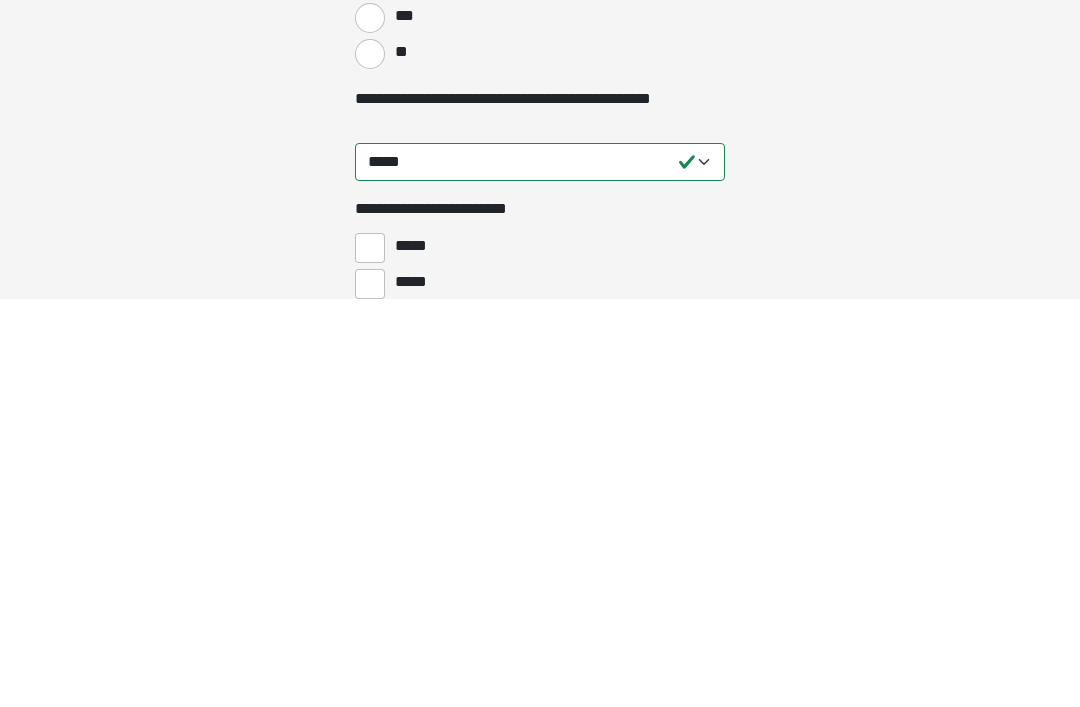 scroll, scrollTop: 233, scrollLeft: 0, axis: vertical 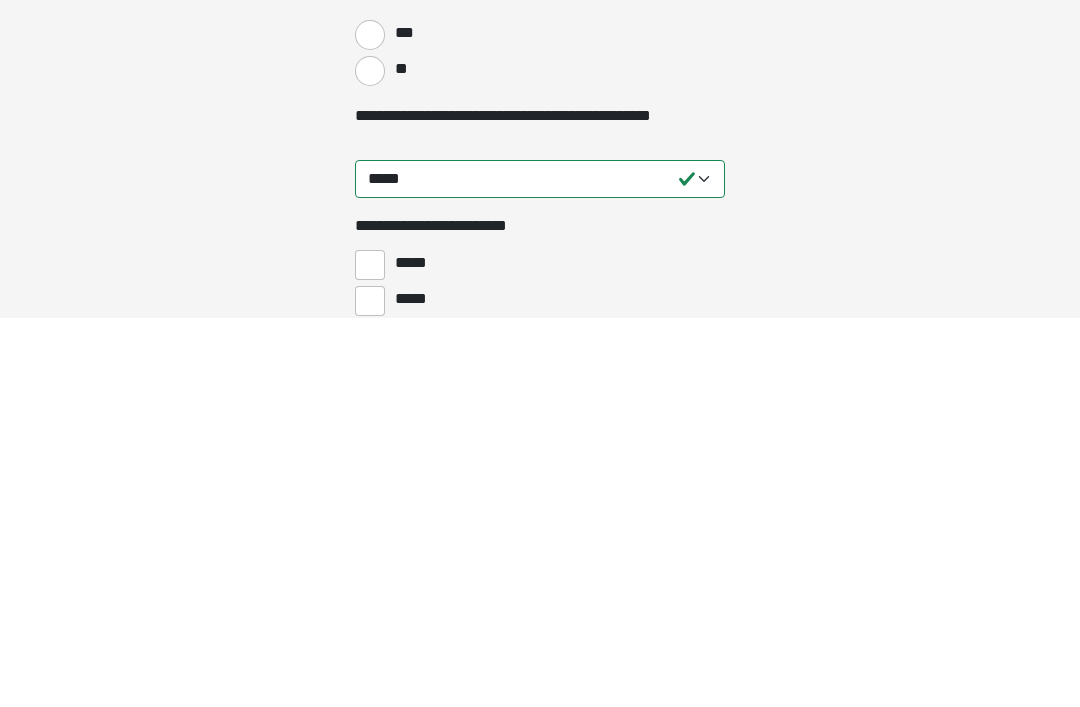 type 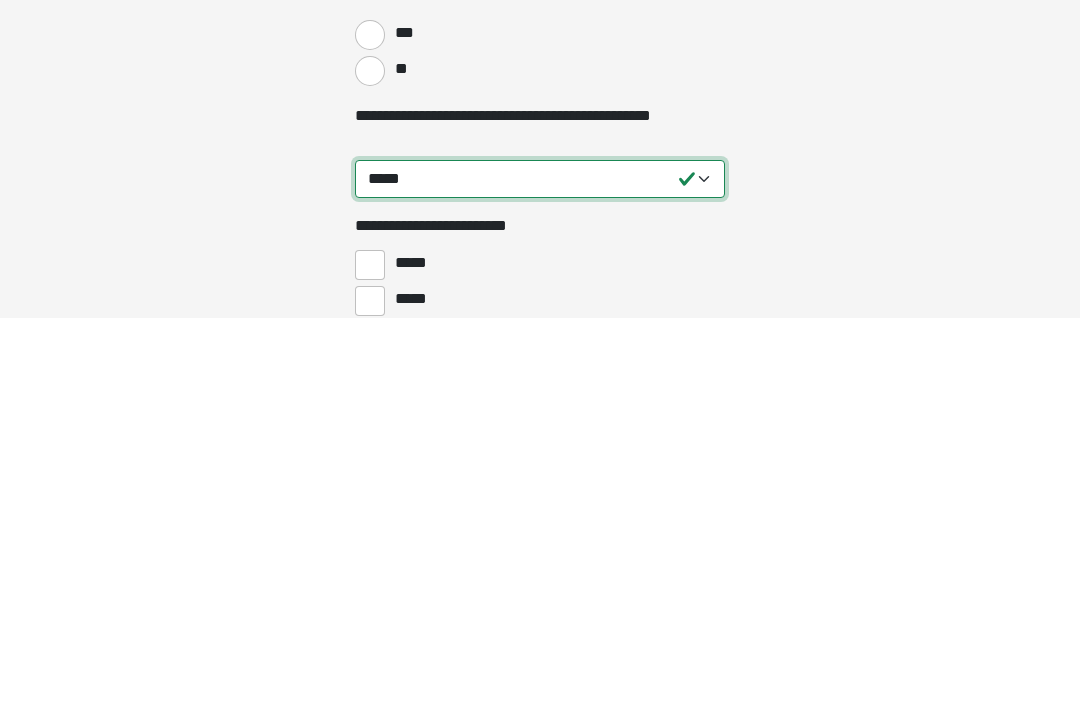 click on "**********" at bounding box center [540, 568] 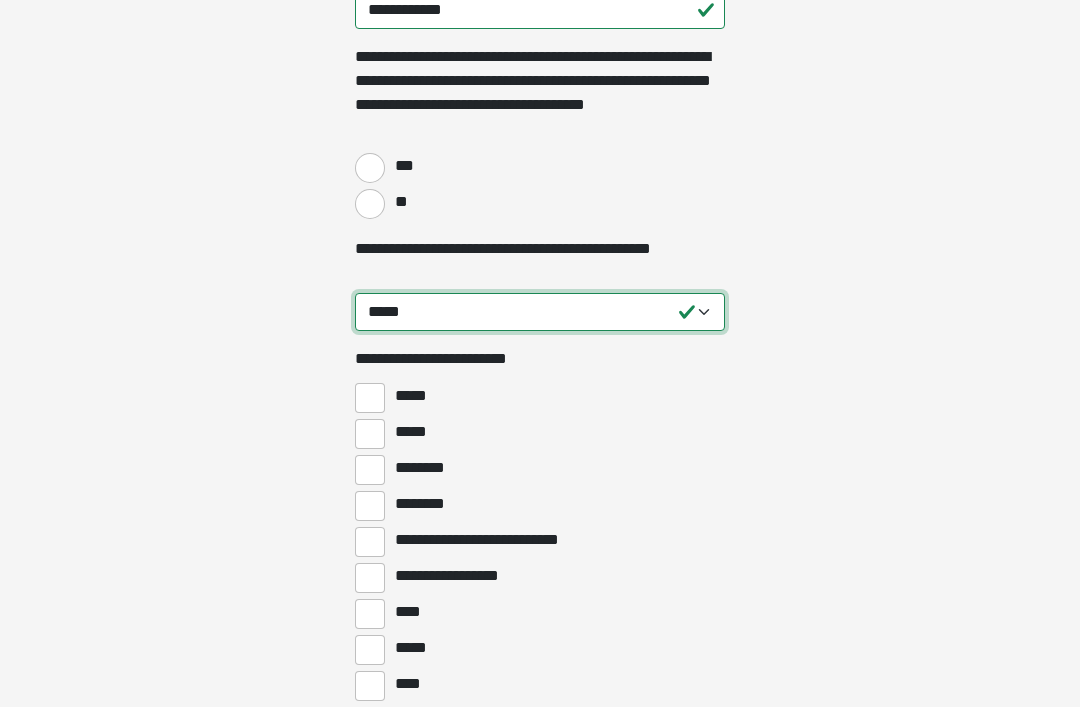 scroll, scrollTop: 486, scrollLeft: 0, axis: vertical 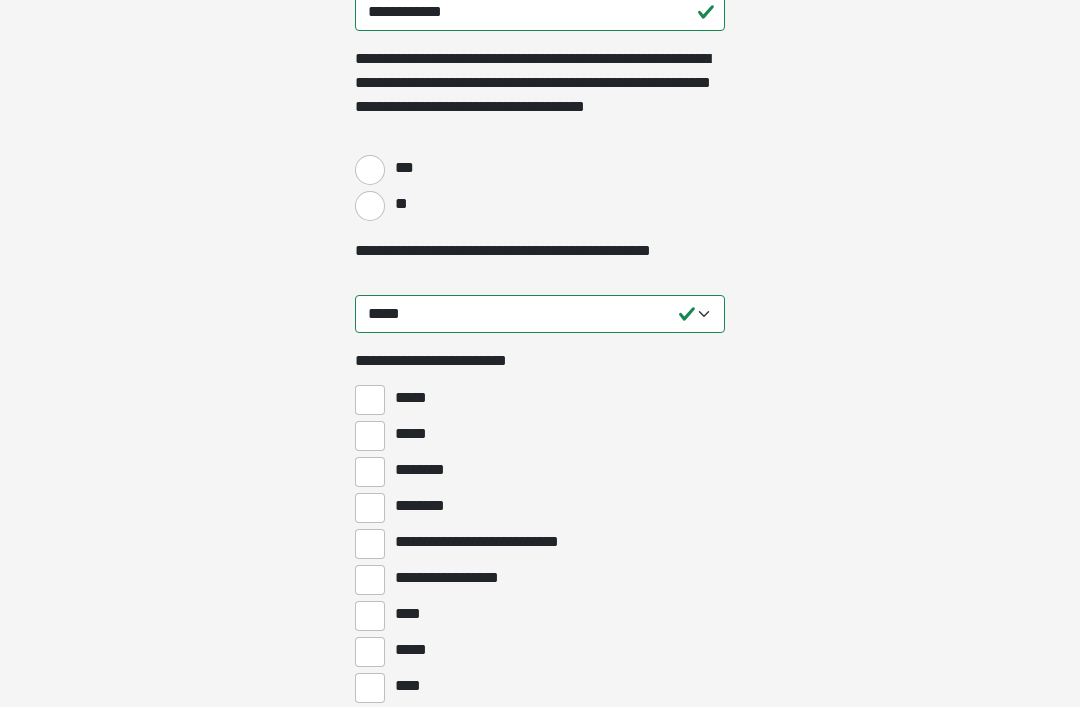 click on "***" at bounding box center (370, 171) 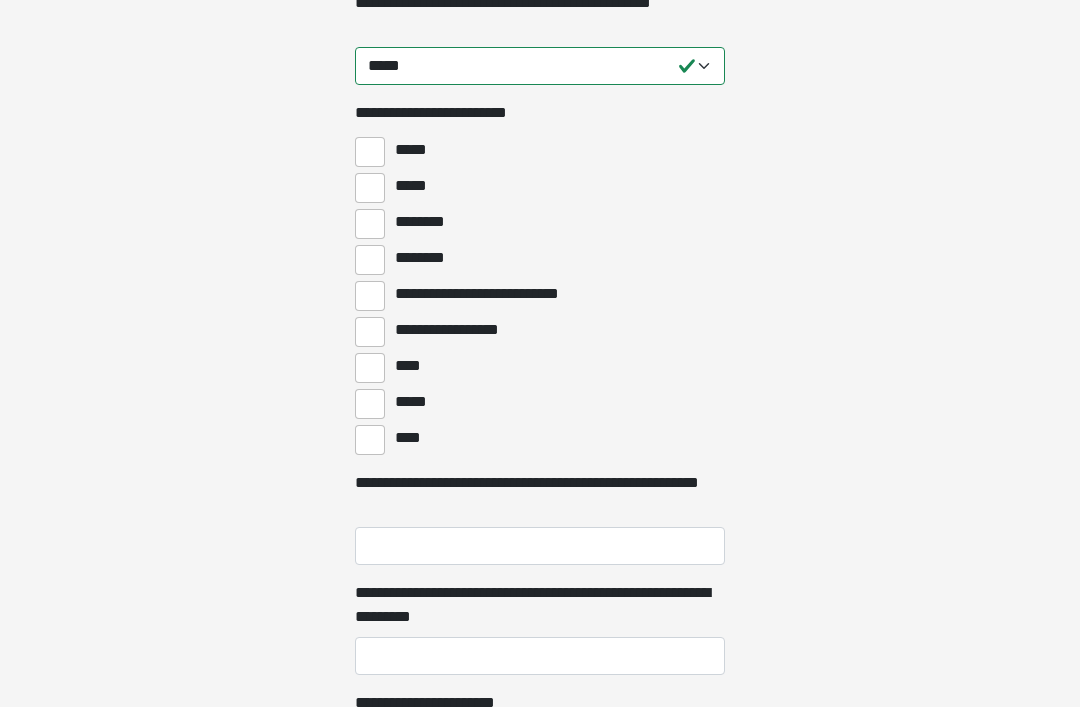 scroll, scrollTop: 817, scrollLeft: 0, axis: vertical 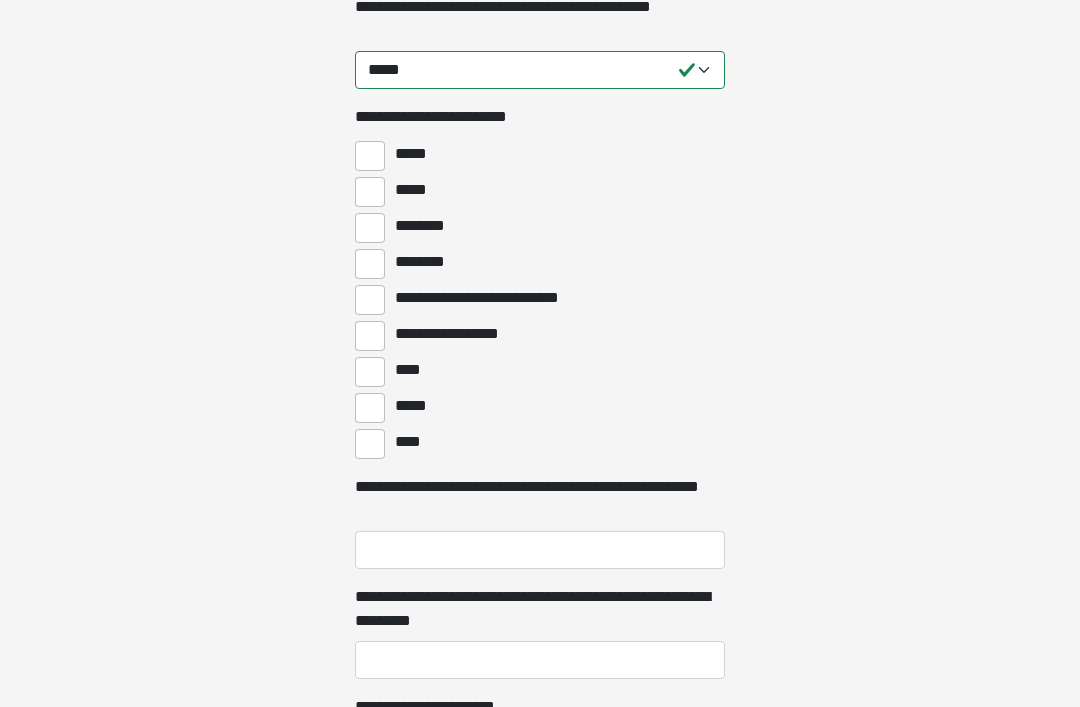 click on "**********" at bounding box center (540, -464) 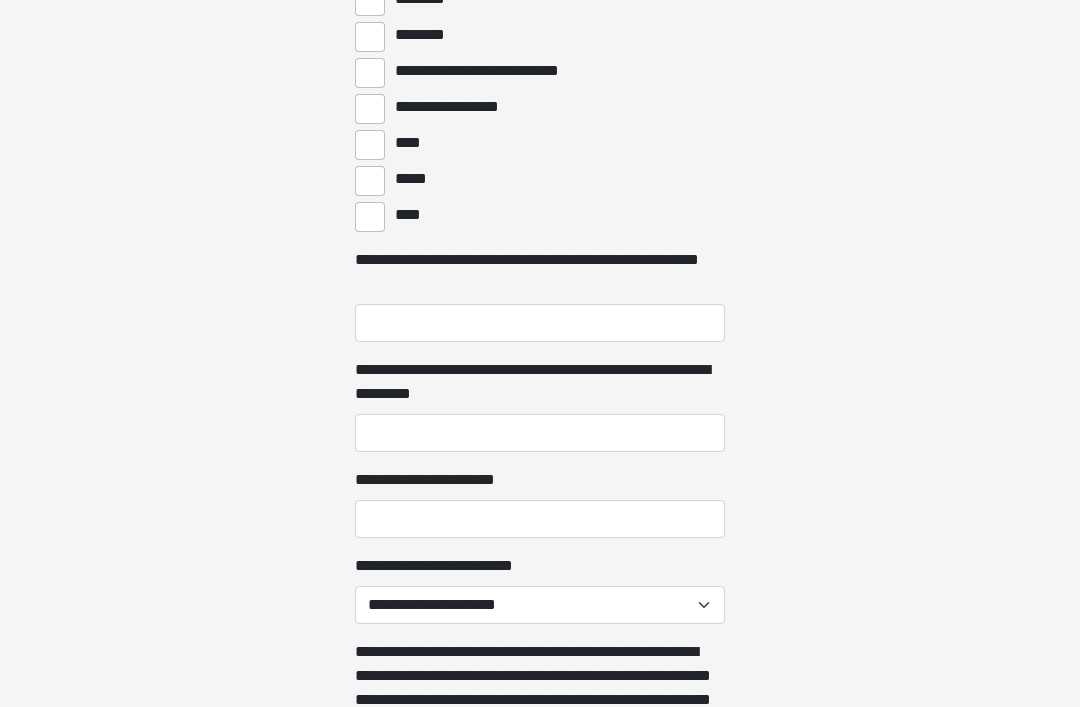scroll, scrollTop: 1050, scrollLeft: 0, axis: vertical 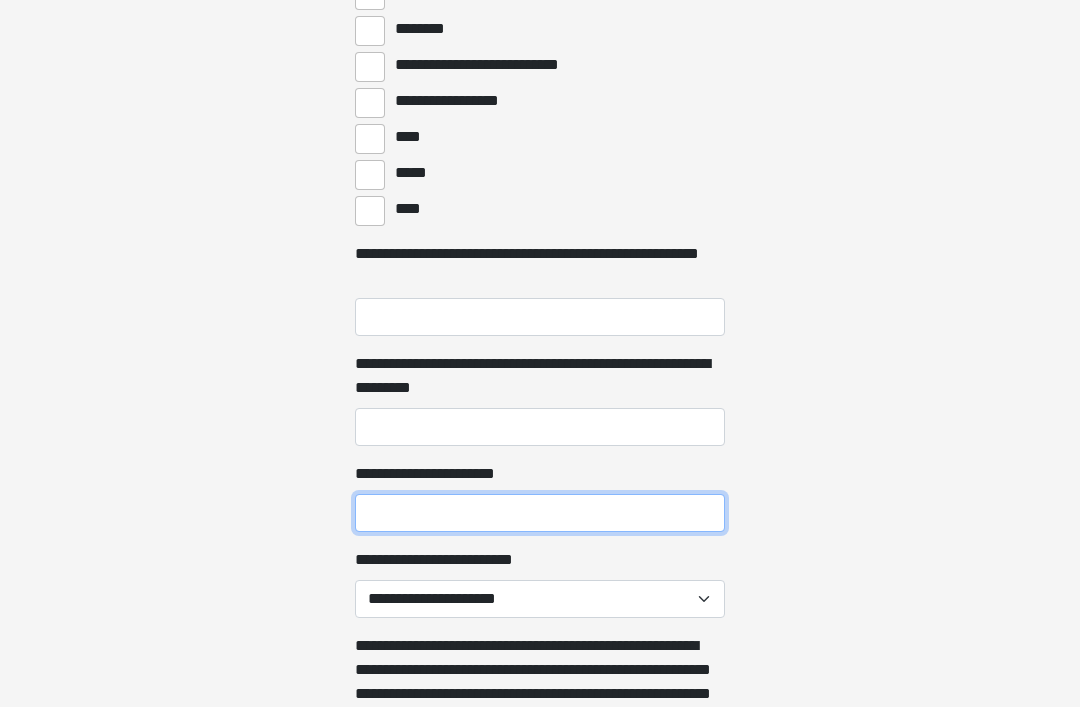 click on "**********" at bounding box center (540, 513) 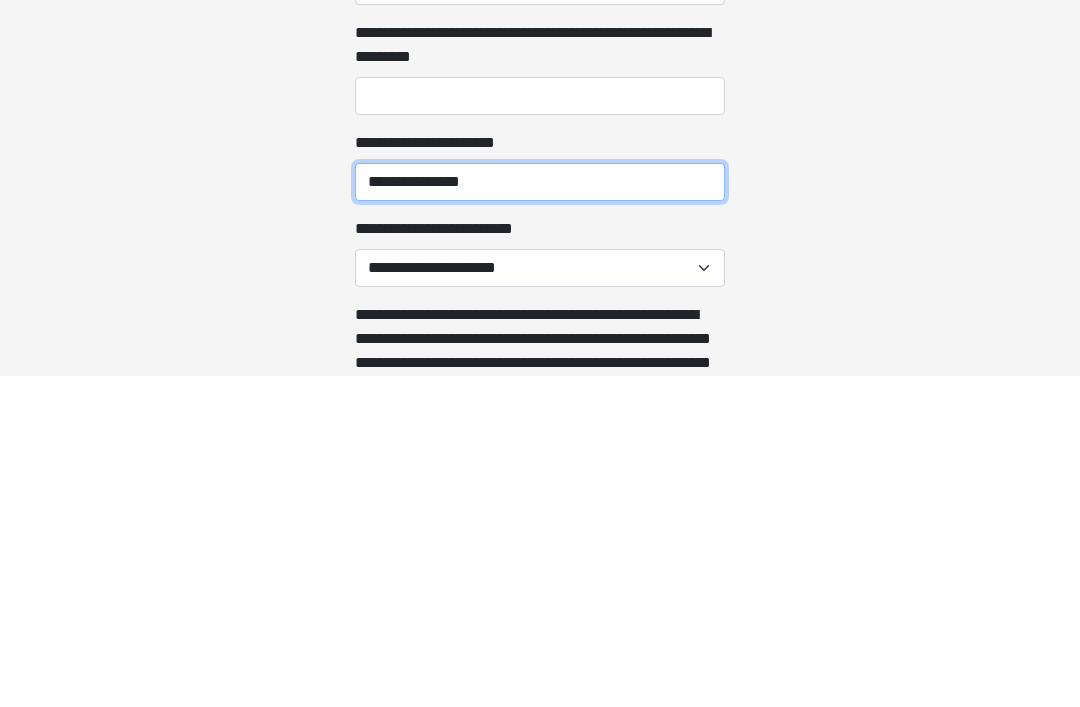 type on "**********" 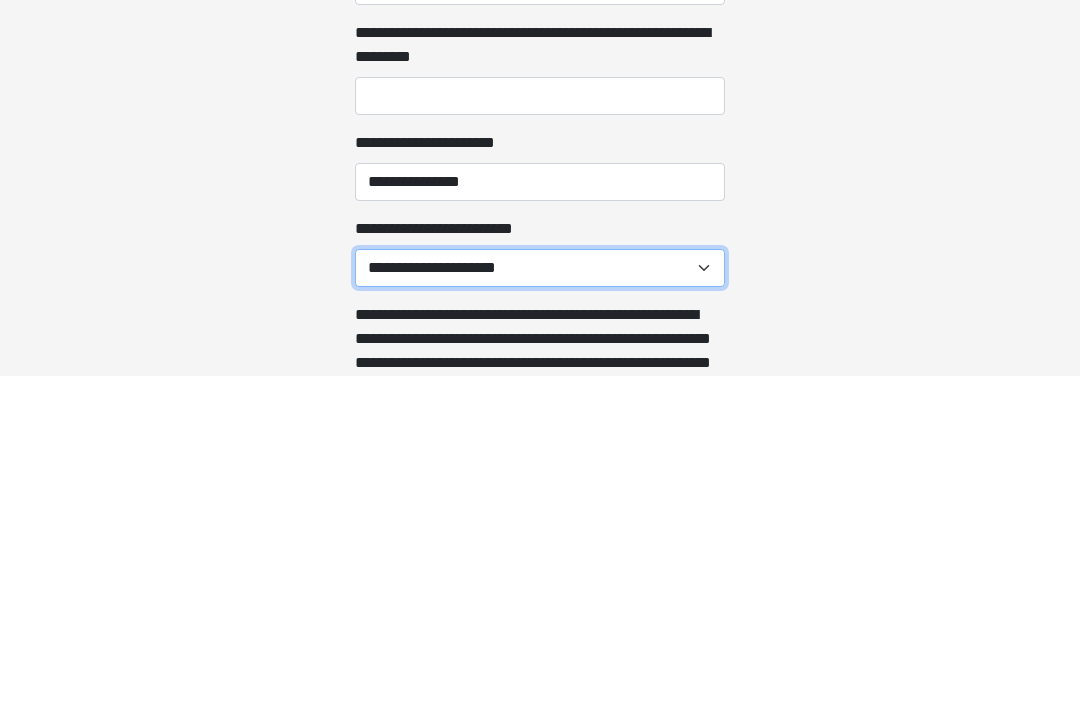 click on "**********" at bounding box center [540, 599] 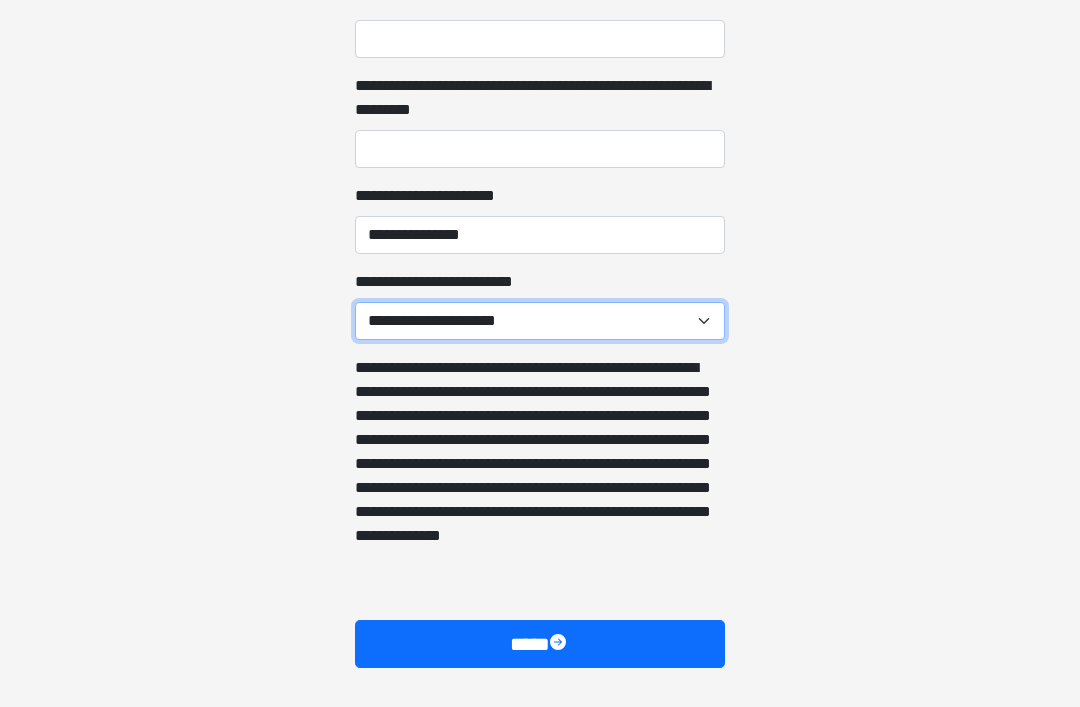 select on "******" 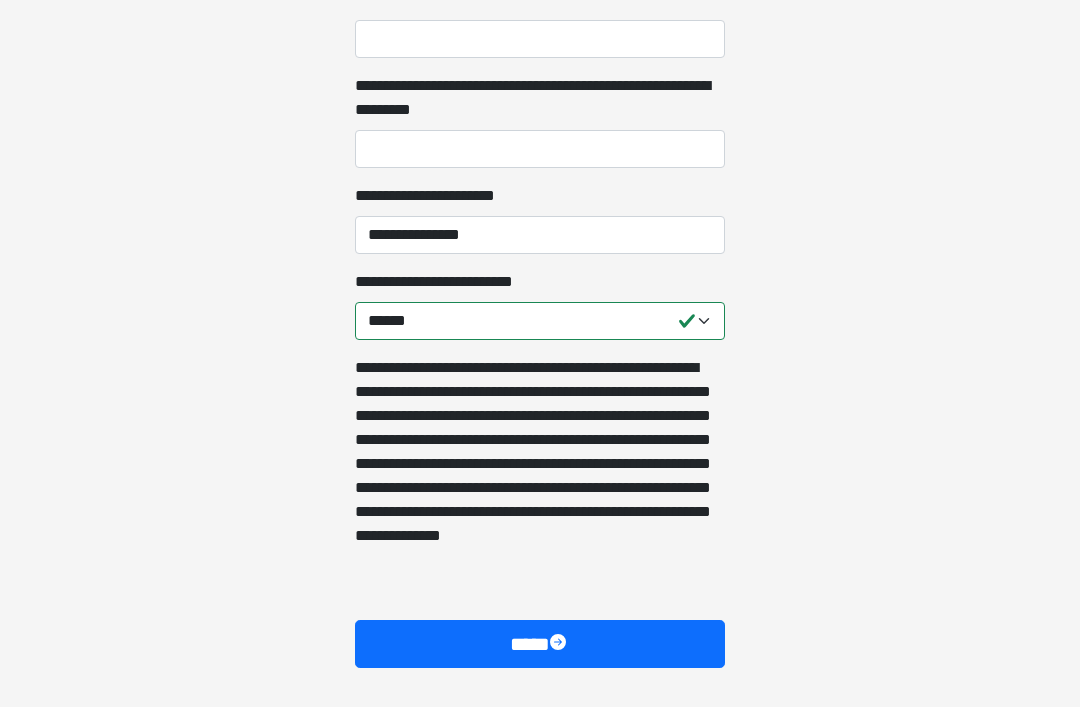 click on "****" at bounding box center [540, 644] 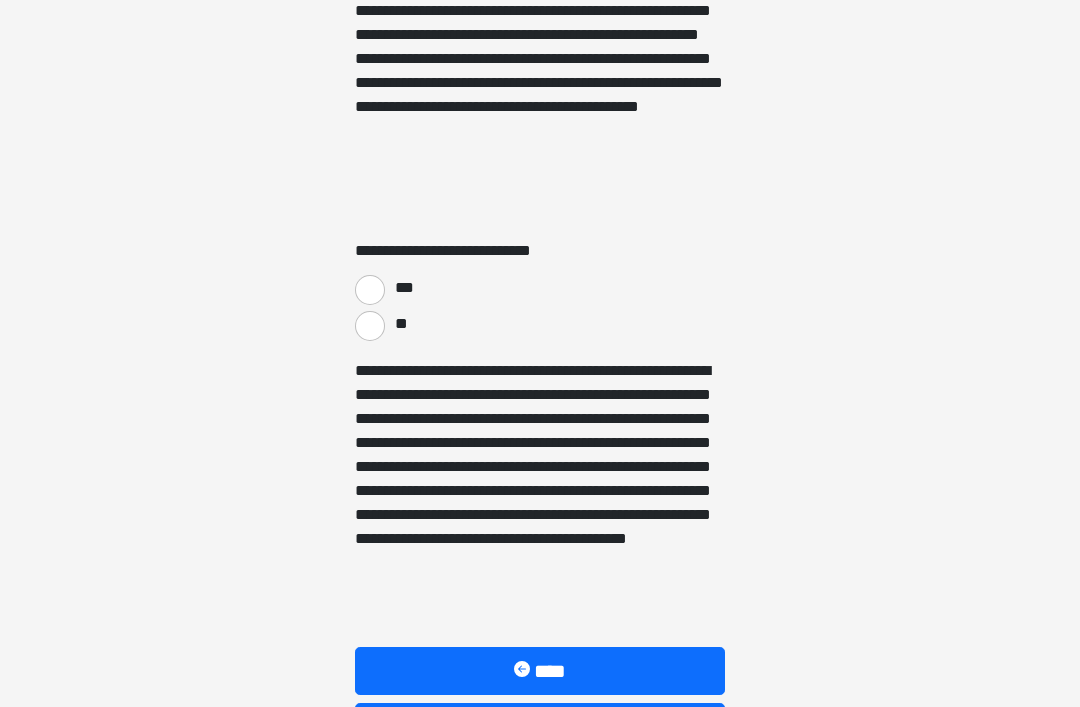 scroll, scrollTop: 3421, scrollLeft: 0, axis: vertical 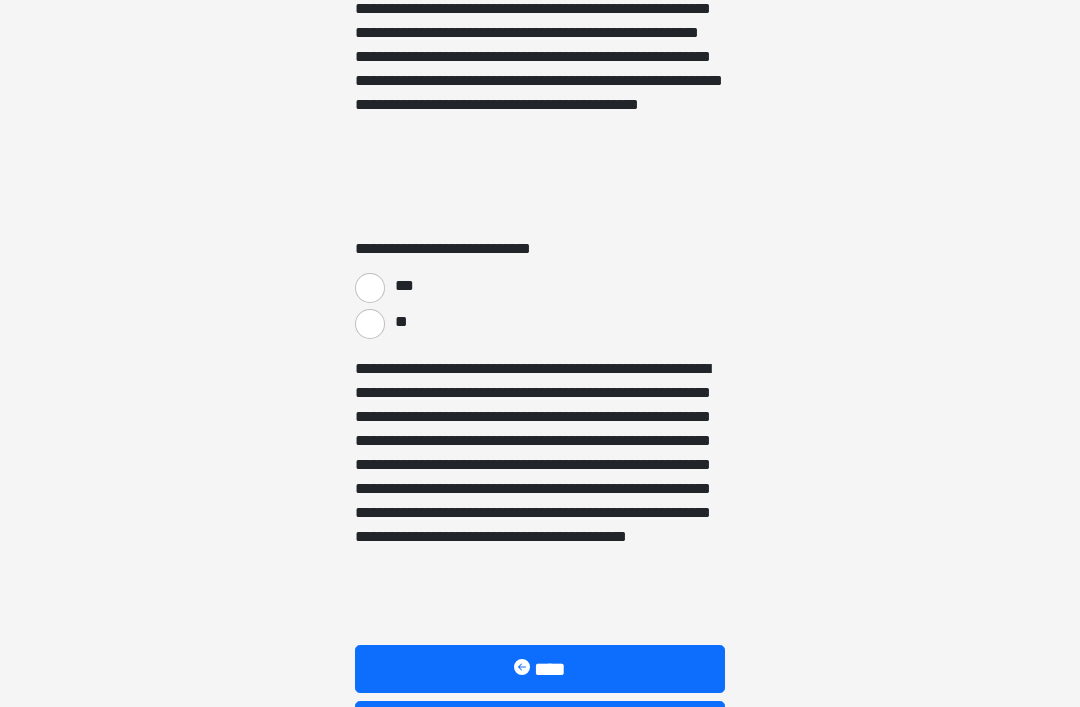 click on "**" at bounding box center [370, 324] 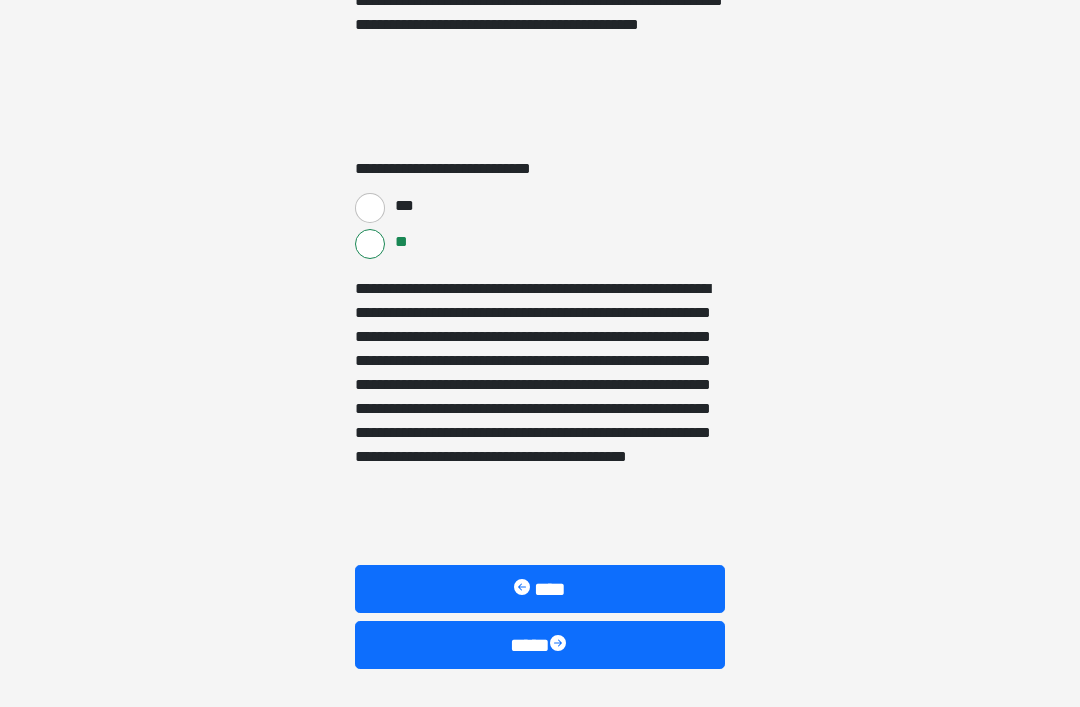 scroll, scrollTop: 3502, scrollLeft: 0, axis: vertical 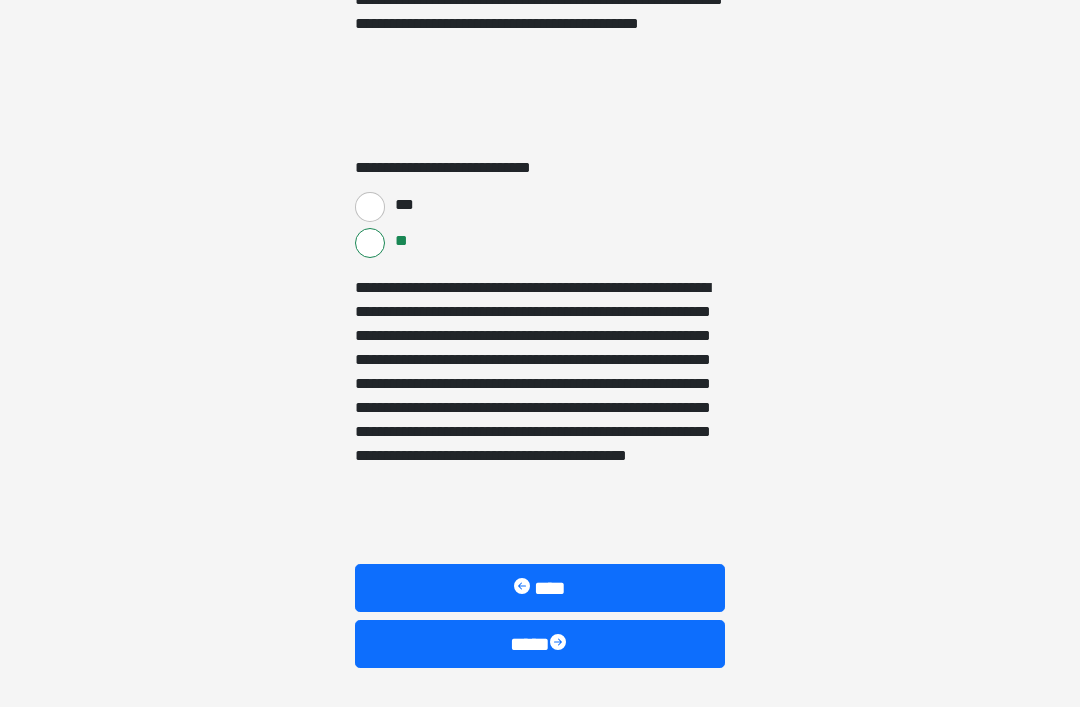 click on "****" at bounding box center [540, 644] 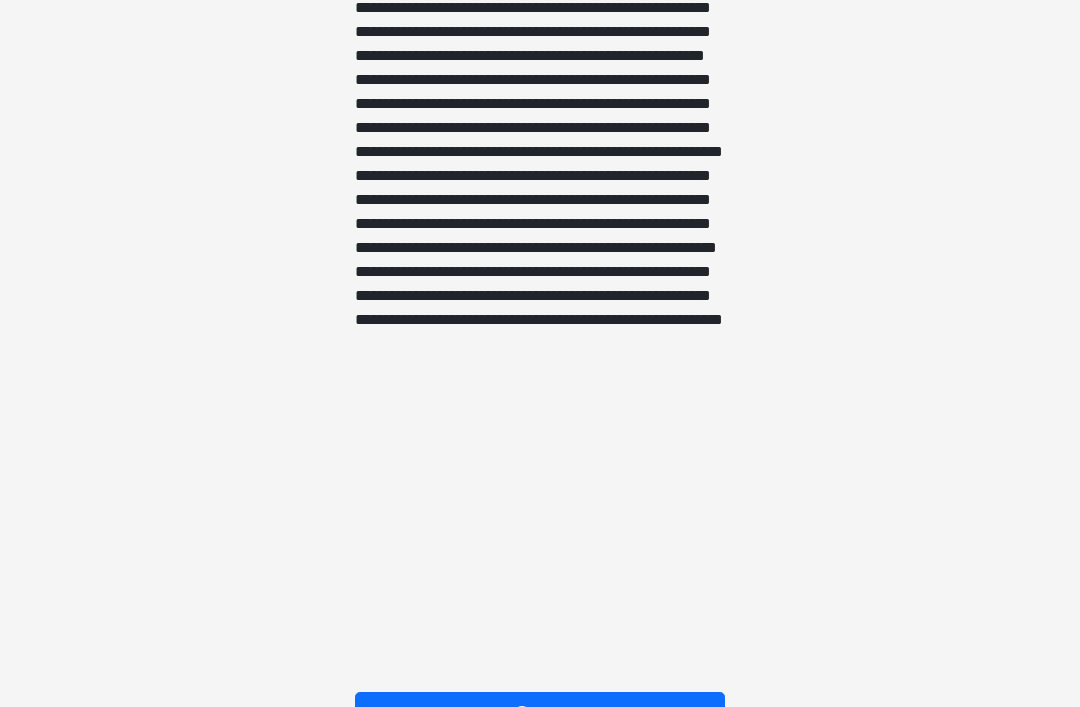 scroll, scrollTop: 1710, scrollLeft: 0, axis: vertical 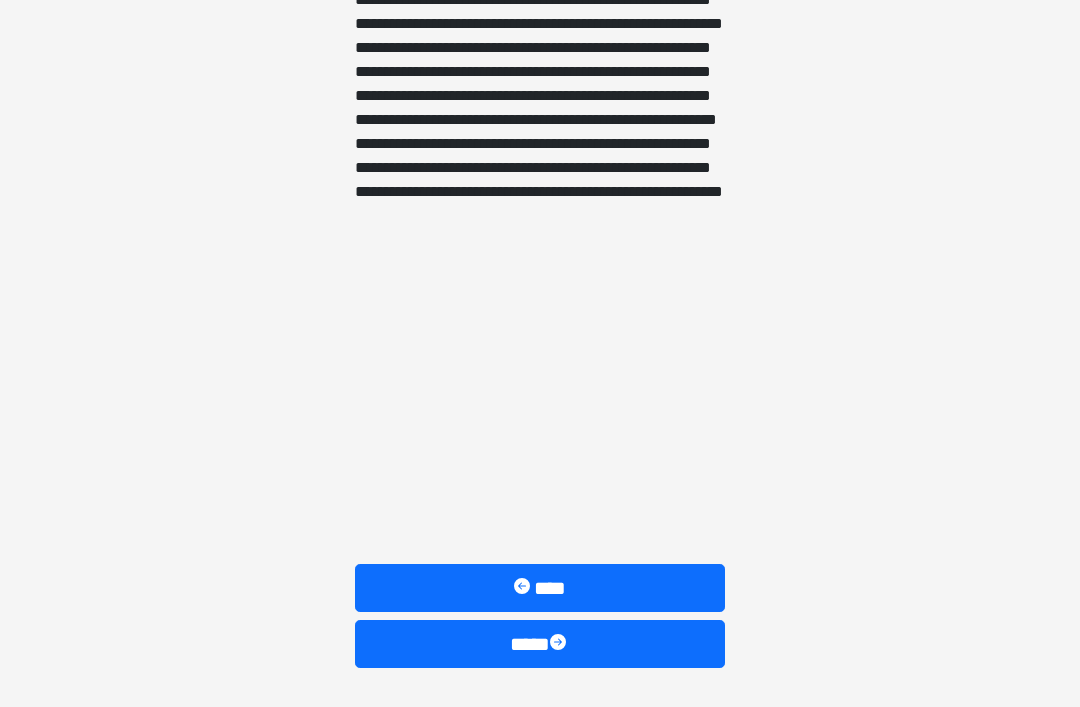 click at bounding box center (560, 644) 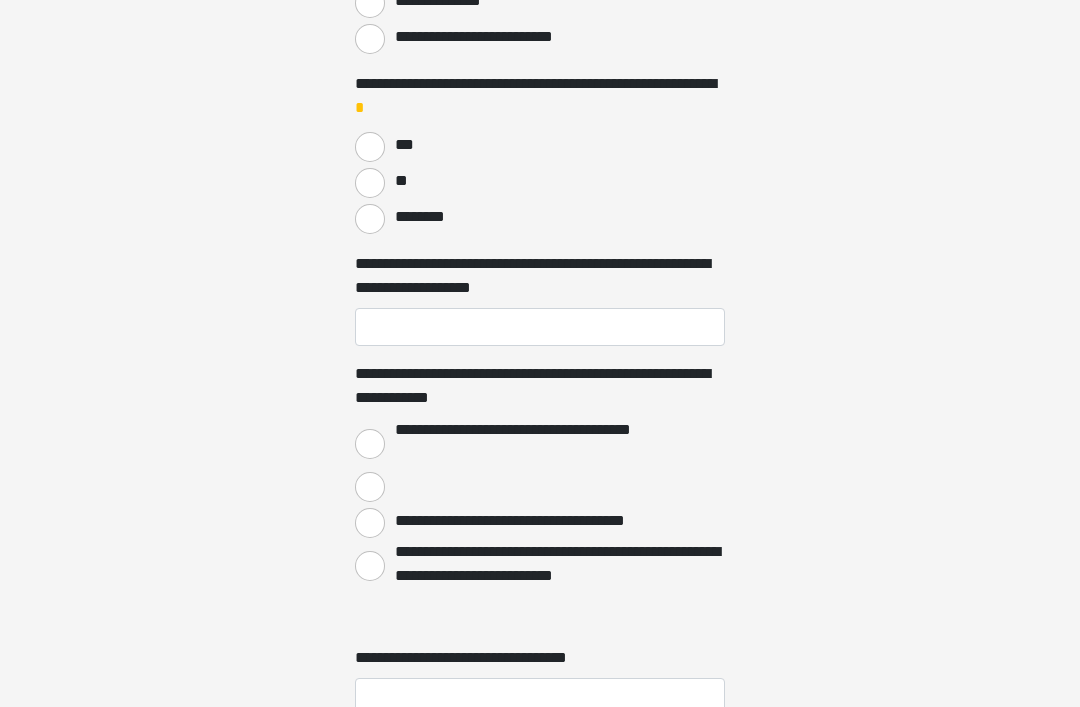 scroll, scrollTop: 0, scrollLeft: 0, axis: both 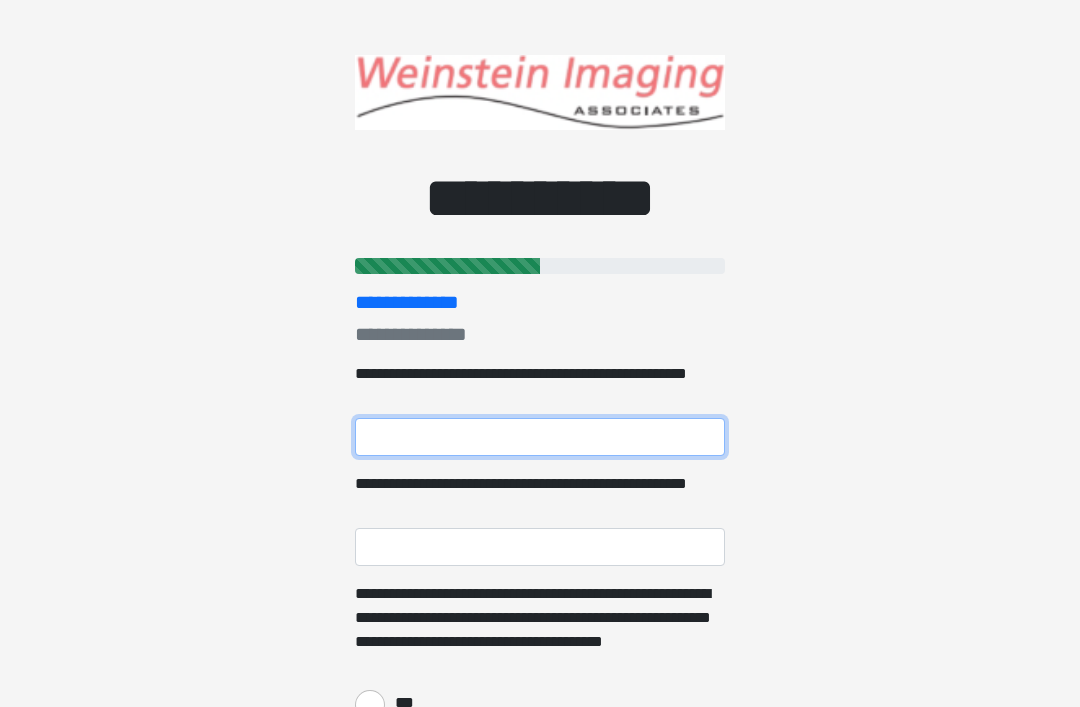 click on "**********" at bounding box center [540, 437] 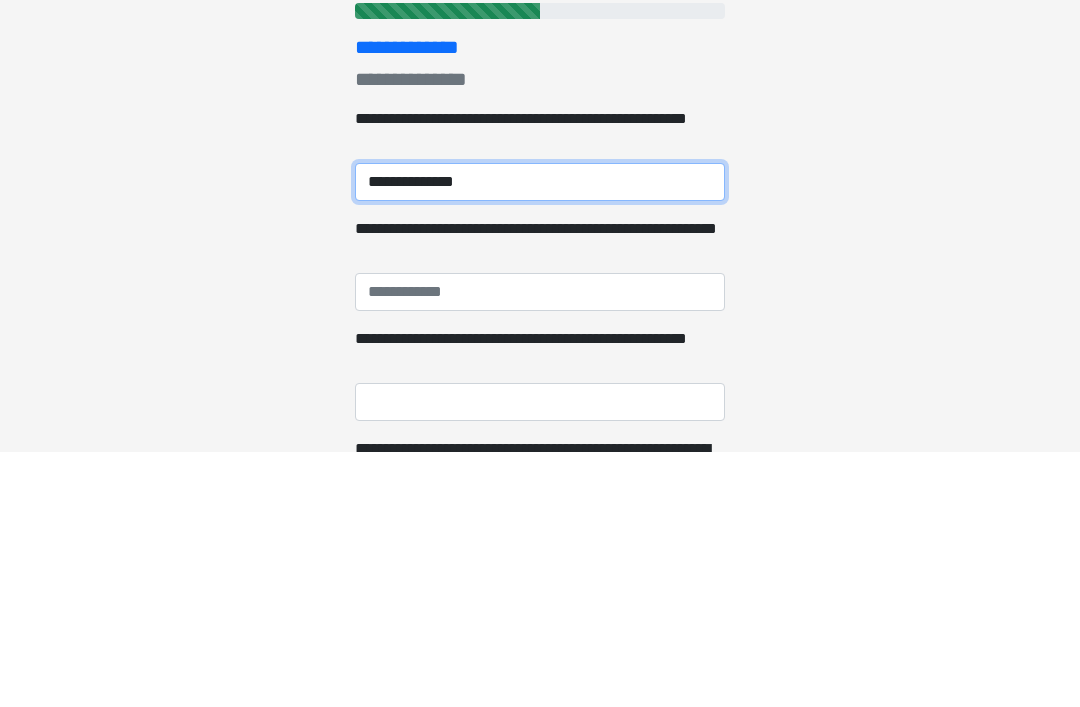 type on "**********" 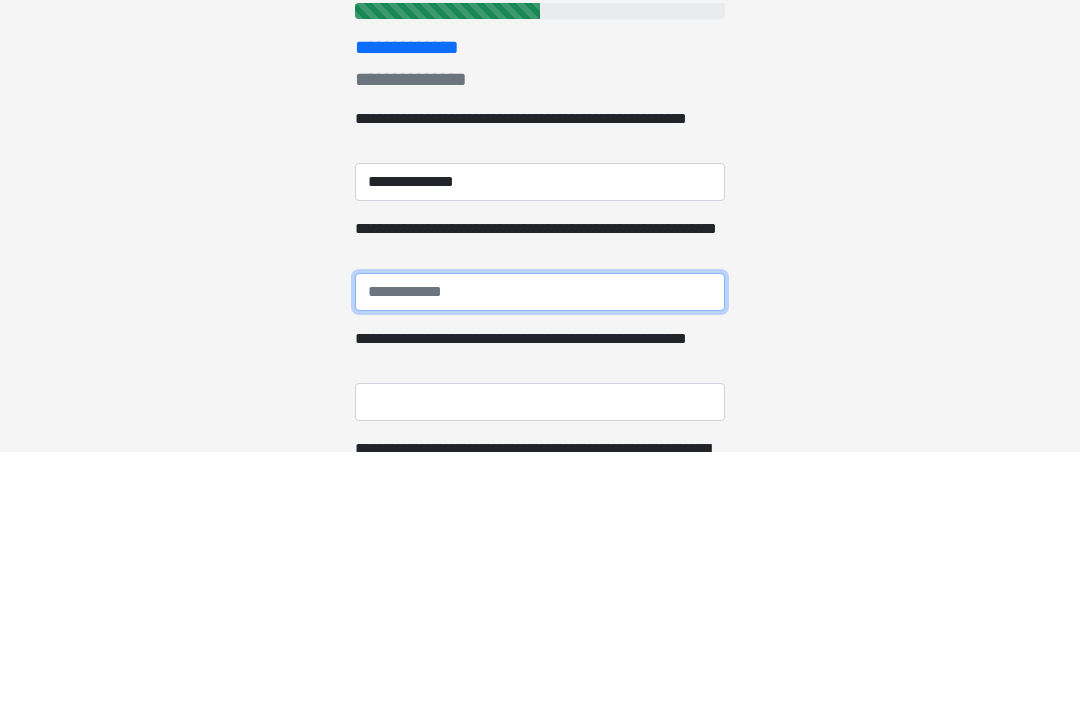 click on "**********" at bounding box center (540, 547) 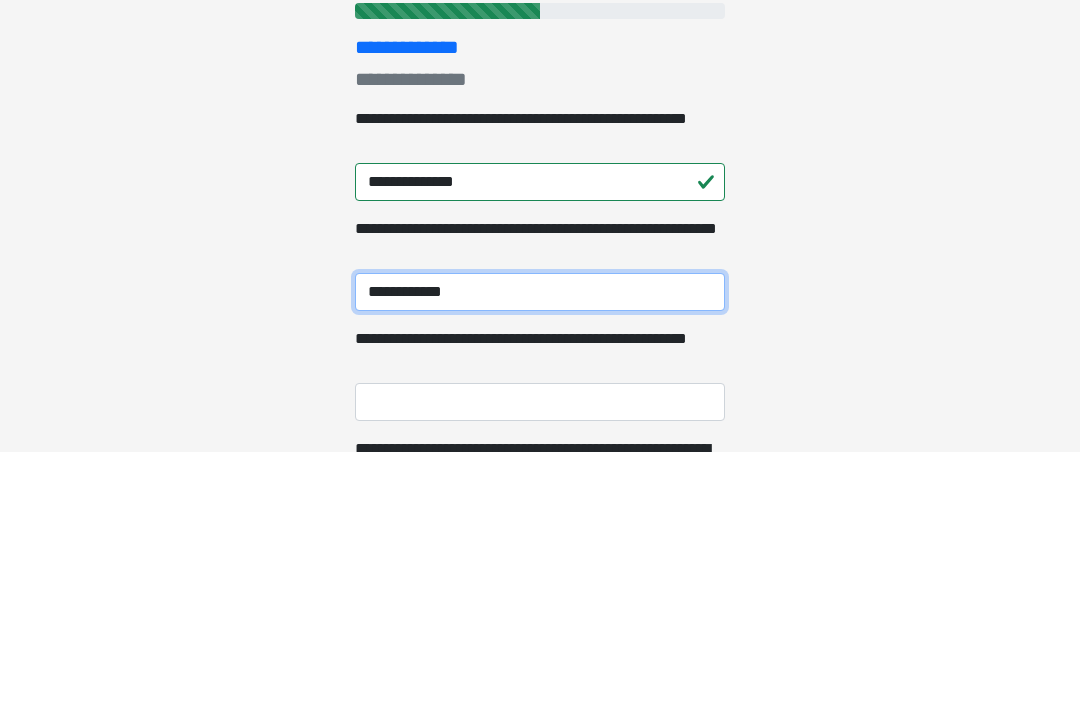 click on "**********" at bounding box center [540, 547] 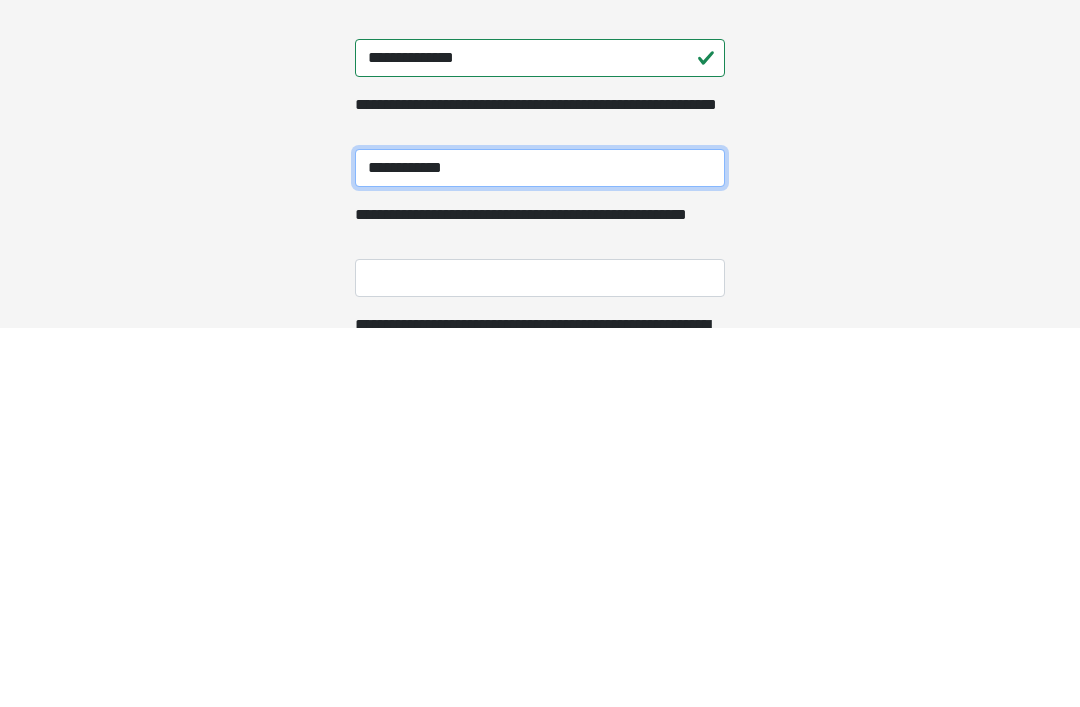 type on "**********" 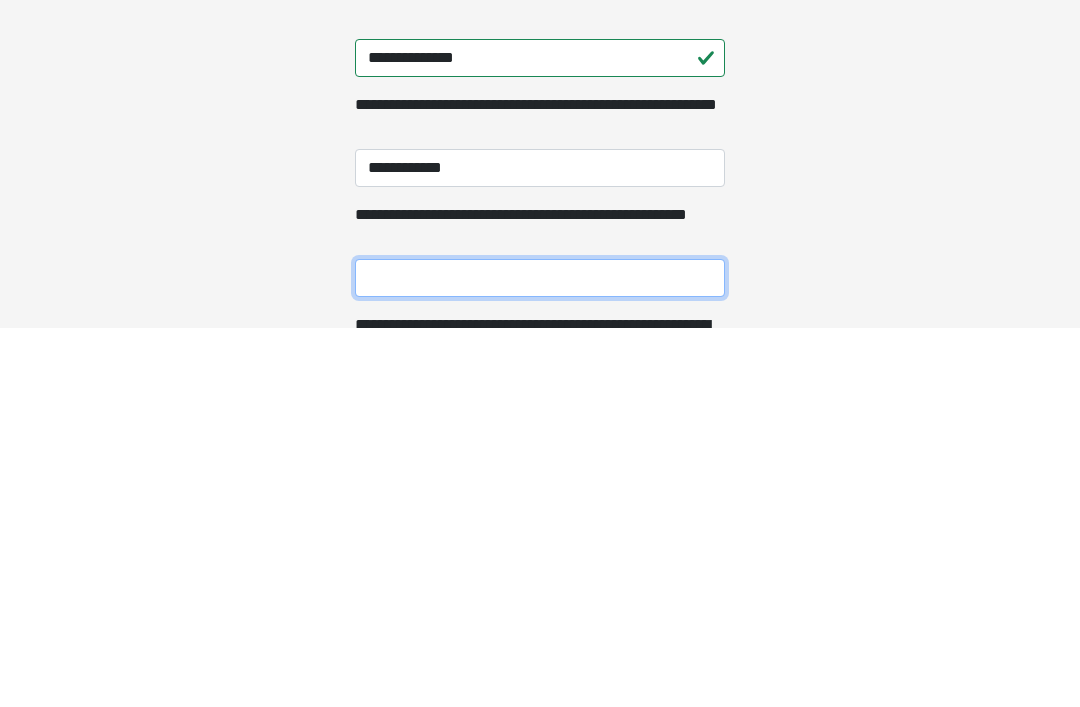 click on "**********" at bounding box center (540, 657) 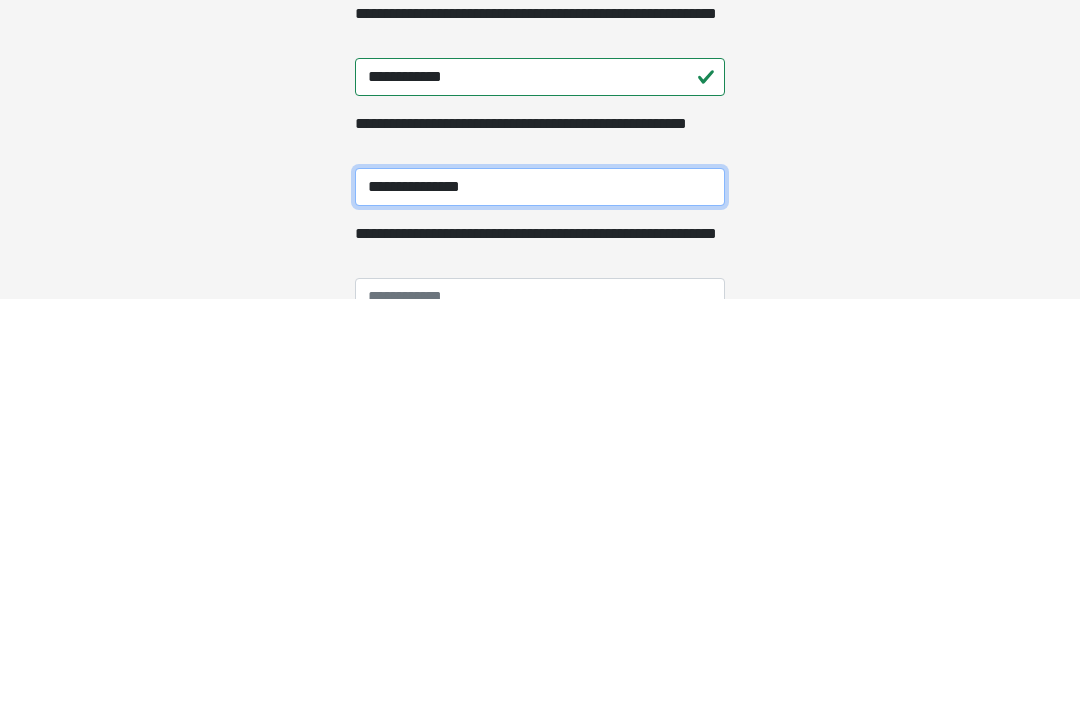 scroll, scrollTop: 63, scrollLeft: 0, axis: vertical 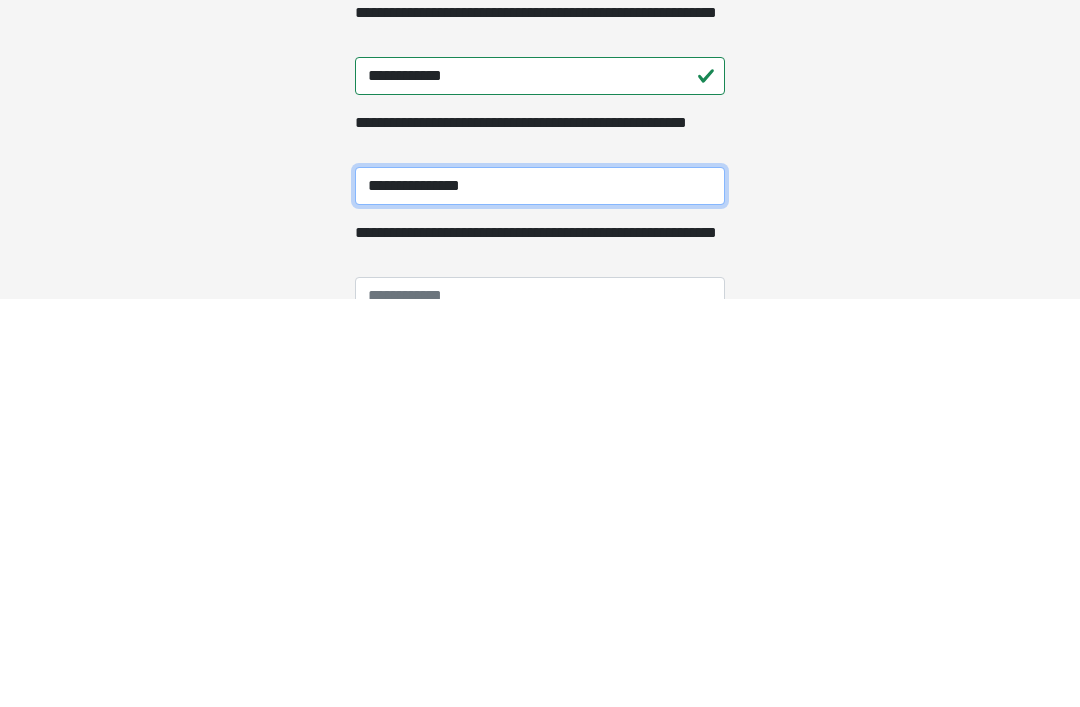 type on "**********" 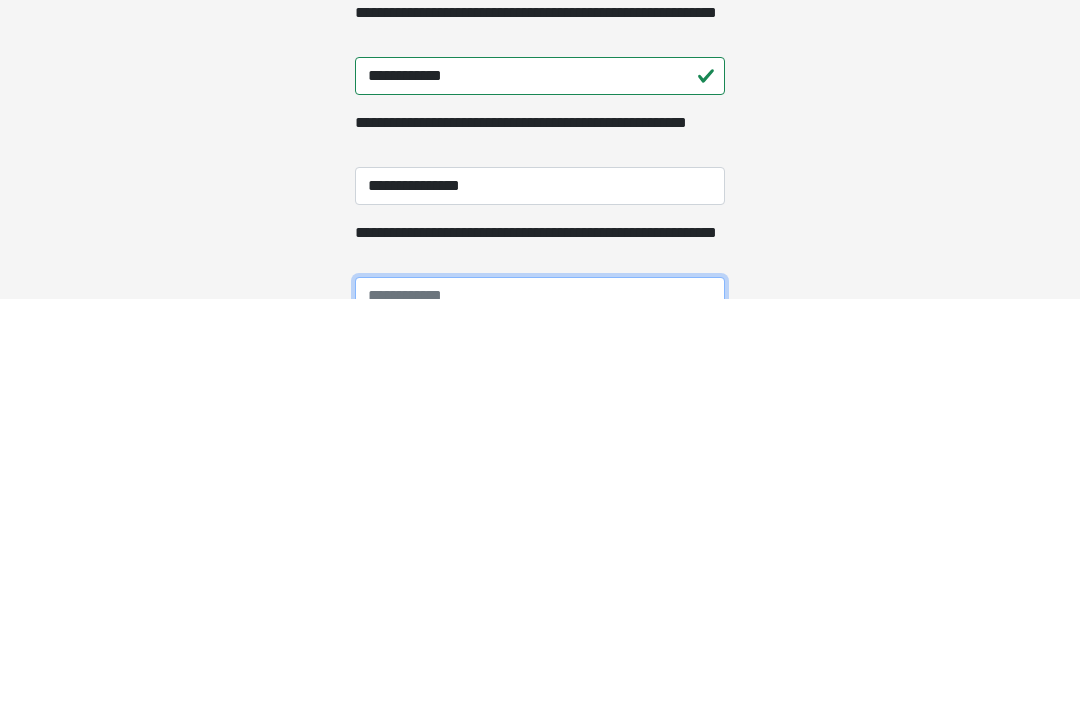 click on "**********" at bounding box center [540, 704] 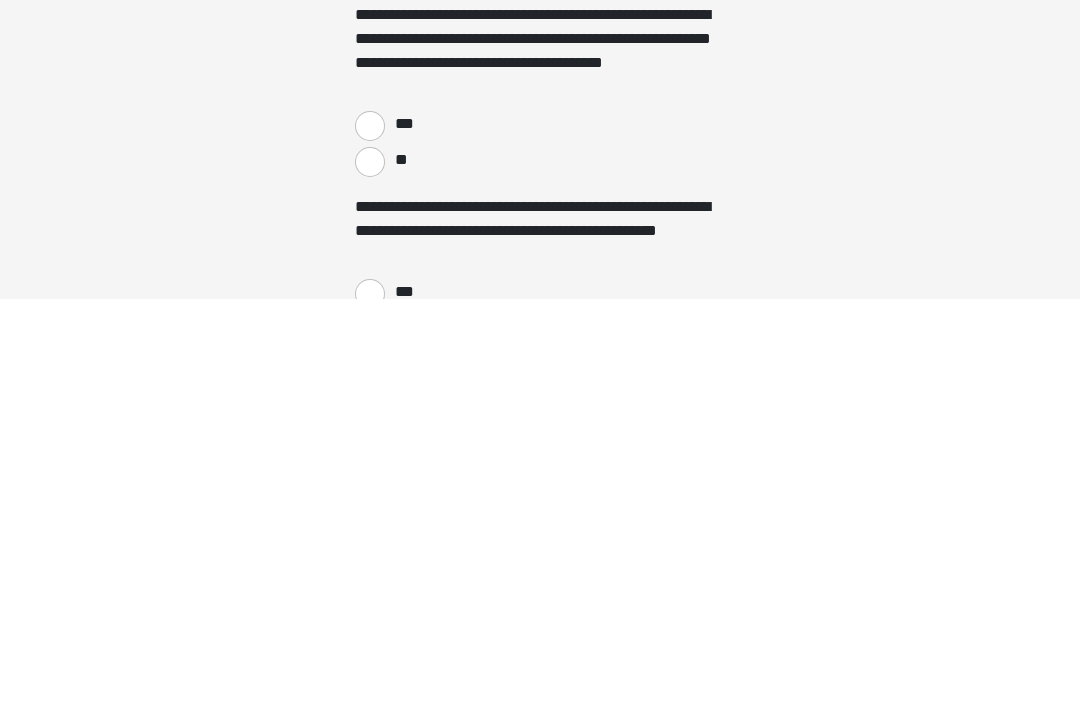 scroll, scrollTop: 397, scrollLeft: 0, axis: vertical 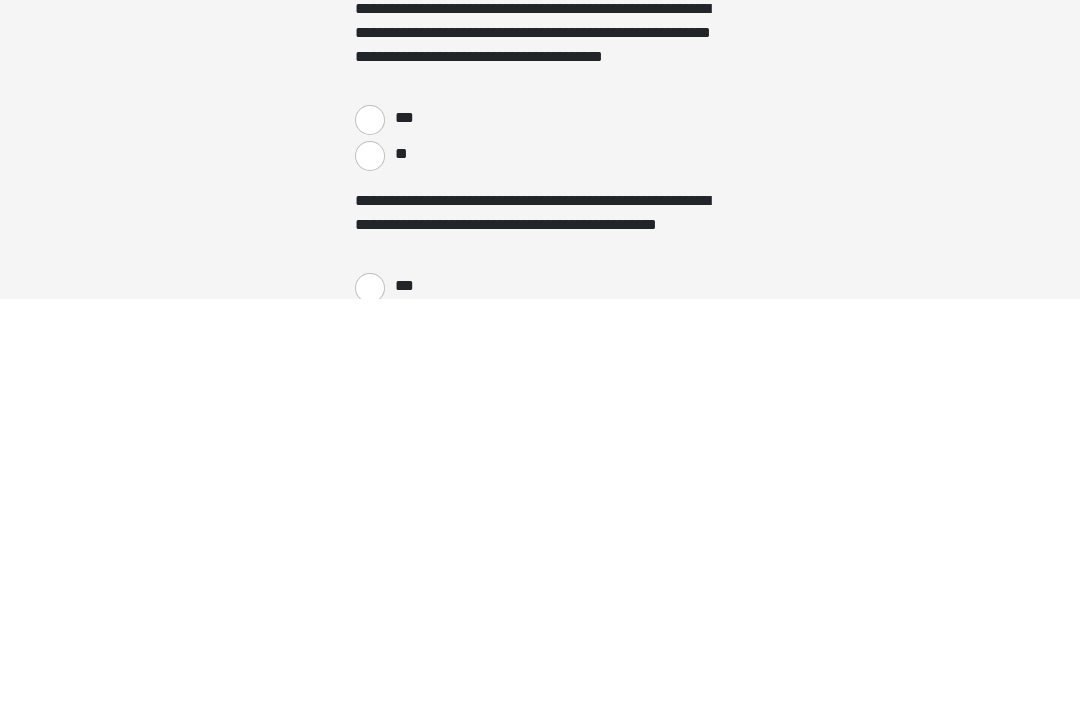 type on "**********" 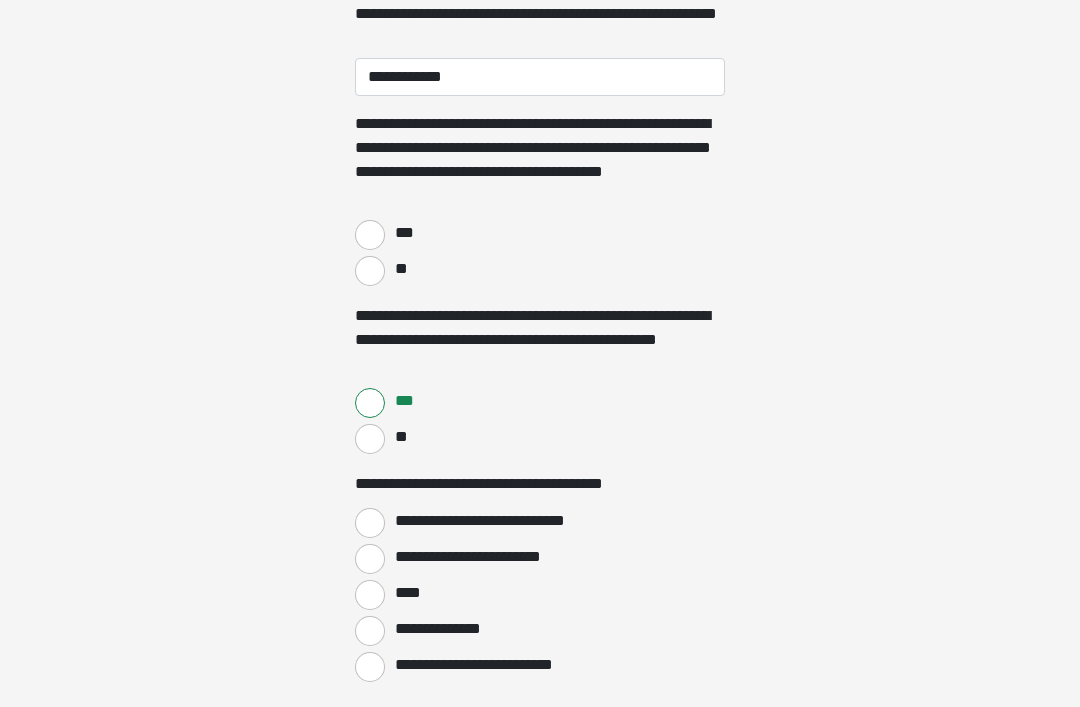 scroll, scrollTop: 689, scrollLeft: 0, axis: vertical 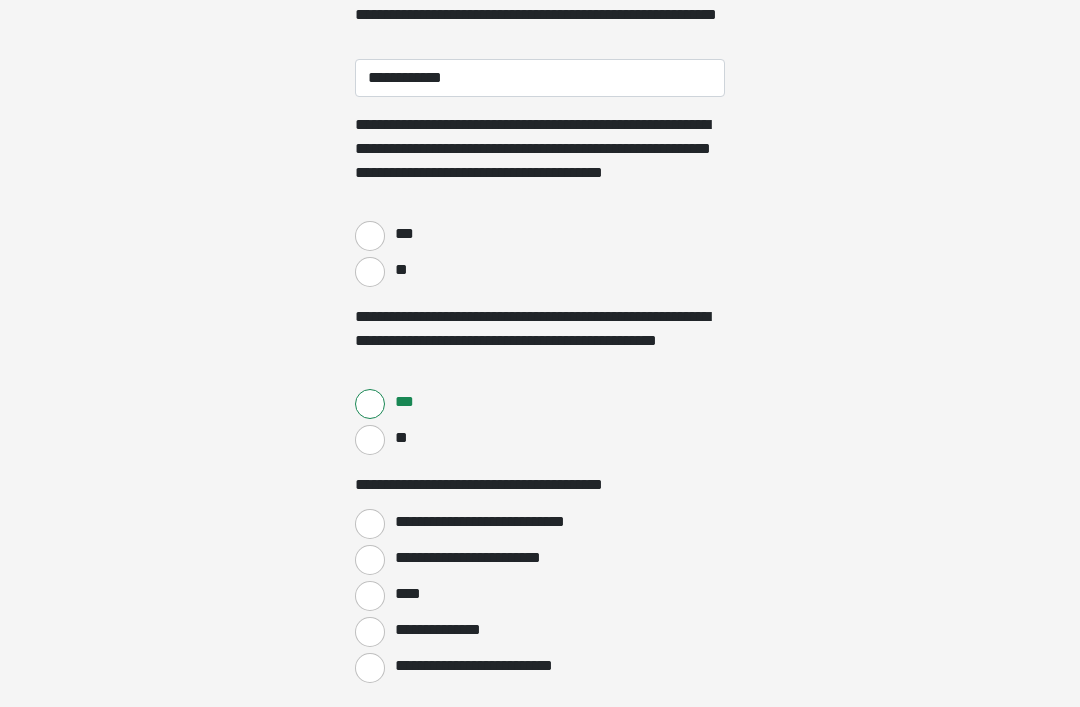 click on "**" at bounding box center [370, 272] 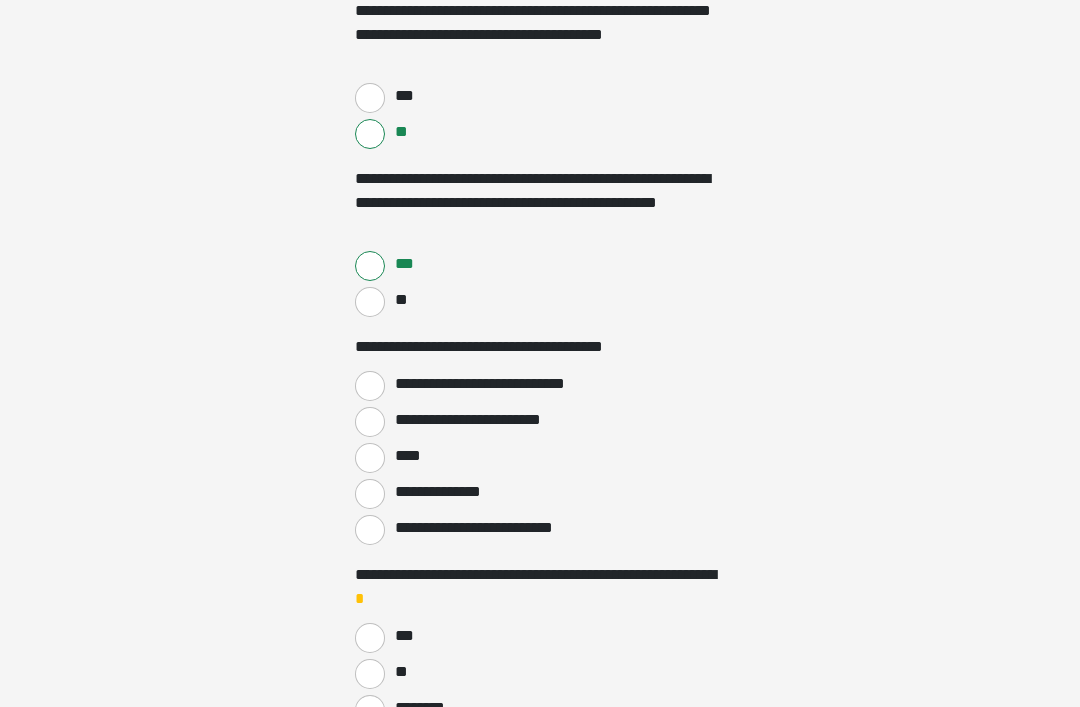 scroll, scrollTop: 830, scrollLeft: 0, axis: vertical 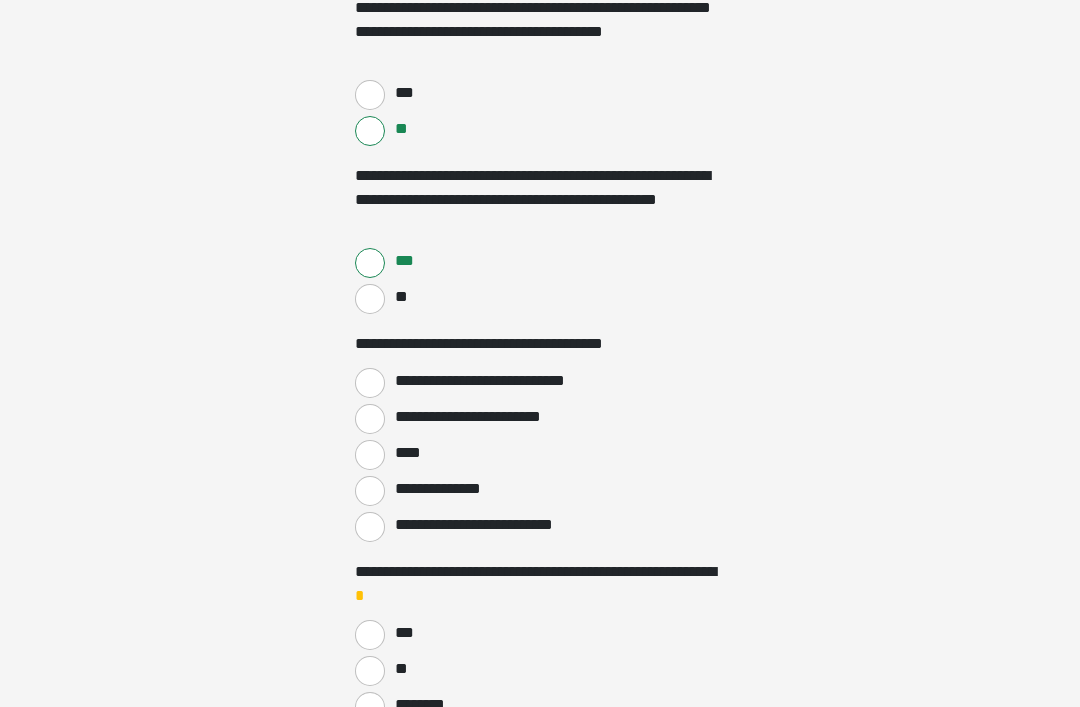 click on "**********" at bounding box center (370, 383) 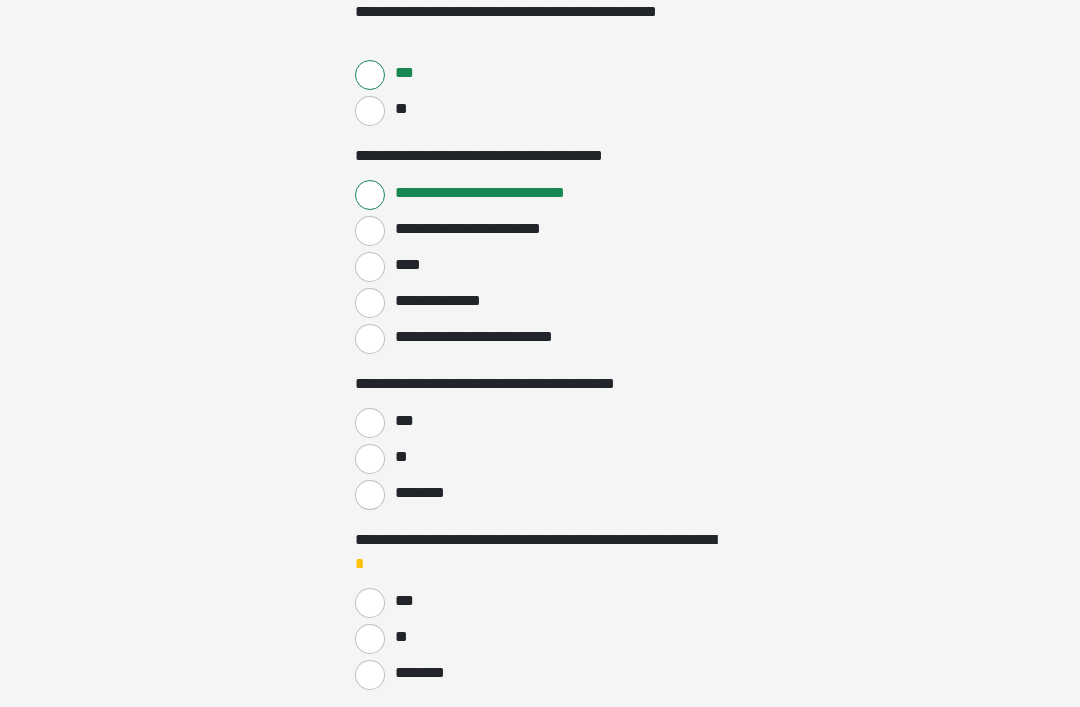 scroll, scrollTop: 1028, scrollLeft: 0, axis: vertical 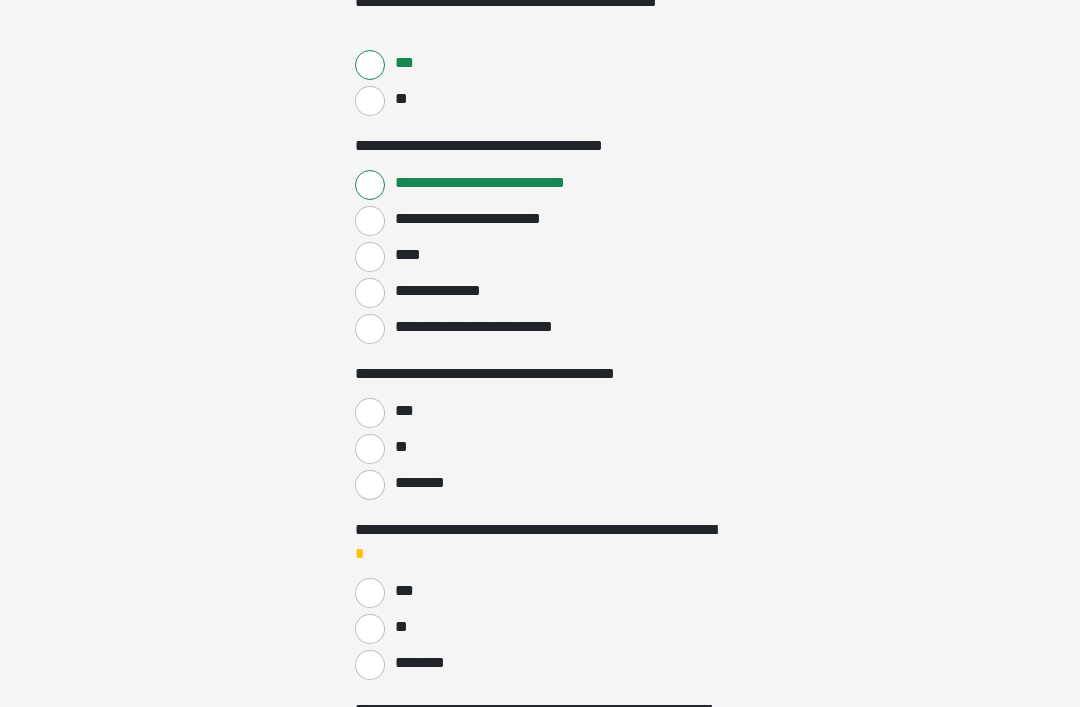 click on "***" at bounding box center (370, 413) 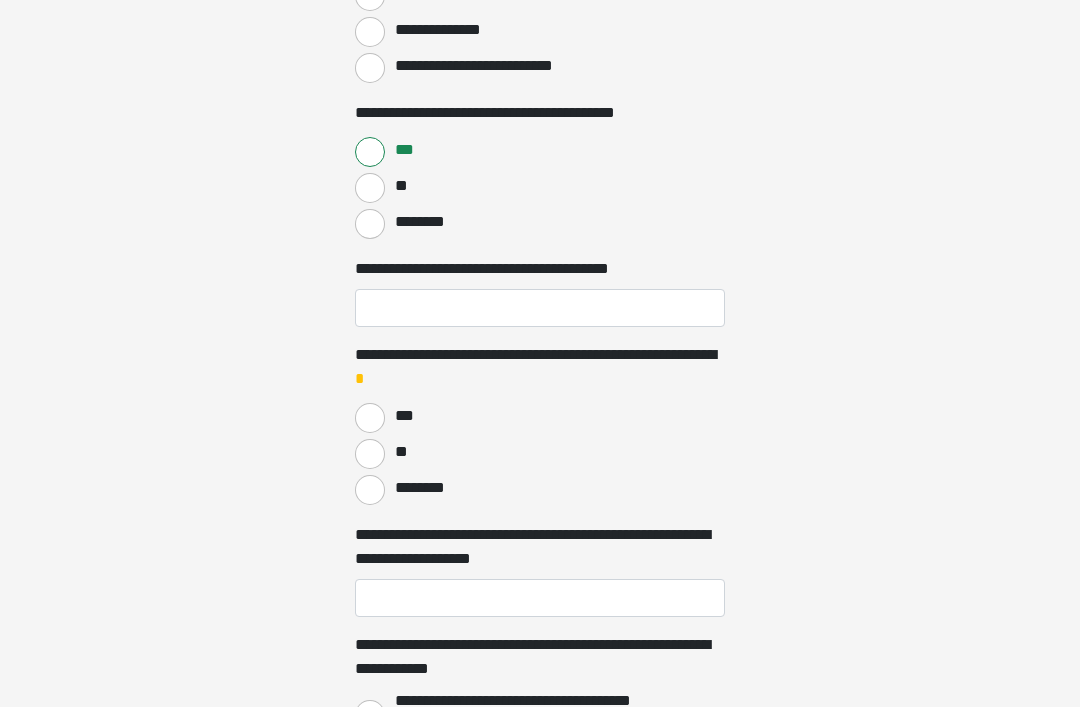 scroll, scrollTop: 1308, scrollLeft: 0, axis: vertical 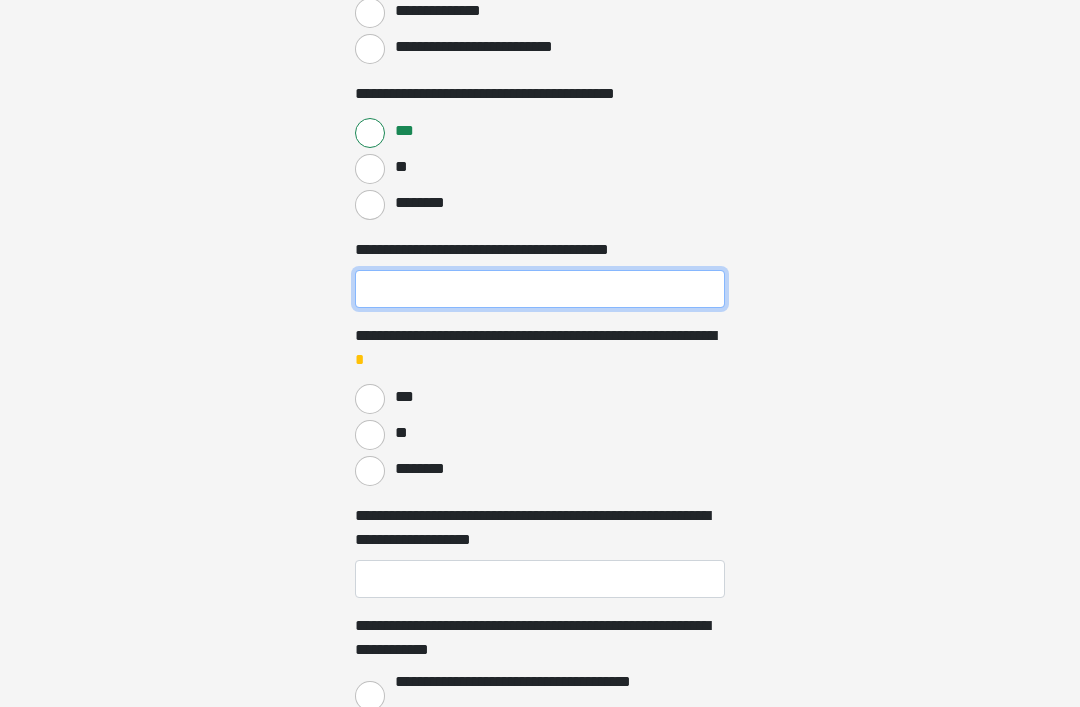 click on "**********" at bounding box center (540, 289) 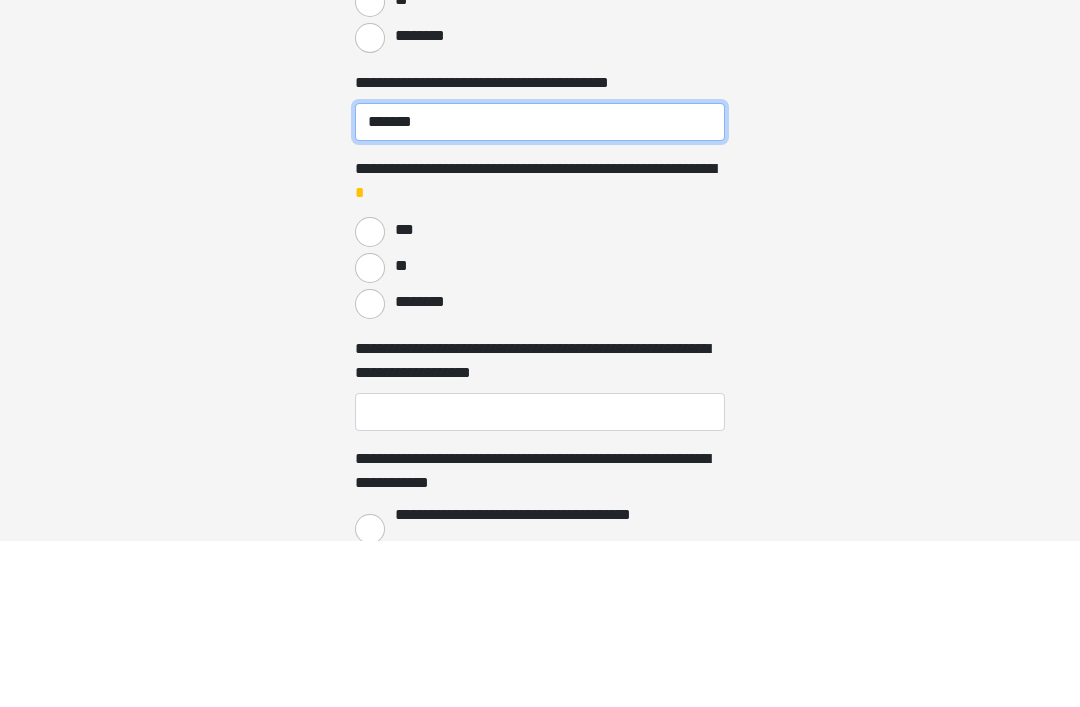type on "*******" 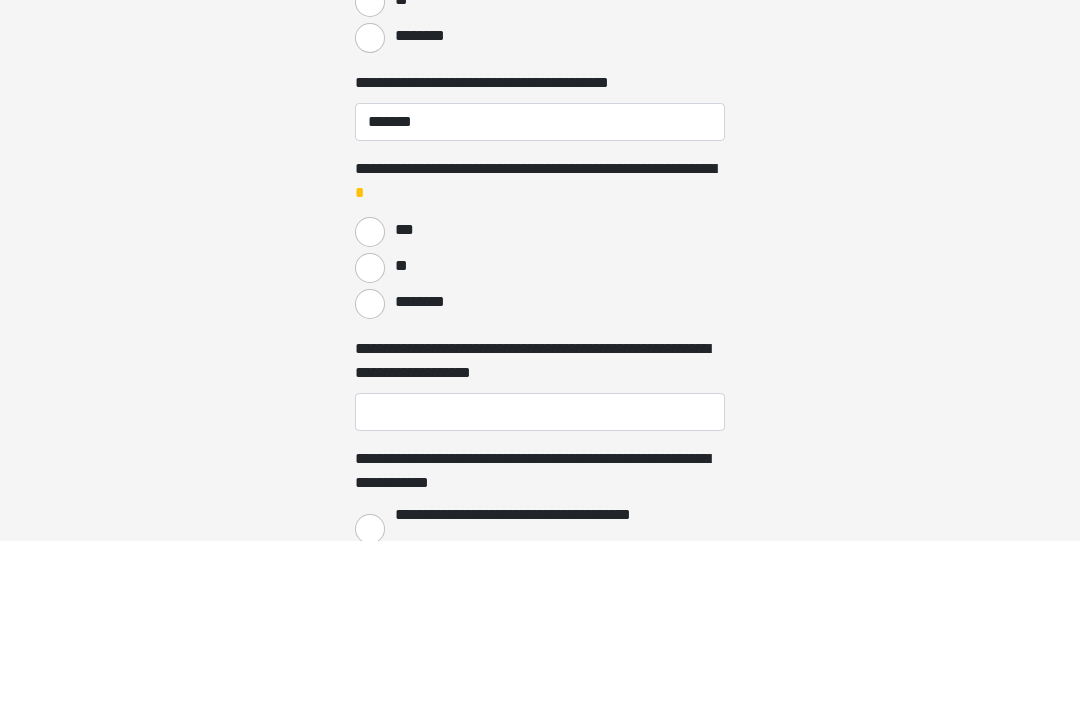 click on "********" at bounding box center [370, 471] 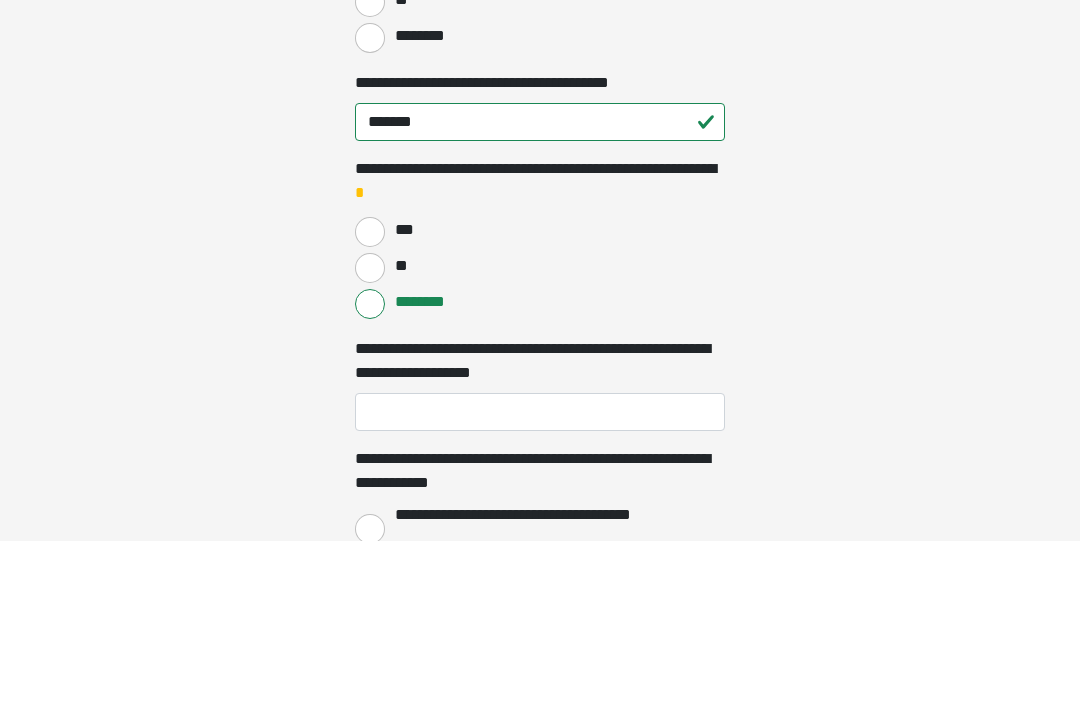 scroll, scrollTop: 1475, scrollLeft: 0, axis: vertical 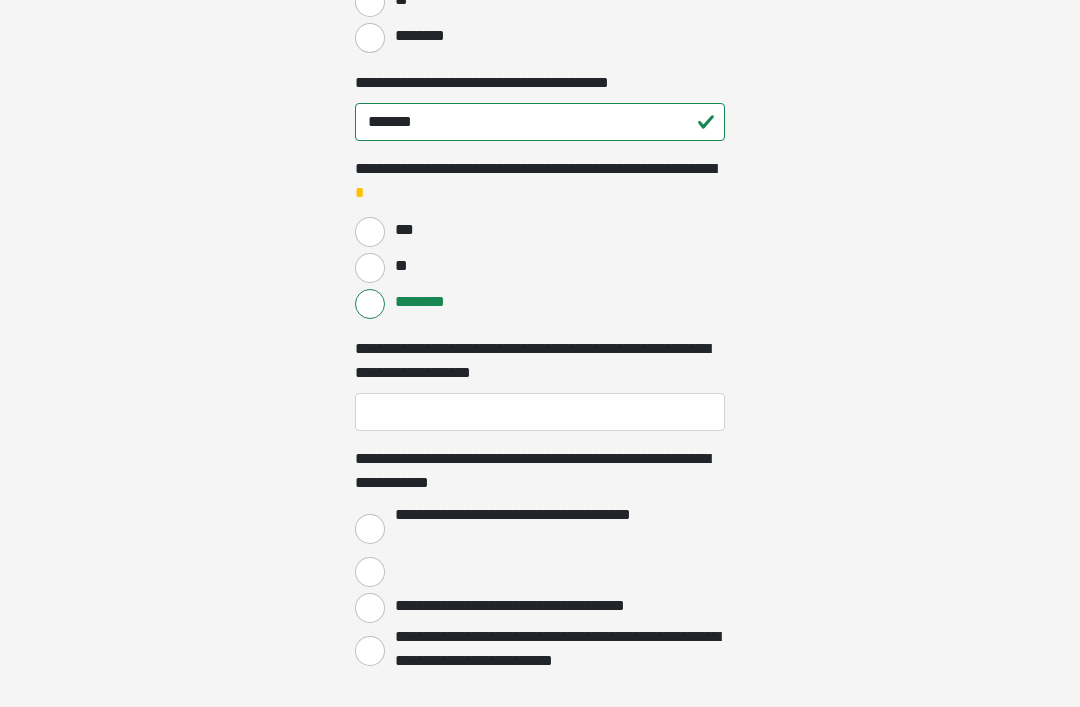 click on "**" at bounding box center (370, 268) 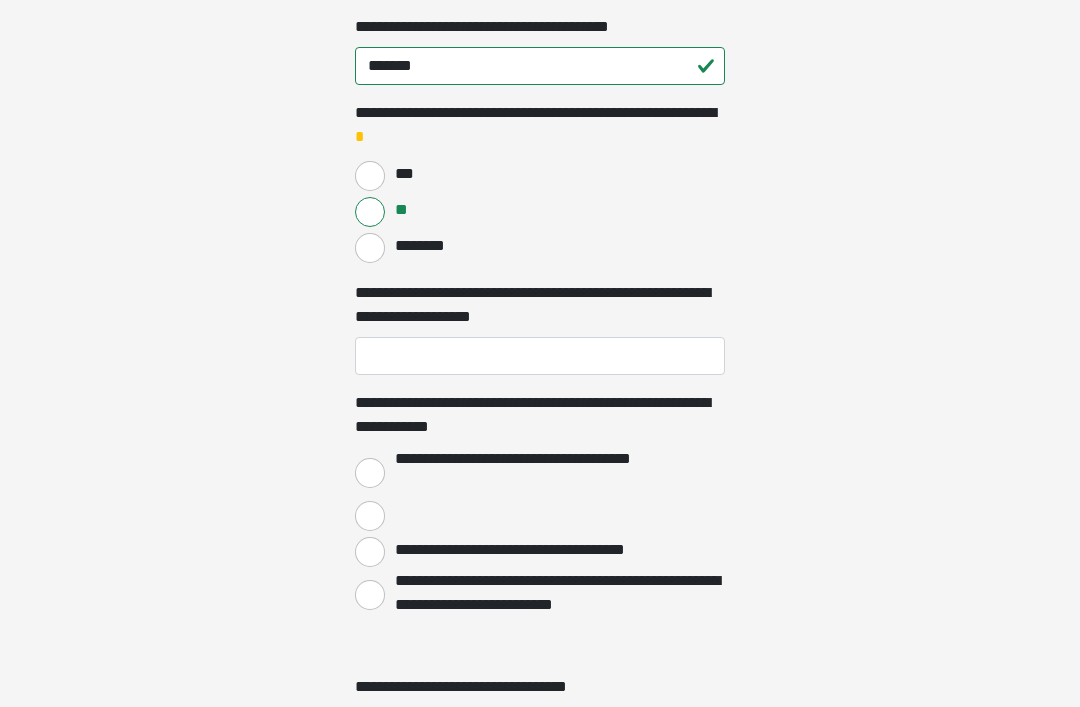 scroll, scrollTop: 1537, scrollLeft: 0, axis: vertical 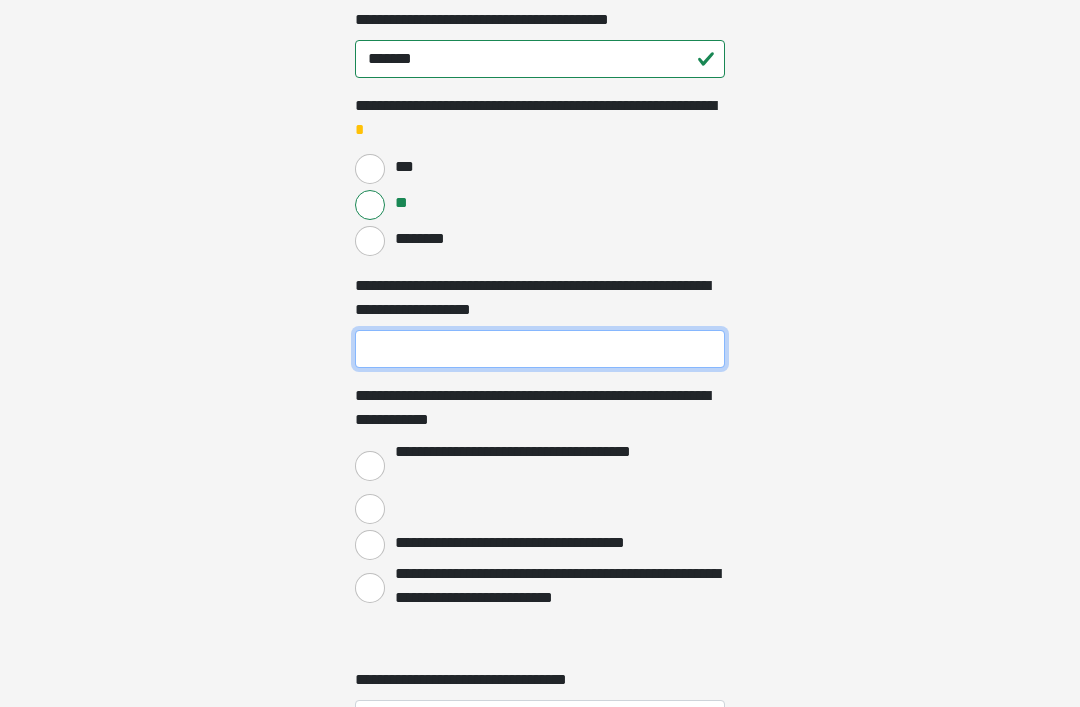 click on "**********" at bounding box center [540, 350] 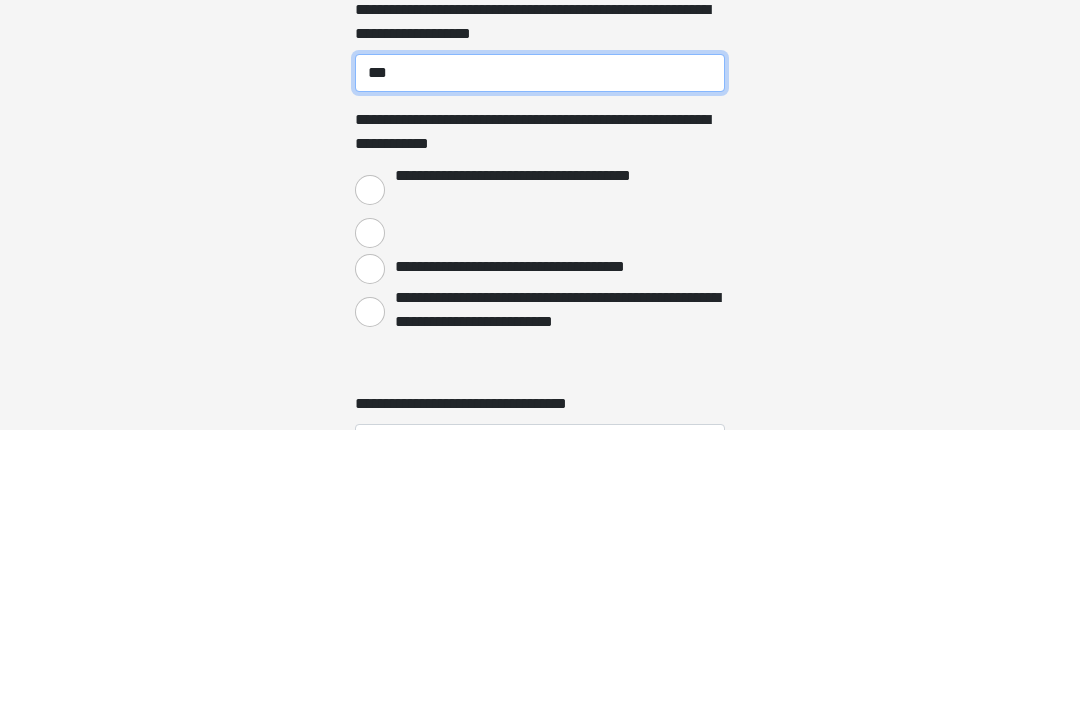 type on "***" 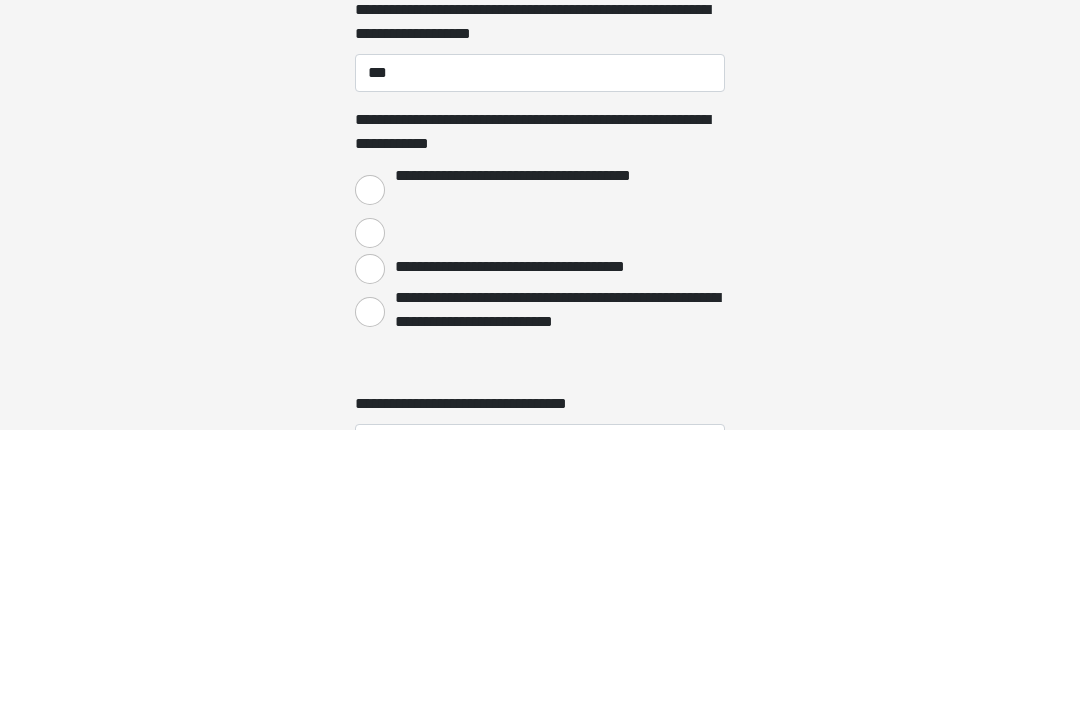 click on "**********" at bounding box center [370, 467] 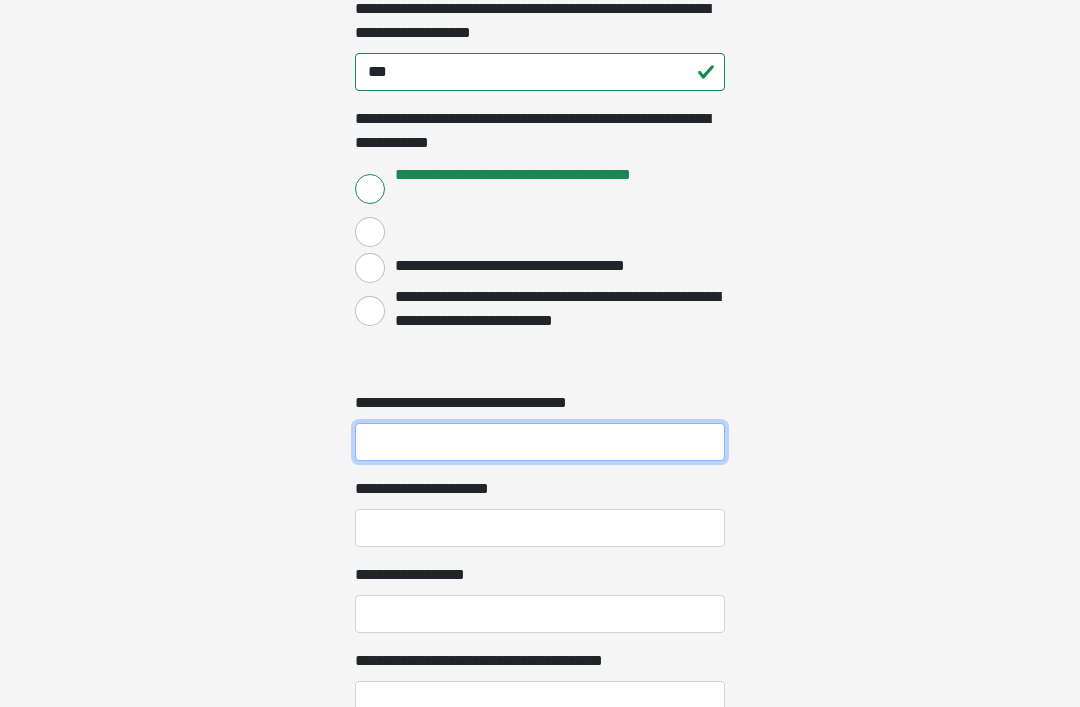 click on "**********" at bounding box center (540, 442) 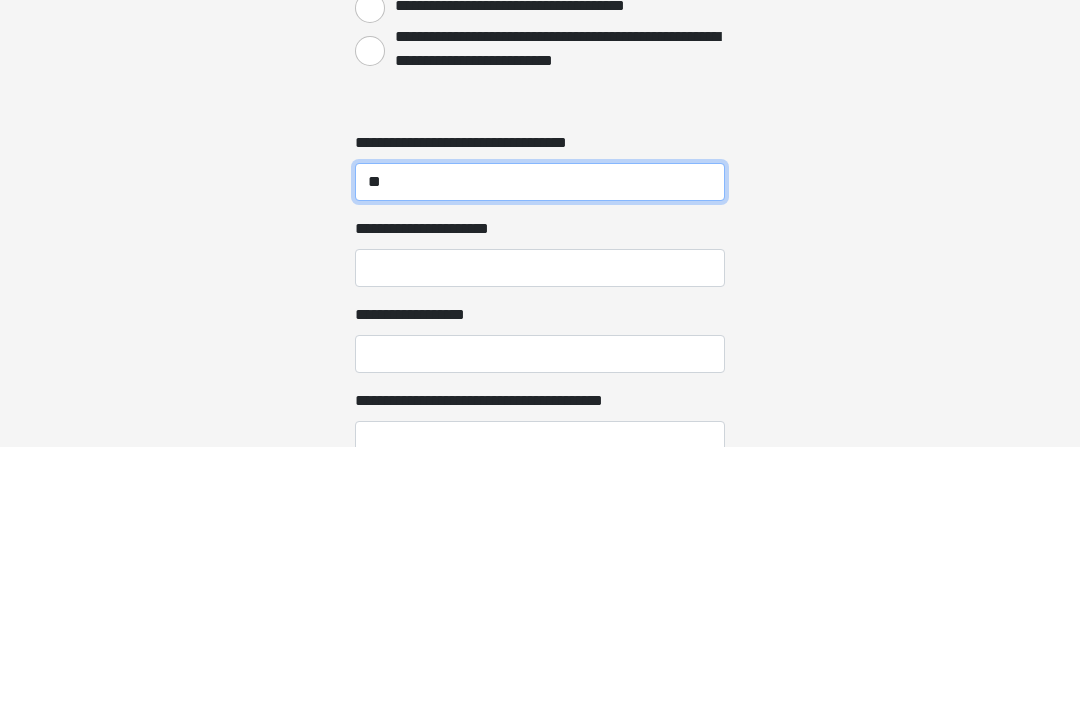 type on "**" 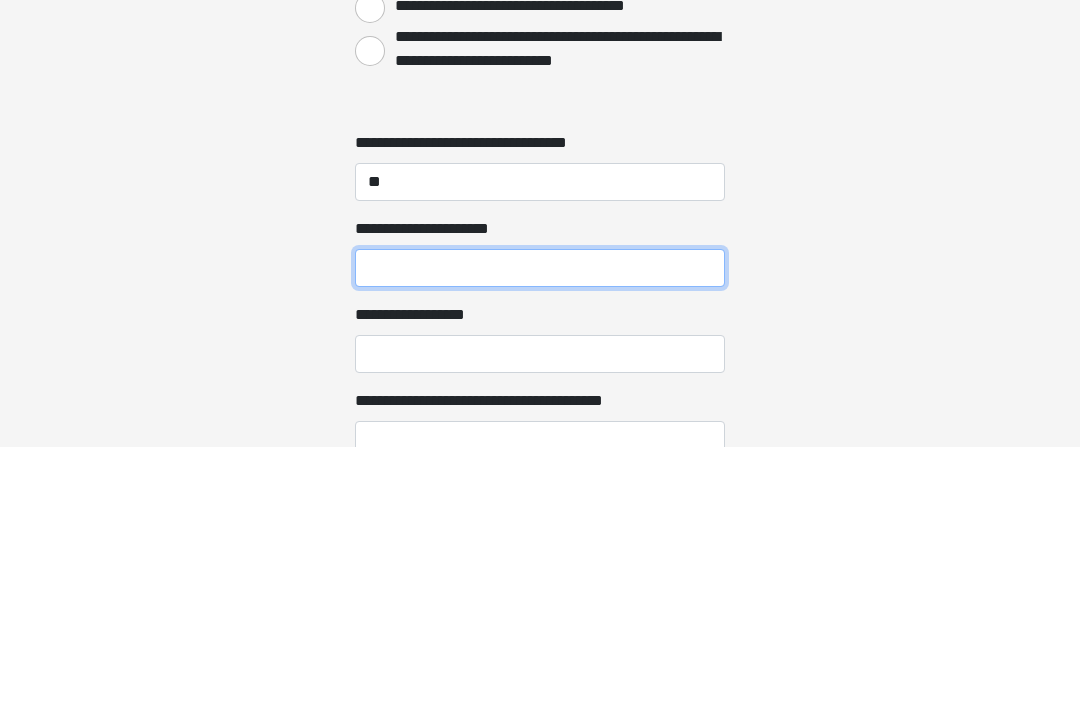 click on "**********" at bounding box center [540, 529] 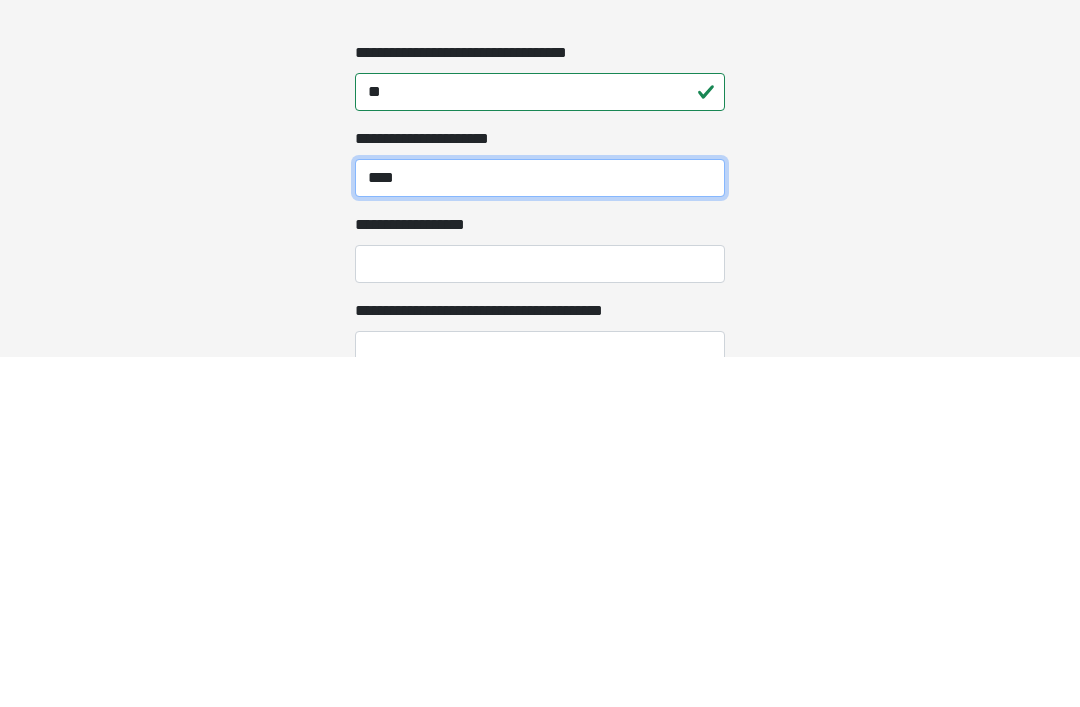 type on "****" 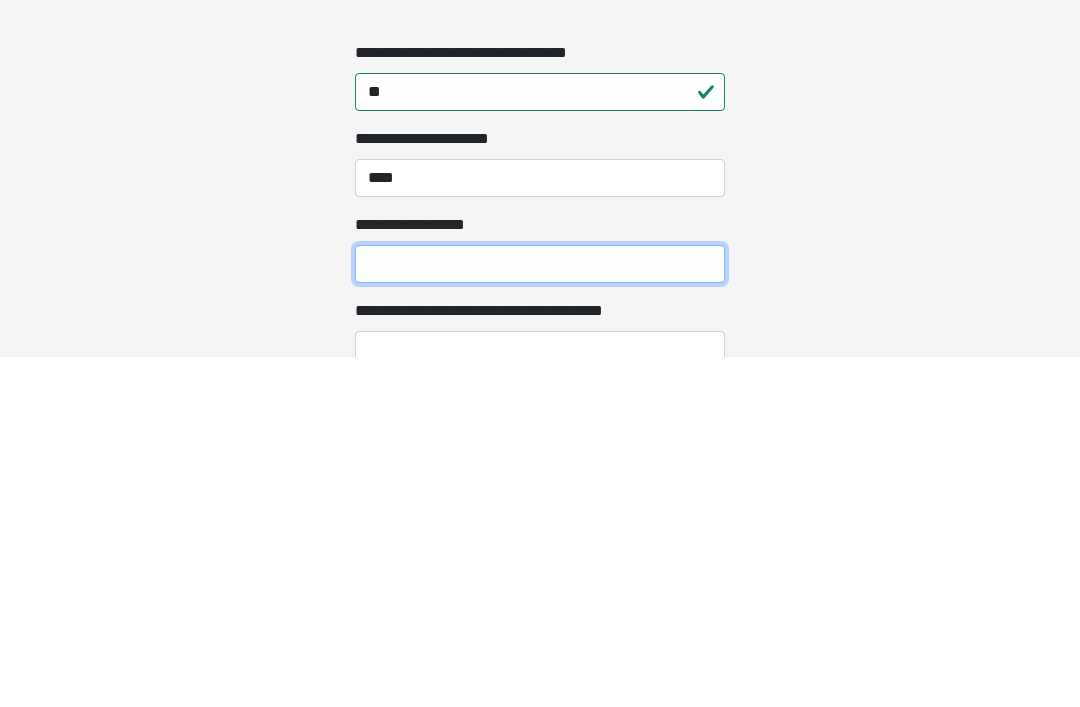 click on "**********" at bounding box center [540, 615] 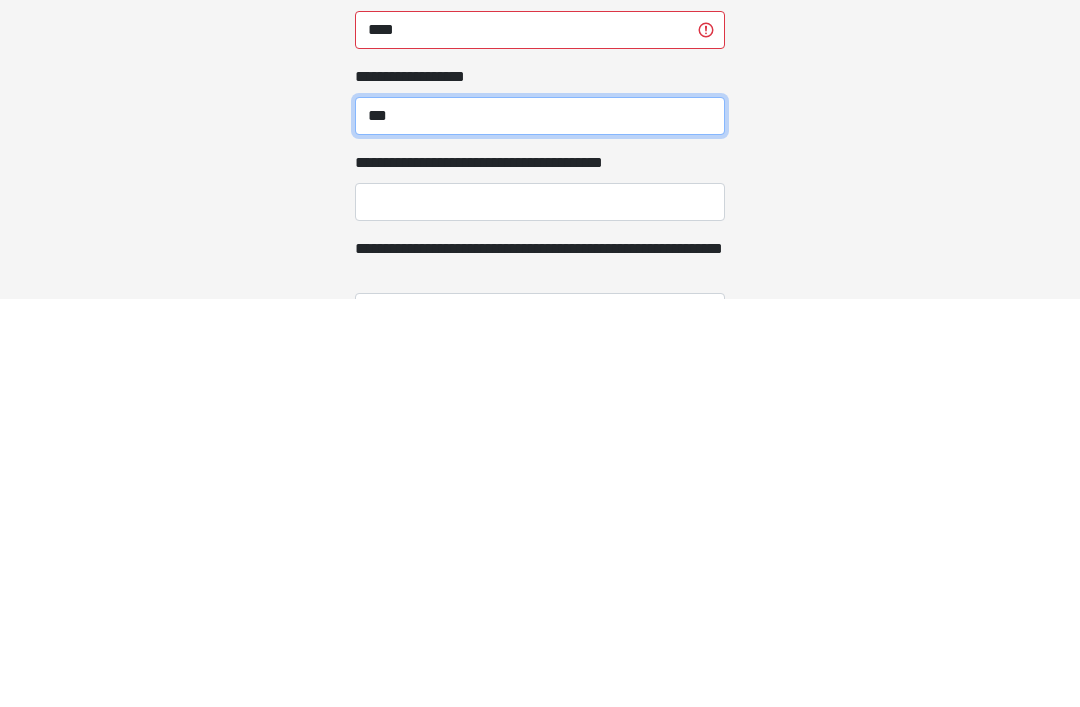 scroll, scrollTop: 1907, scrollLeft: 0, axis: vertical 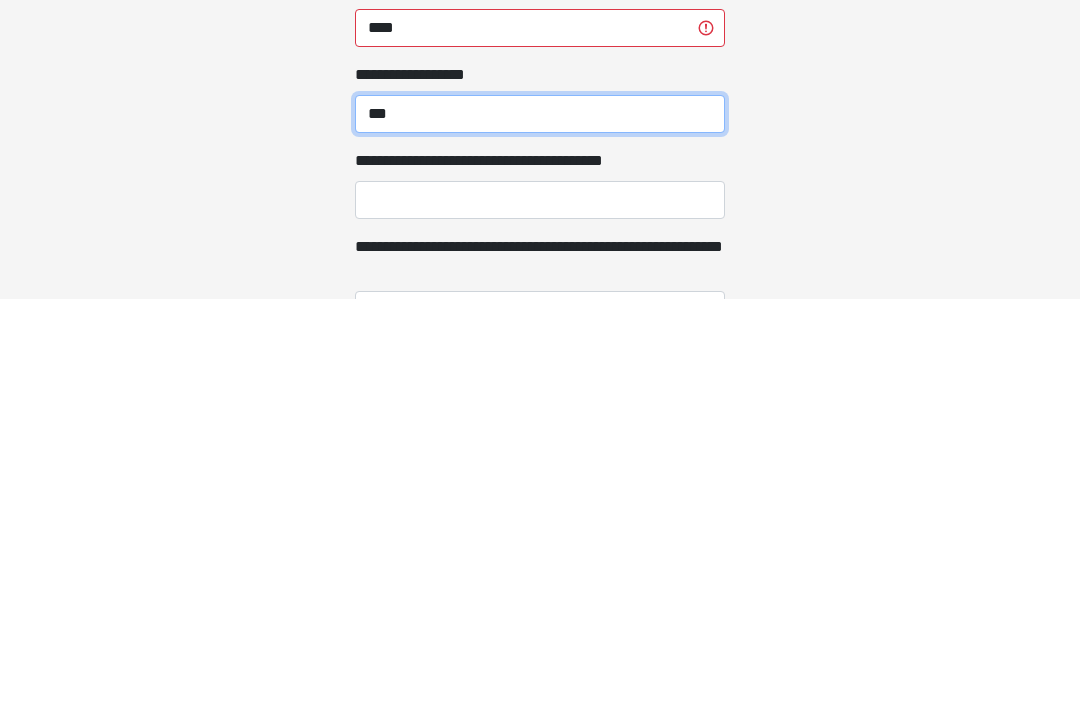 type on "***" 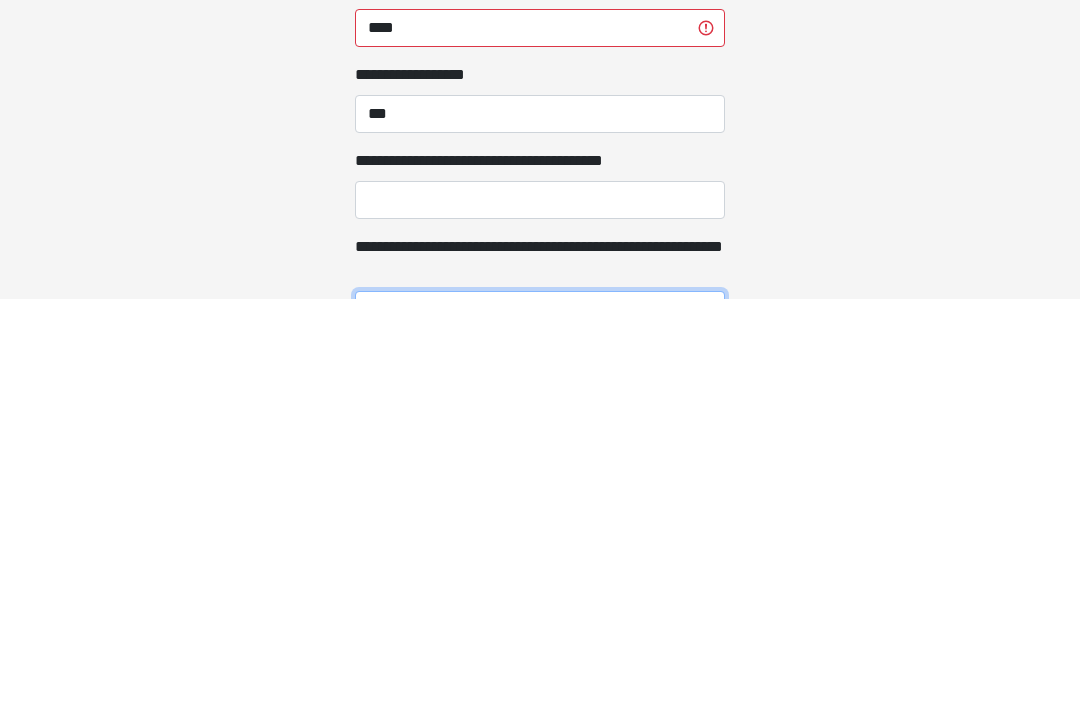 click on "**********" at bounding box center (540, 718) 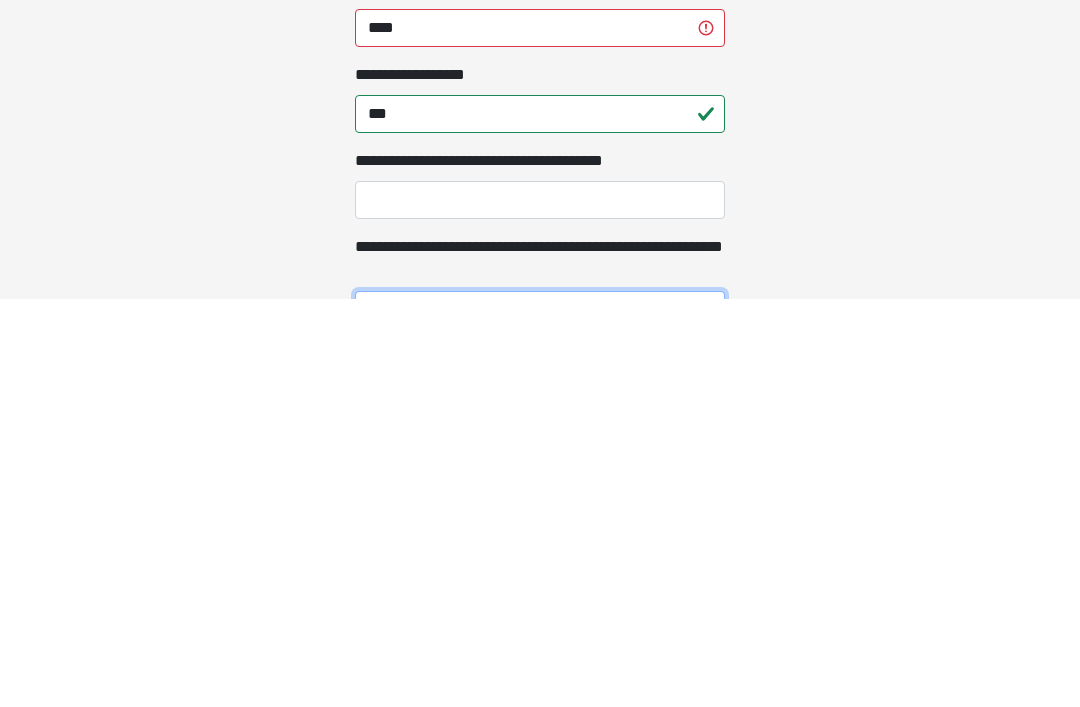 scroll, scrollTop: 2035, scrollLeft: 0, axis: vertical 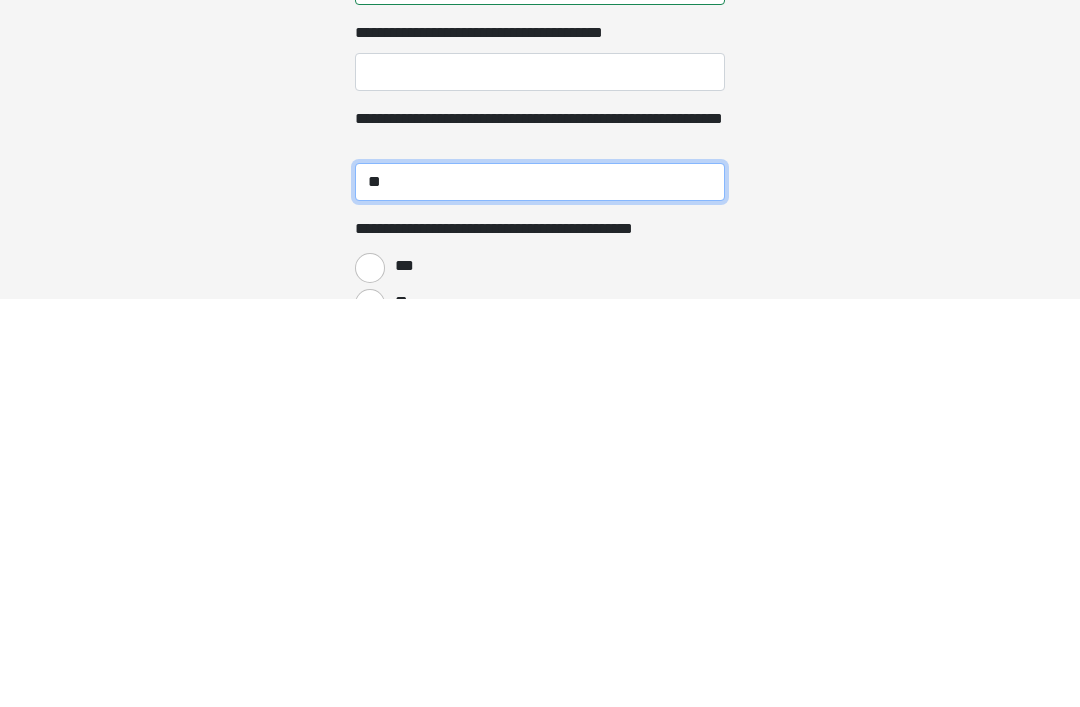 type on "**" 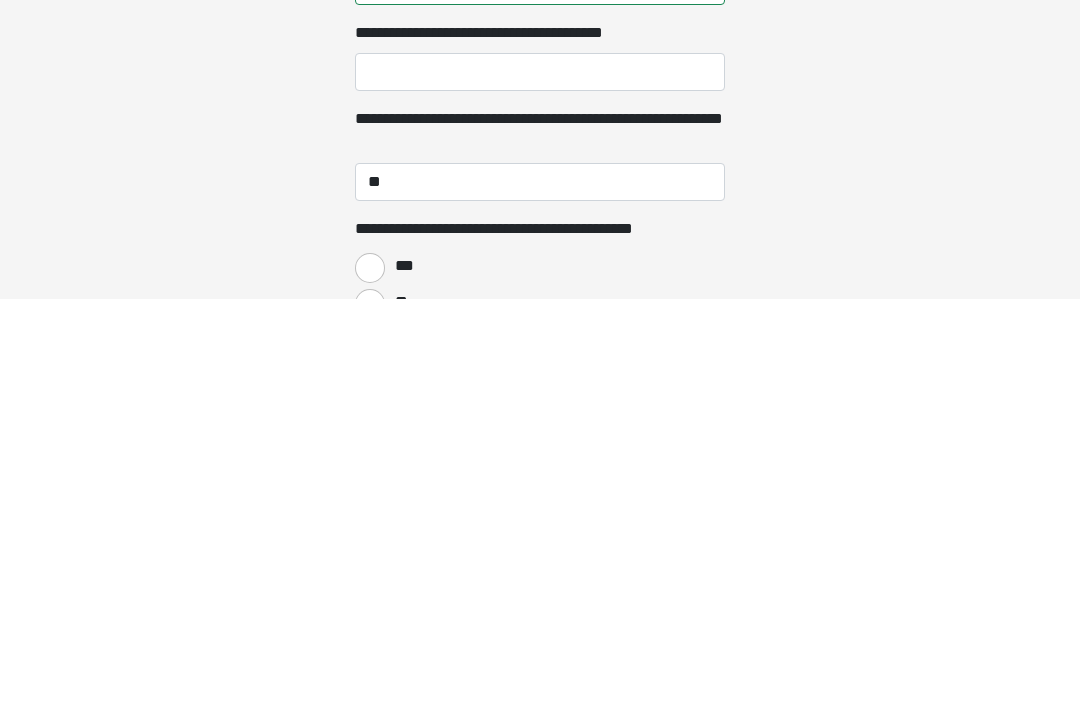 click on "**" at bounding box center [370, 712] 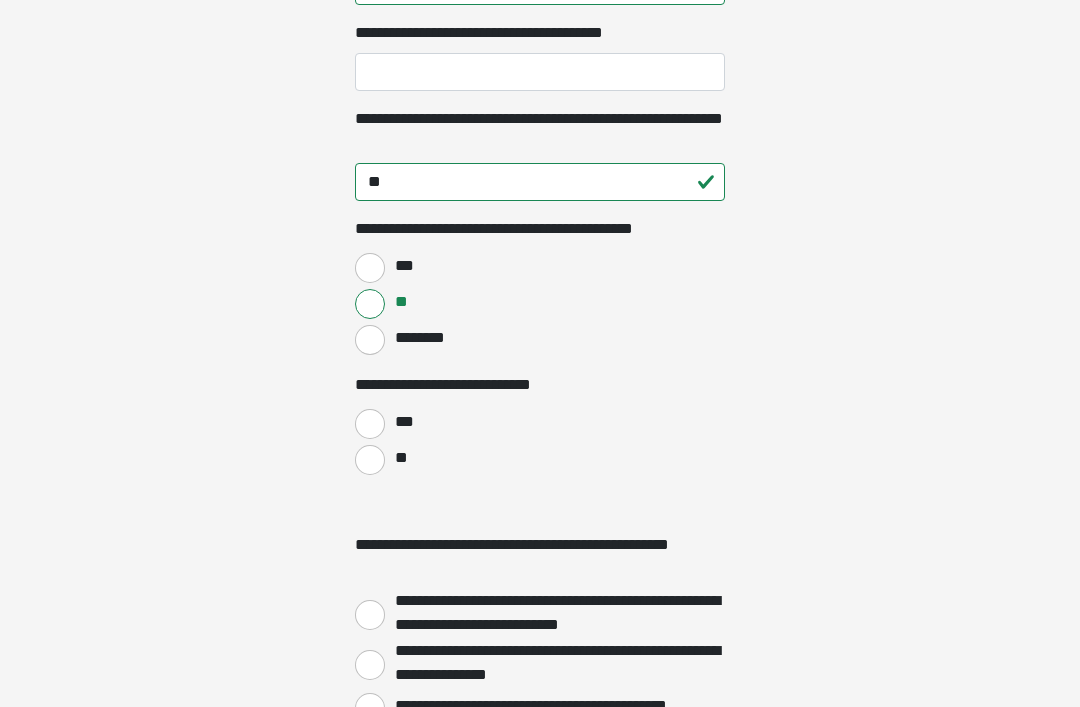 click on "**" at bounding box center (370, 460) 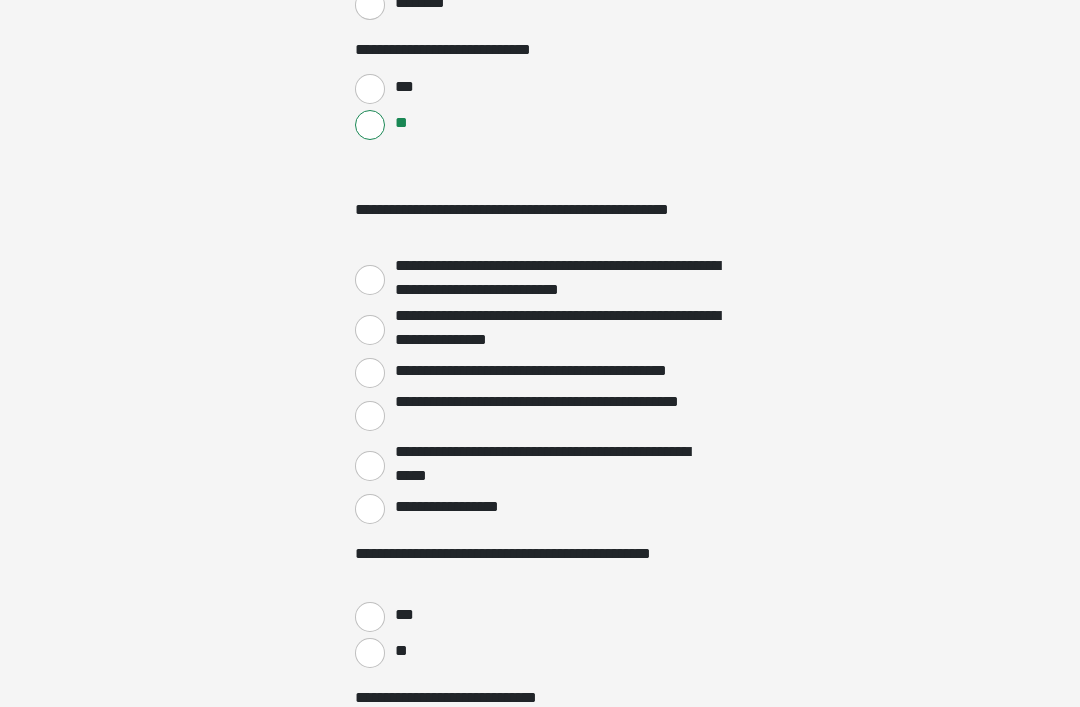 scroll, scrollTop: 2789, scrollLeft: 0, axis: vertical 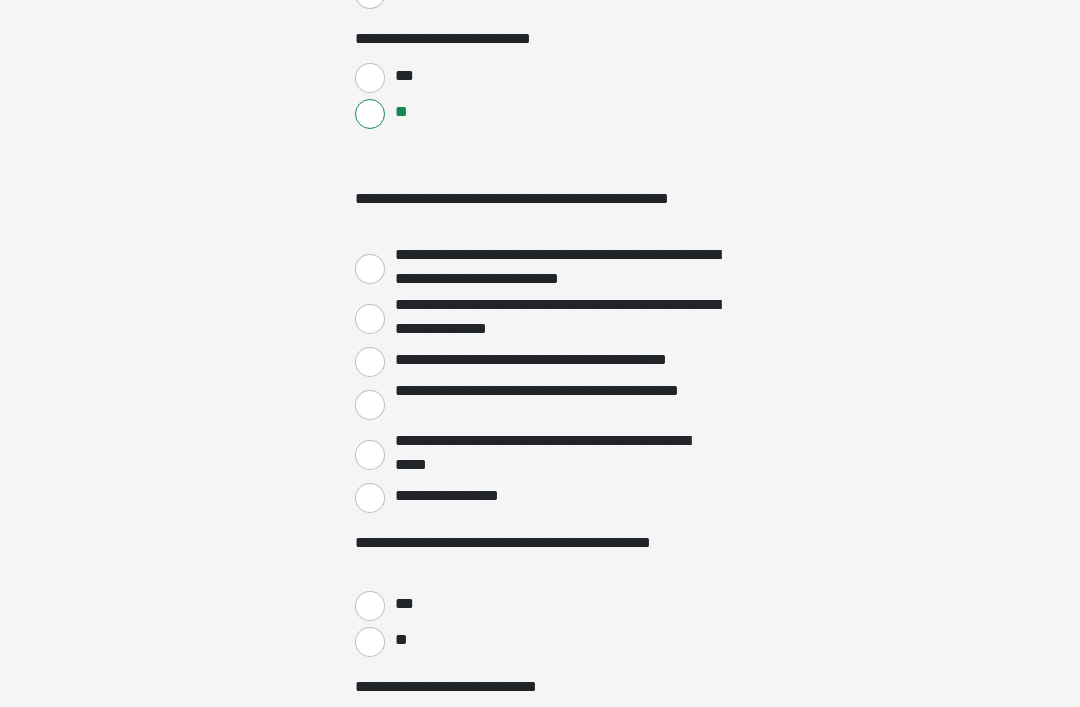 click on "***" at bounding box center [370, 606] 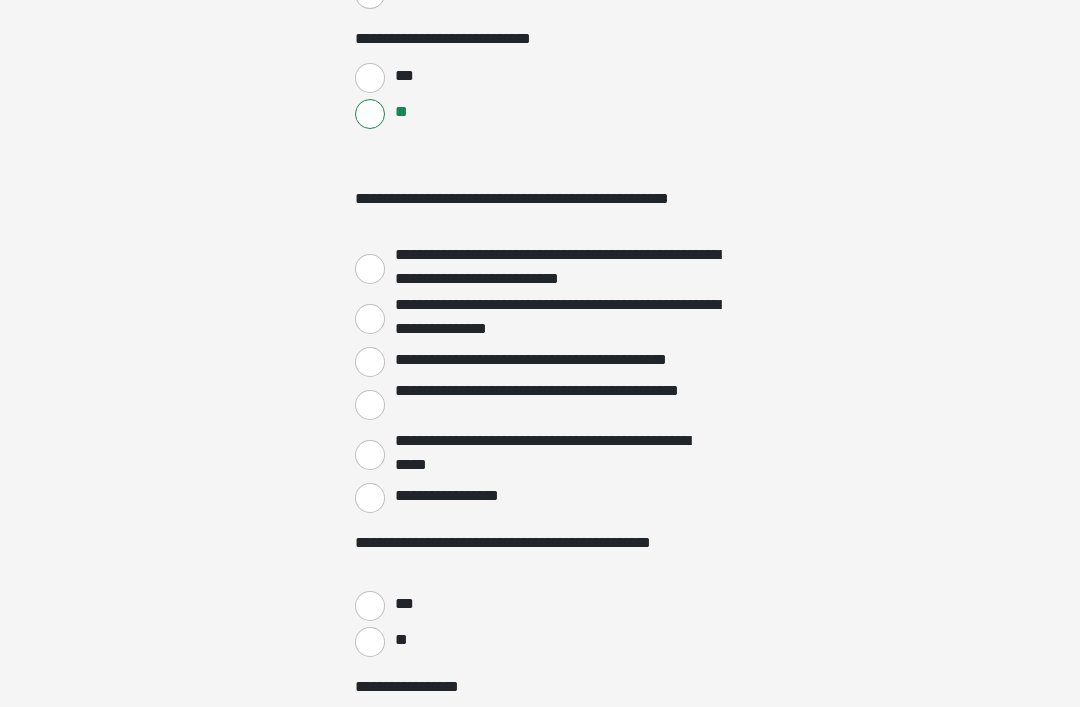 click on "**********" at bounding box center [370, 498] 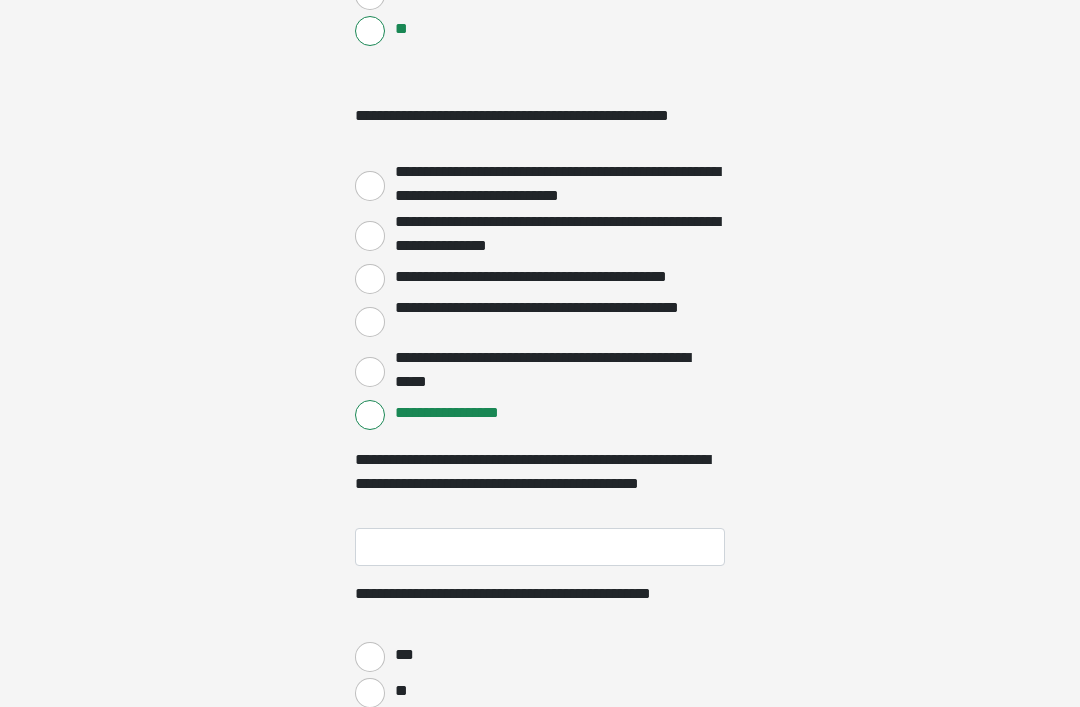 scroll, scrollTop: 2873, scrollLeft: 0, axis: vertical 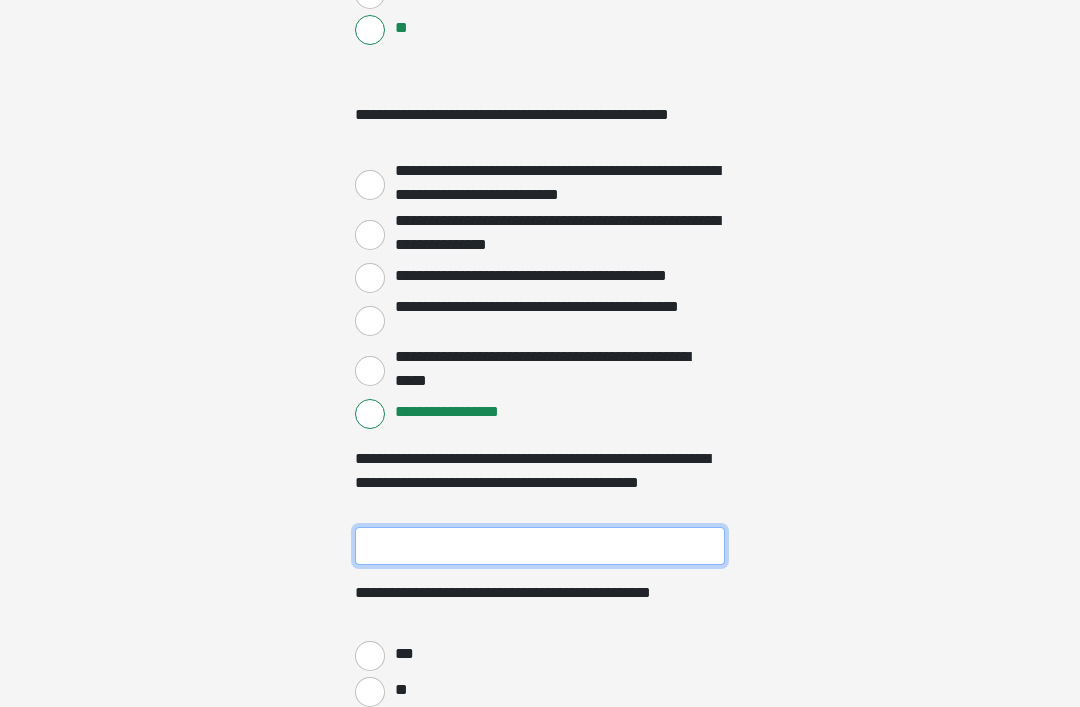click on "**********" at bounding box center [540, 546] 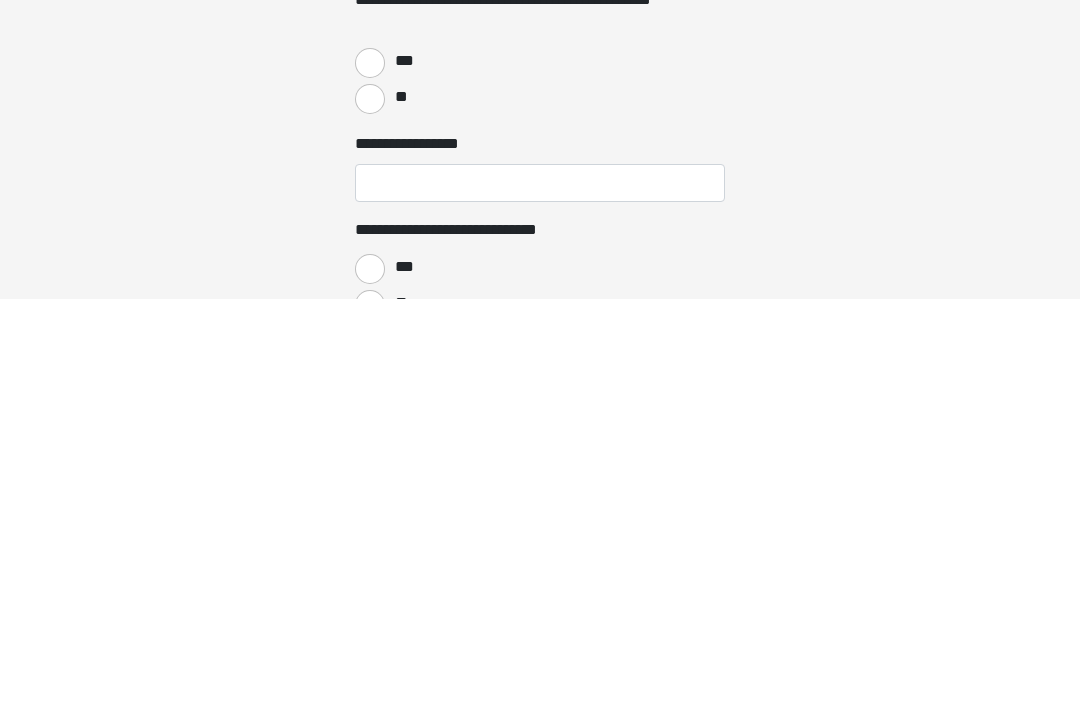 scroll, scrollTop: 3065, scrollLeft: 0, axis: vertical 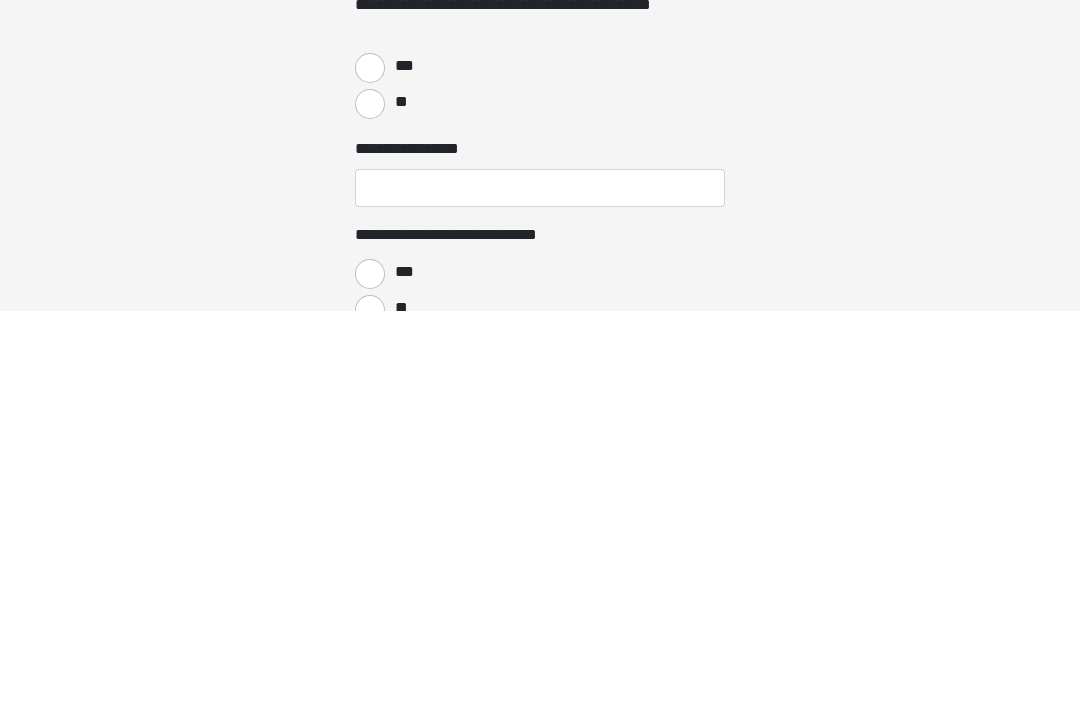 type on "******" 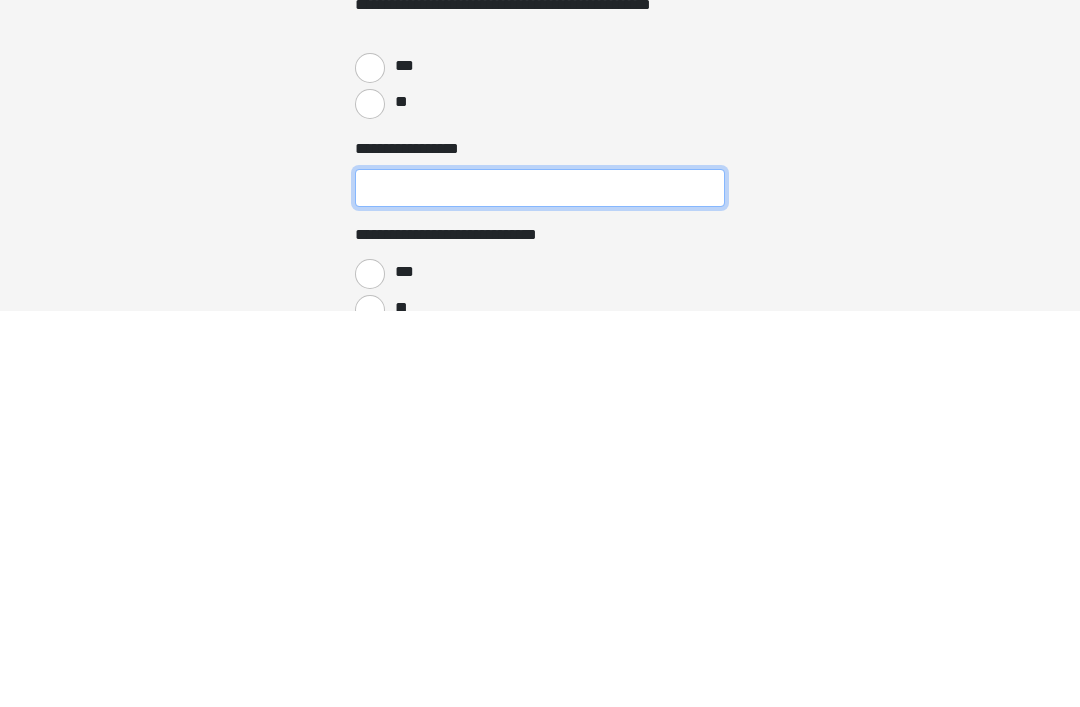 click on "**********" at bounding box center (540, 584) 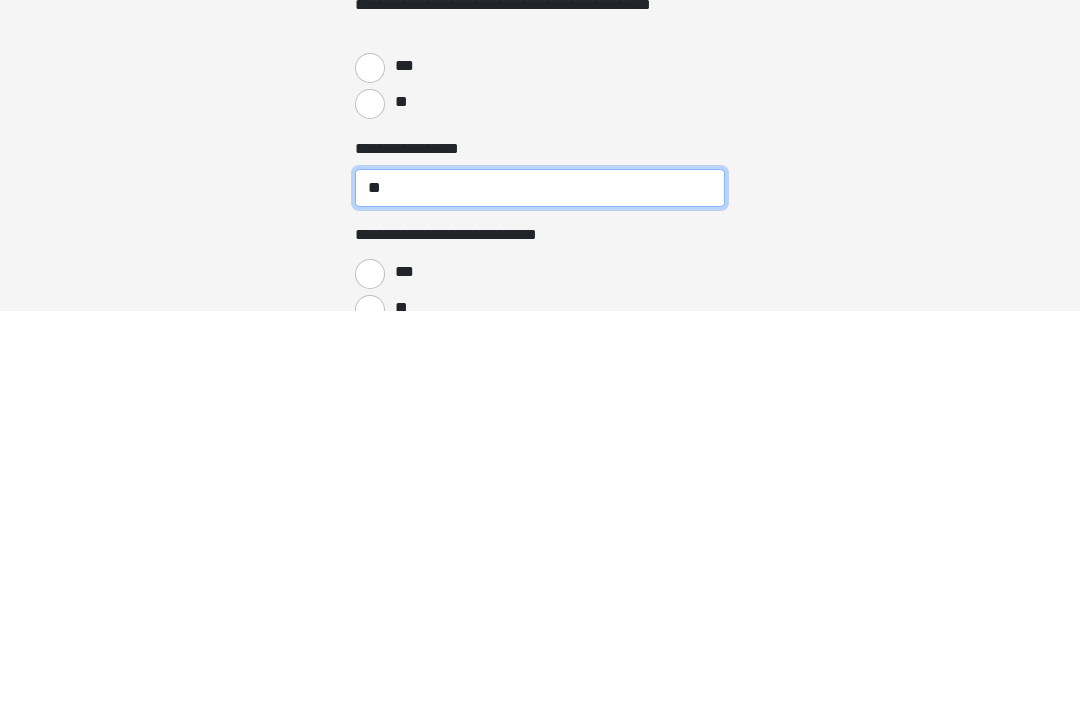 type on "**" 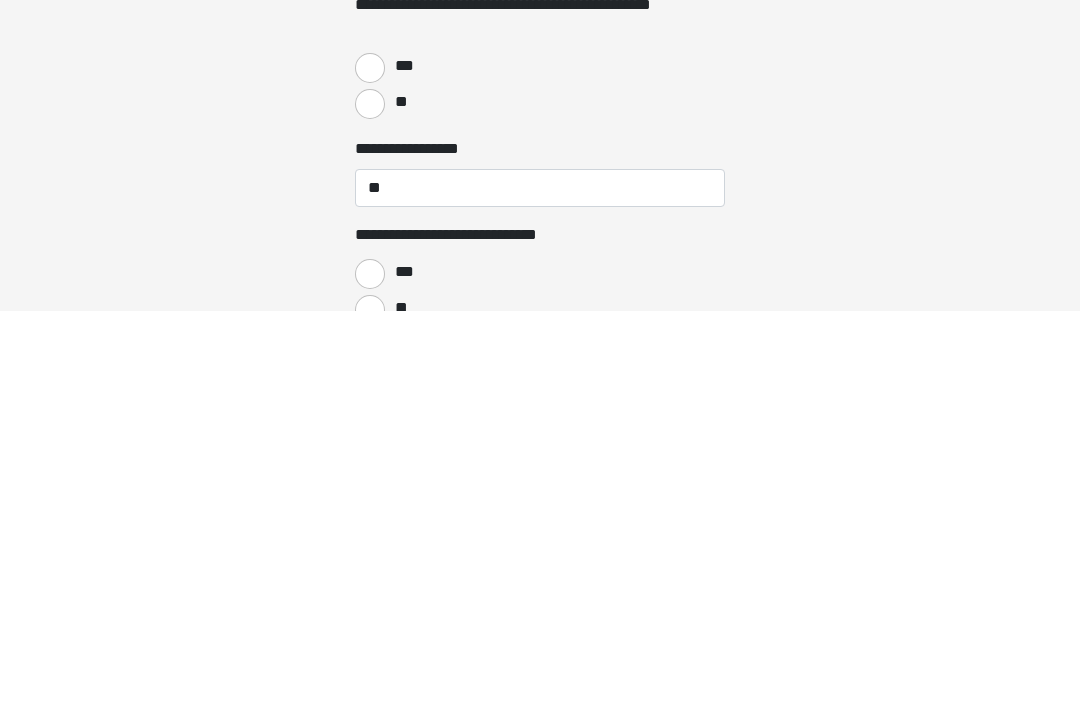 click on "**" at bounding box center (370, 706) 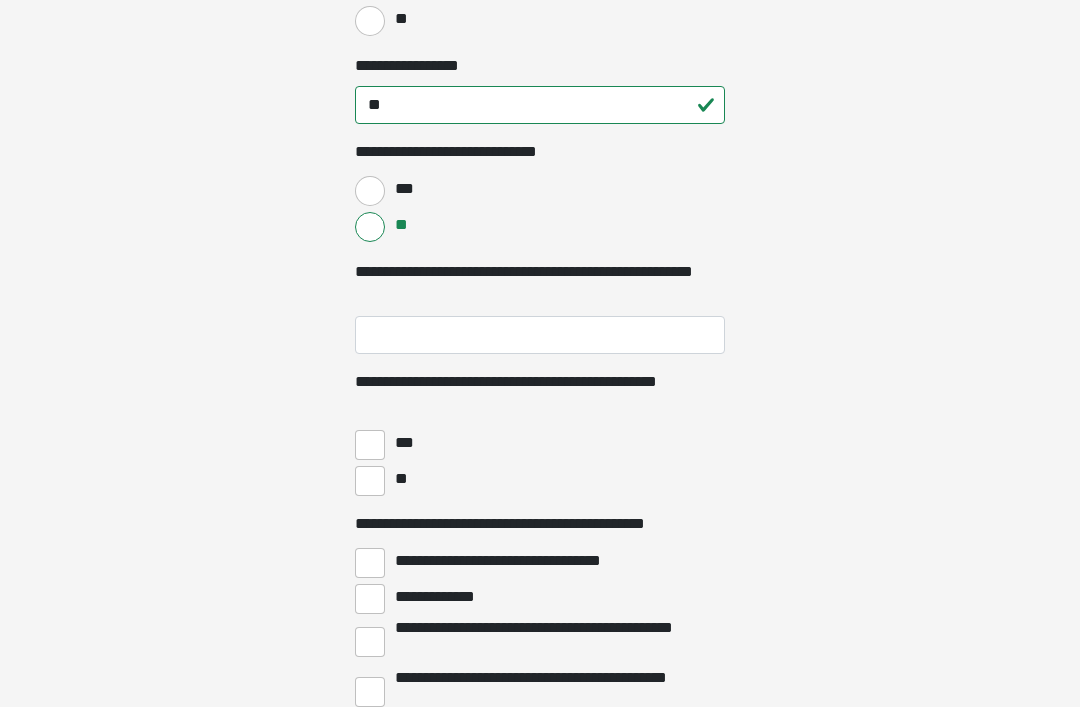 scroll, scrollTop: 3544, scrollLeft: 0, axis: vertical 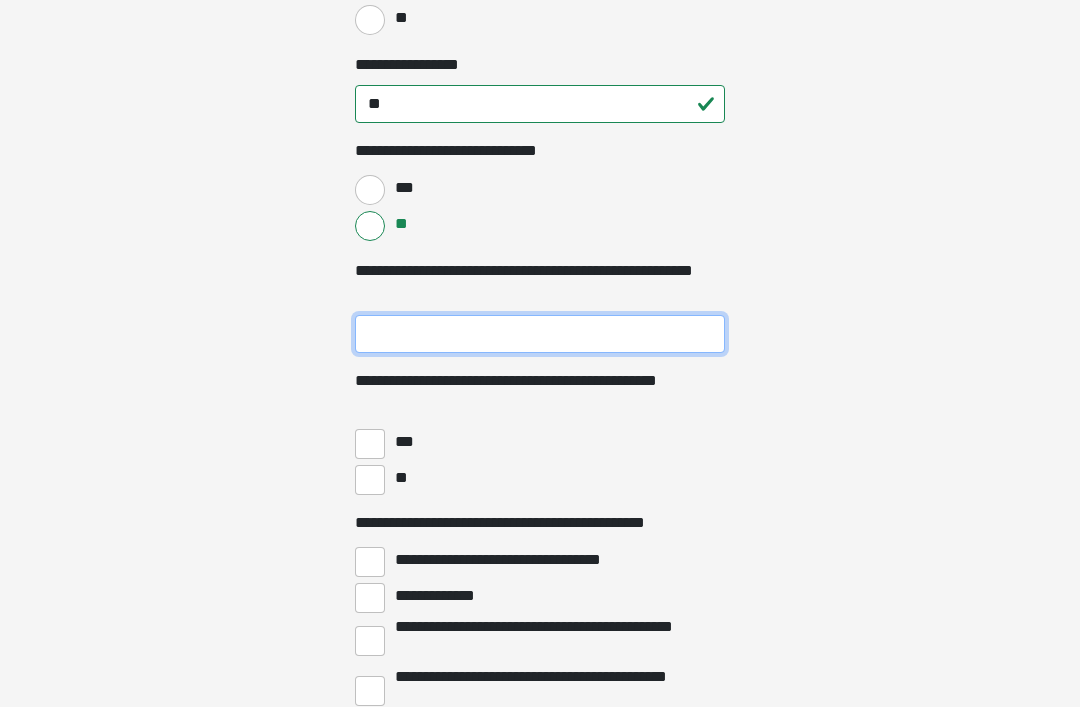 click on "**********" at bounding box center [540, 335] 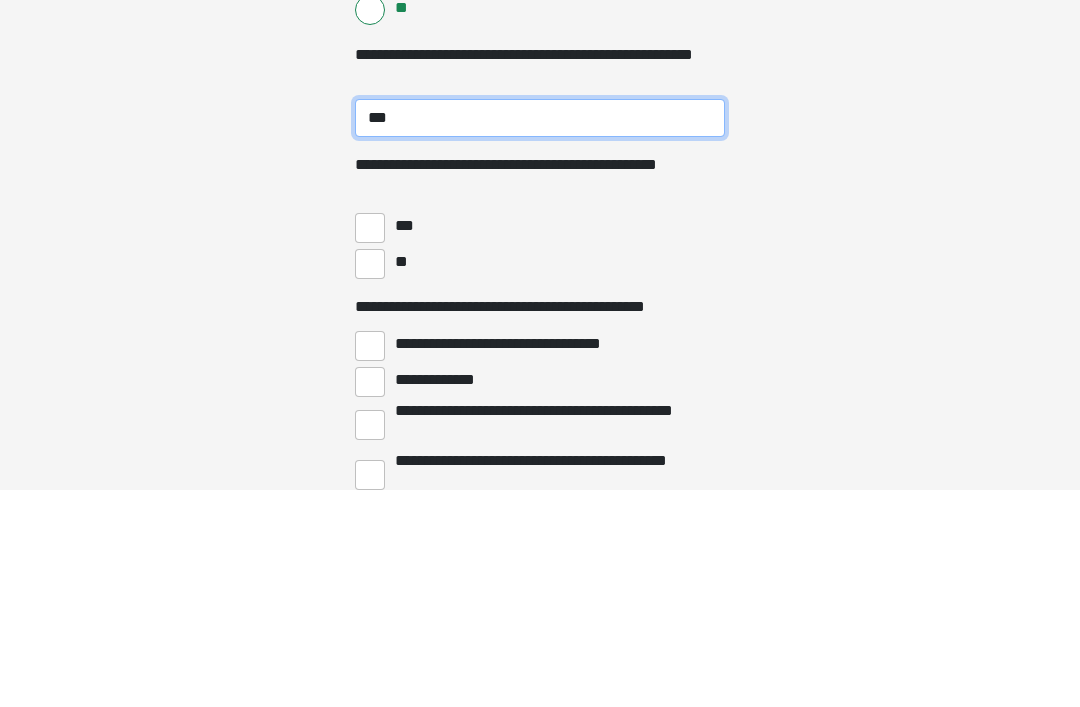 type on "***" 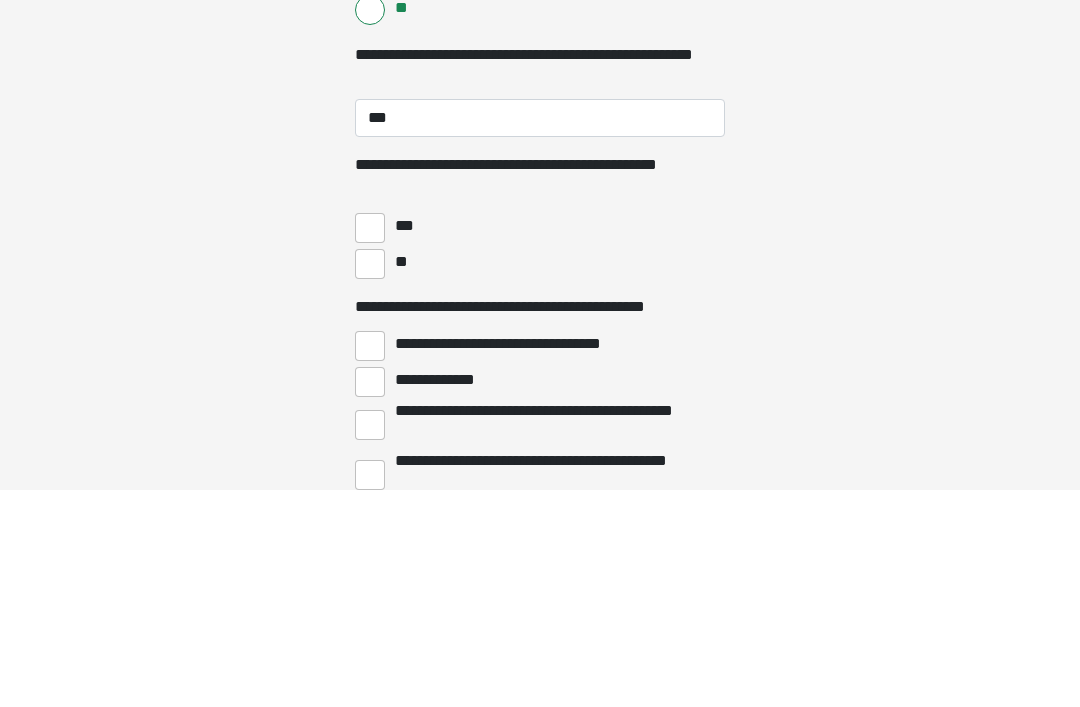 click on "**" at bounding box center [370, 481] 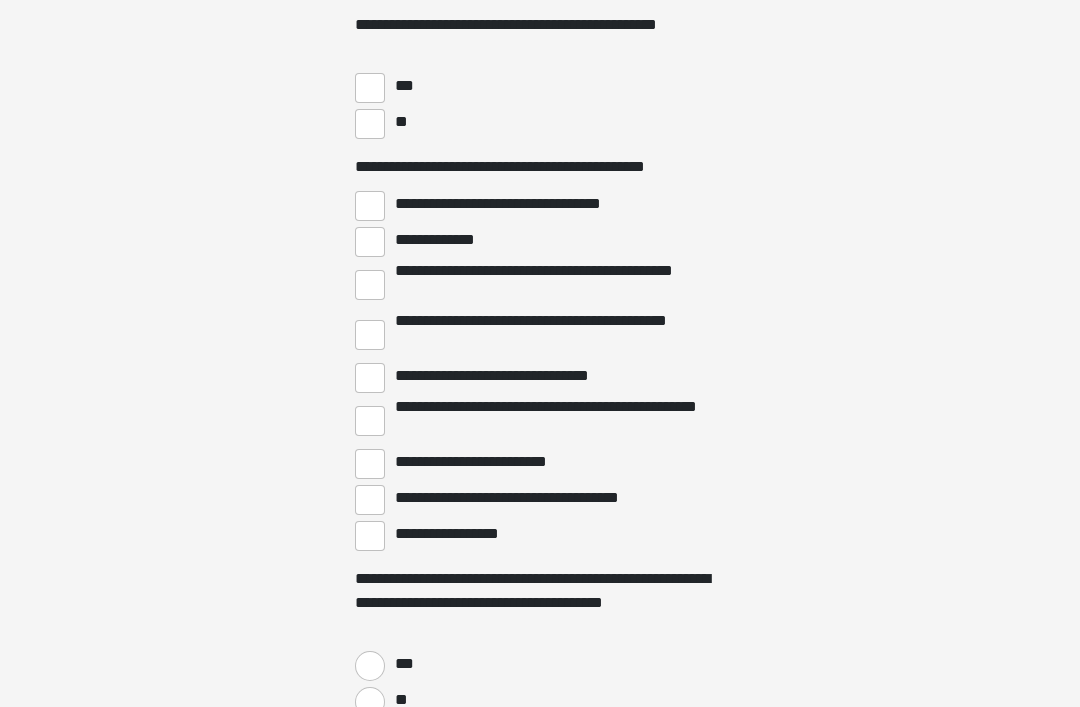 scroll, scrollTop: 3939, scrollLeft: 0, axis: vertical 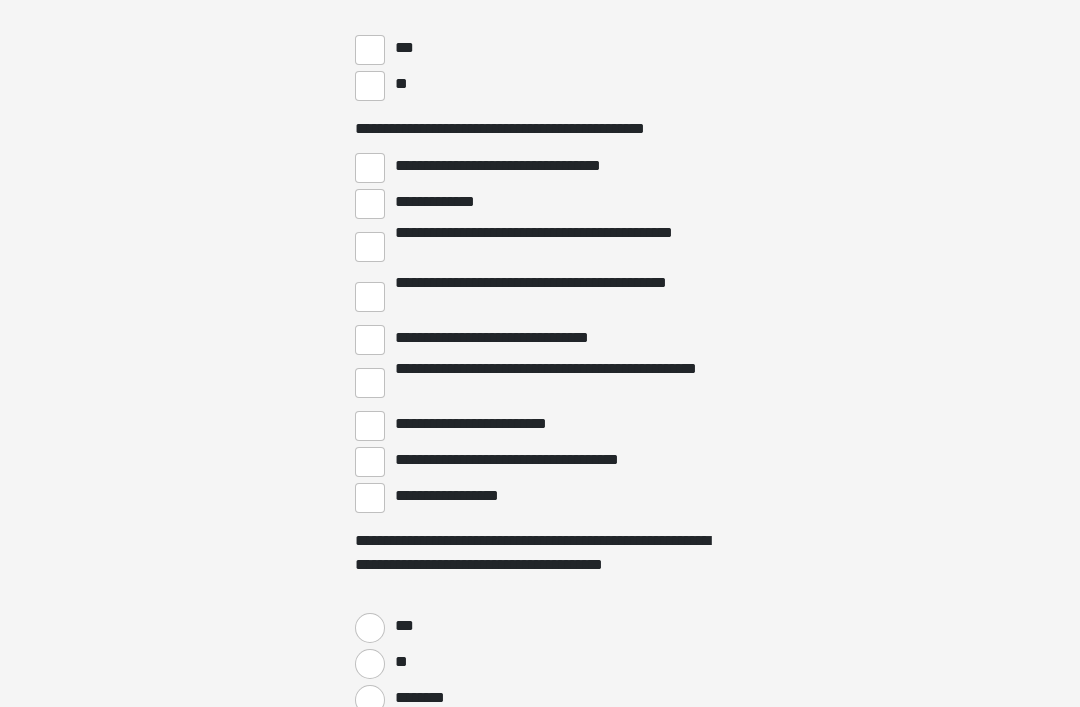 click on "**********" at bounding box center [370, 498] 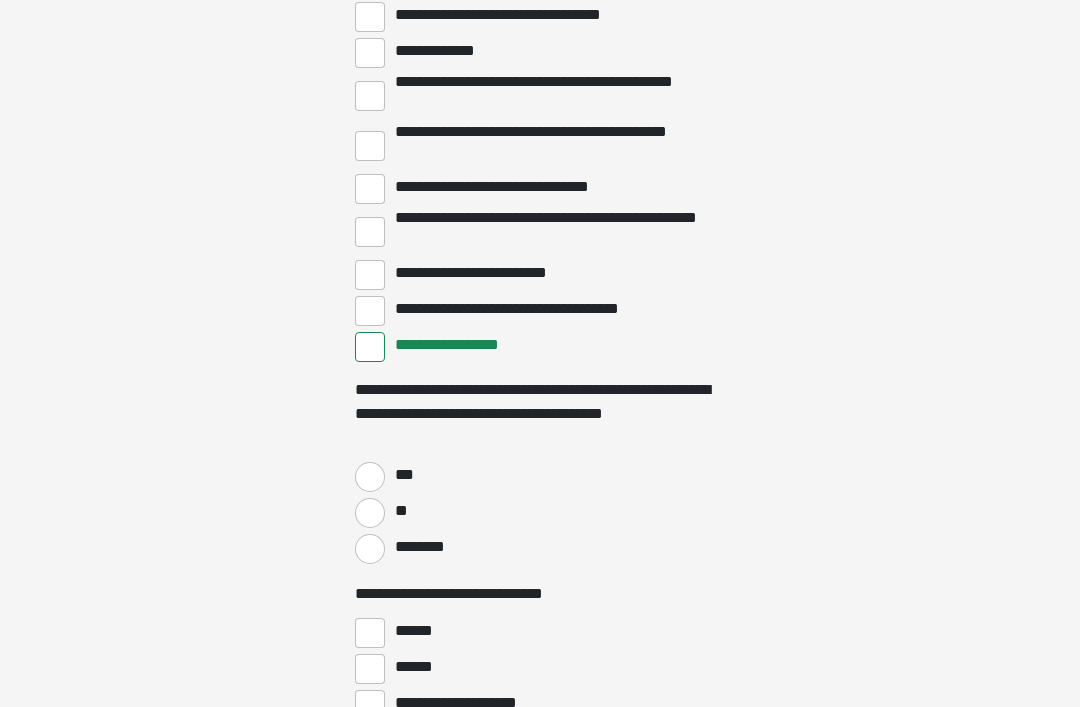scroll, scrollTop: 4092, scrollLeft: 0, axis: vertical 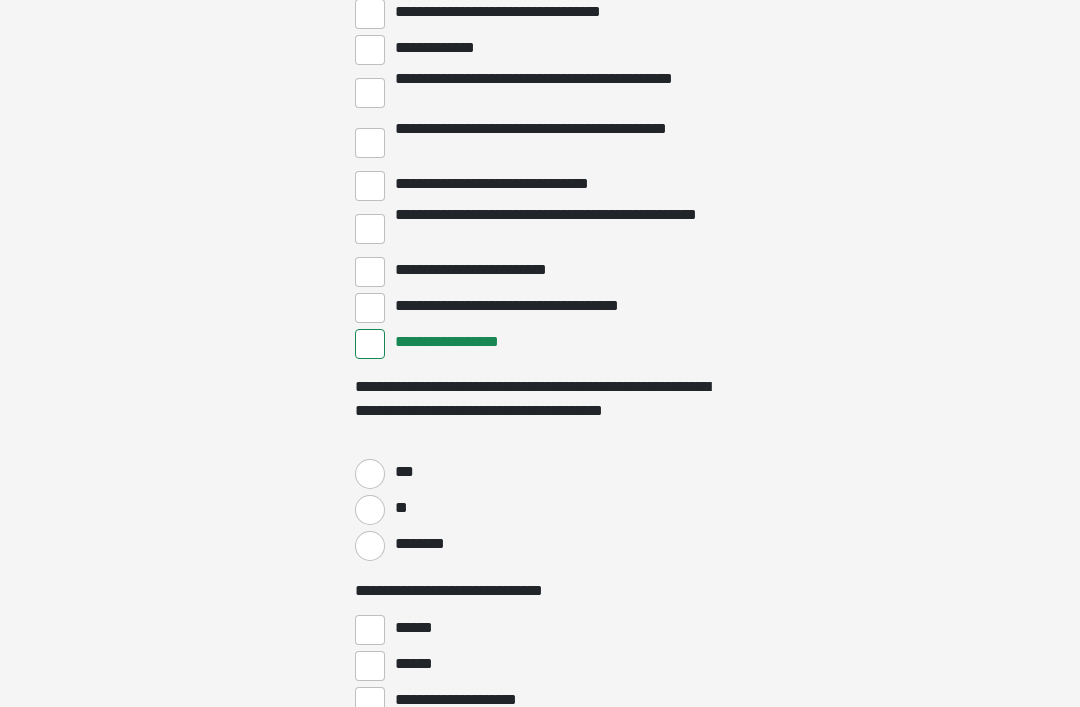 click on "**" at bounding box center (370, 511) 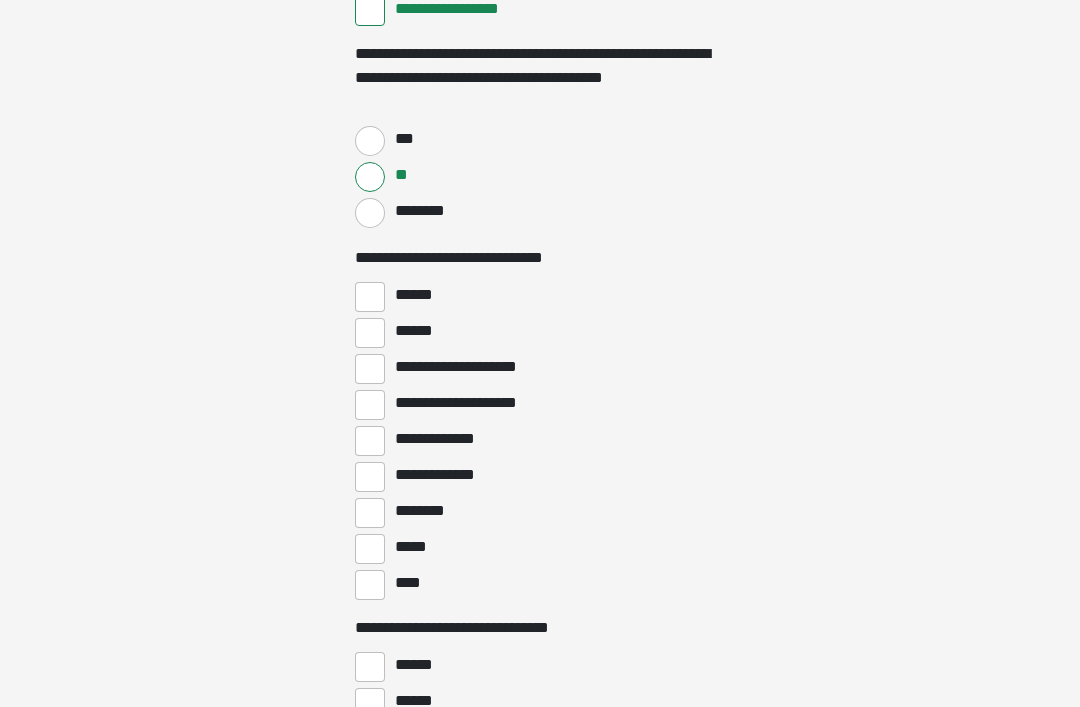 scroll, scrollTop: 4463, scrollLeft: 0, axis: vertical 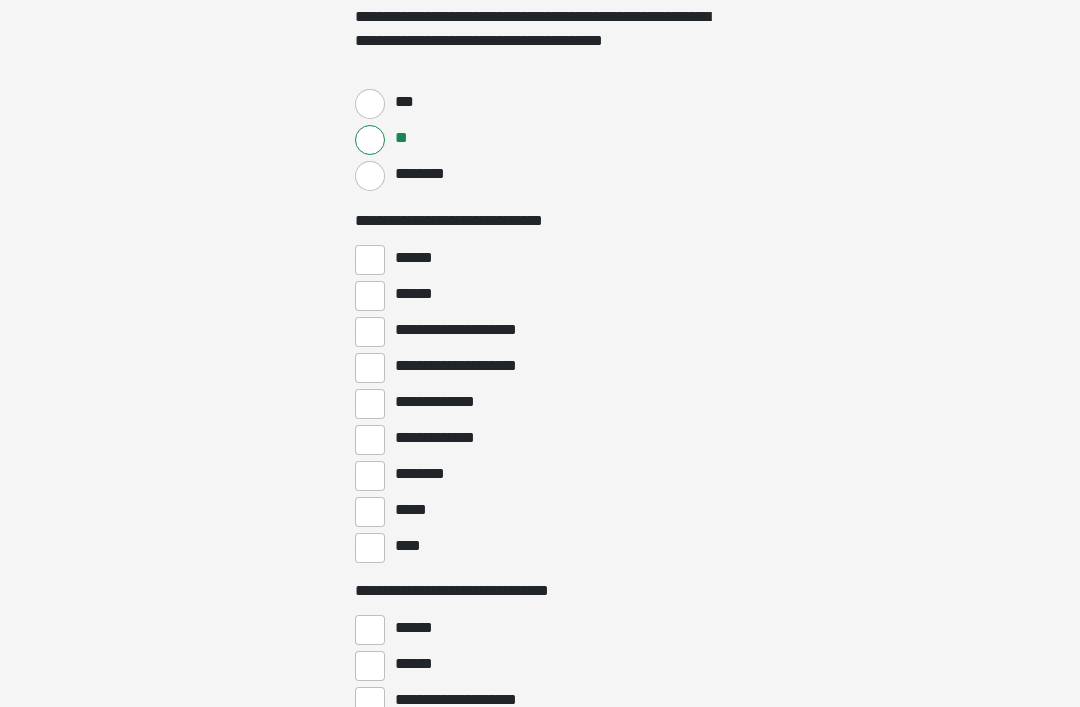click on "****" at bounding box center (370, 548) 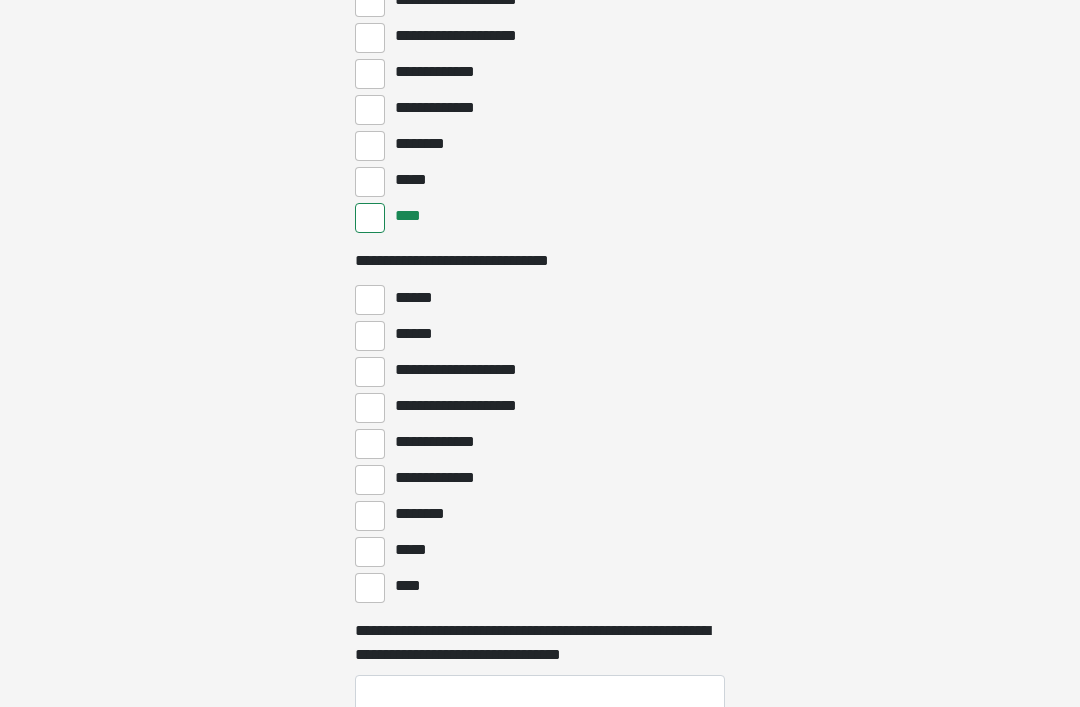 scroll, scrollTop: 4798, scrollLeft: 0, axis: vertical 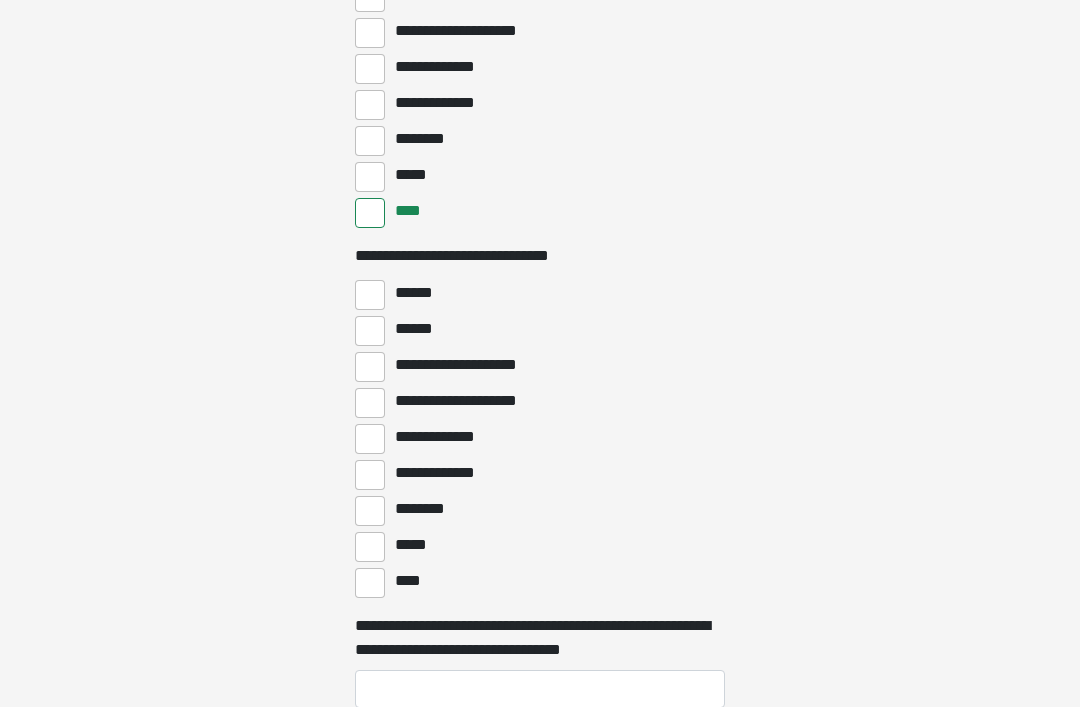 click on "****" at bounding box center [370, 583] 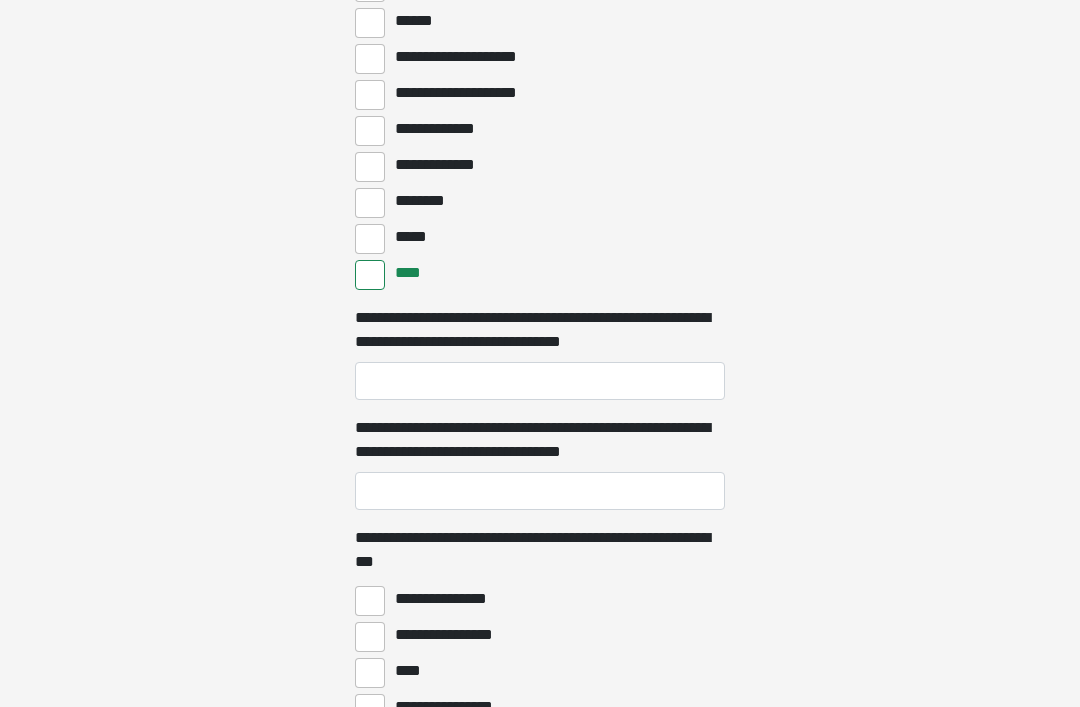 scroll, scrollTop: 5112, scrollLeft: 0, axis: vertical 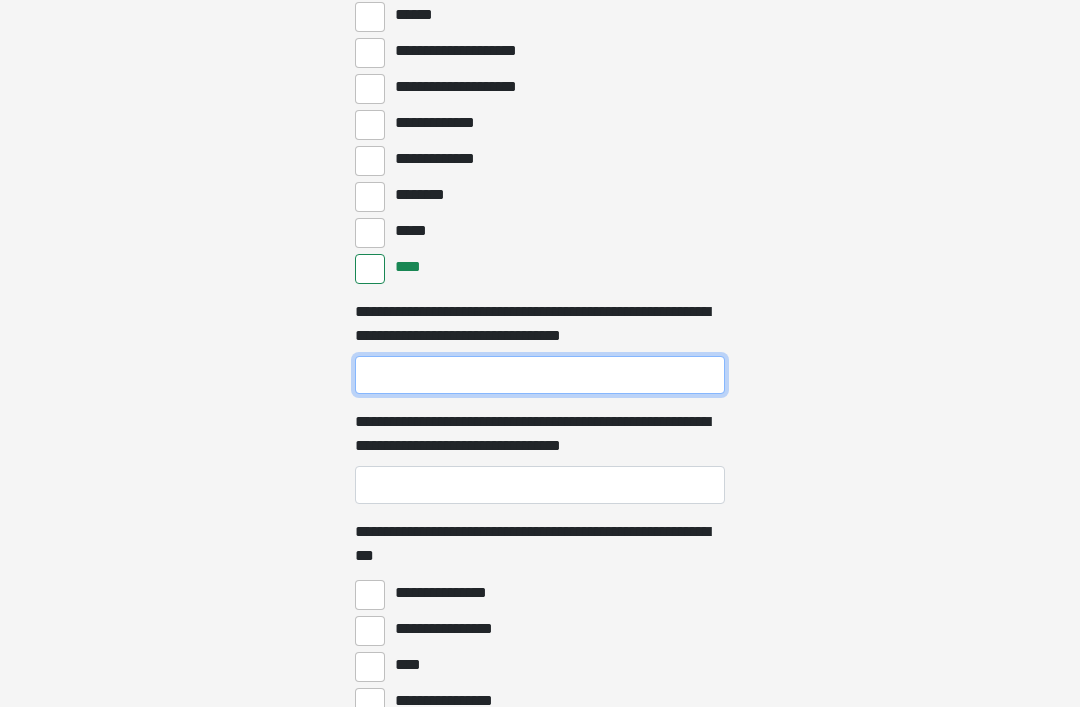 click on "**********" at bounding box center (540, 375) 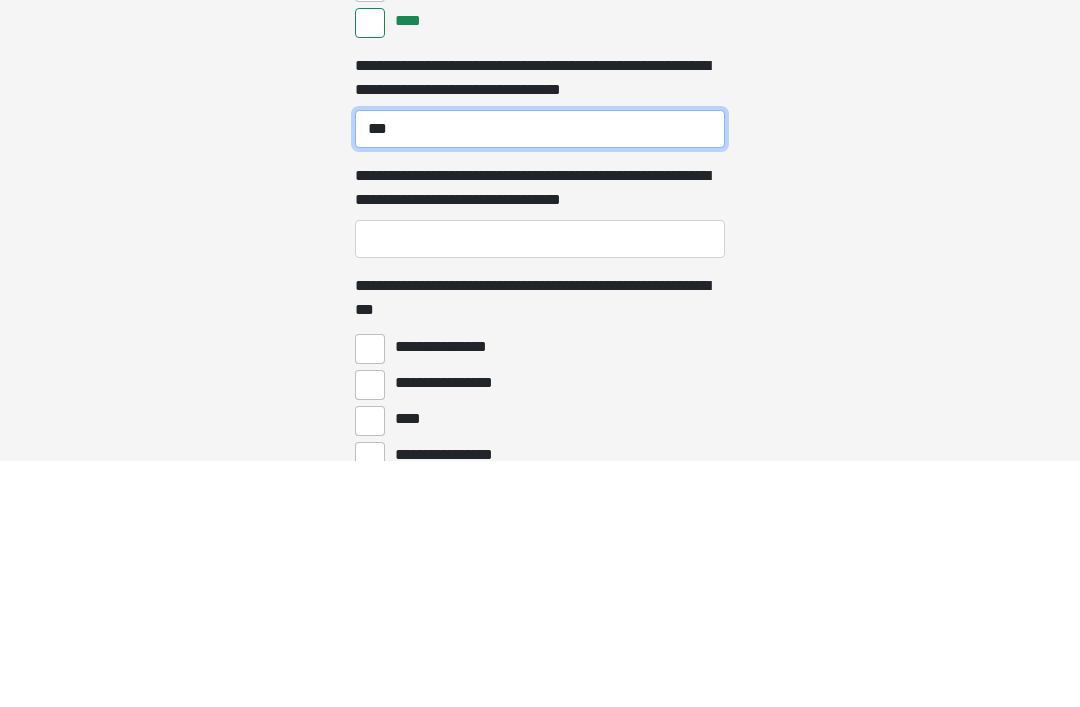 type on "***" 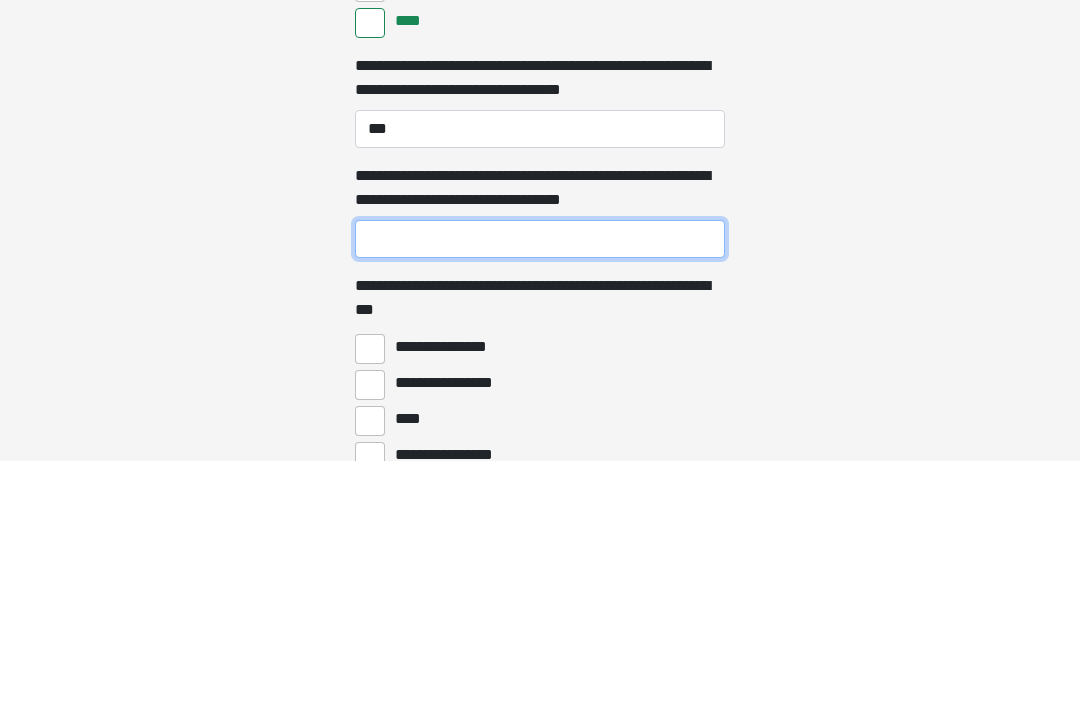 click on "**********" at bounding box center [540, 485] 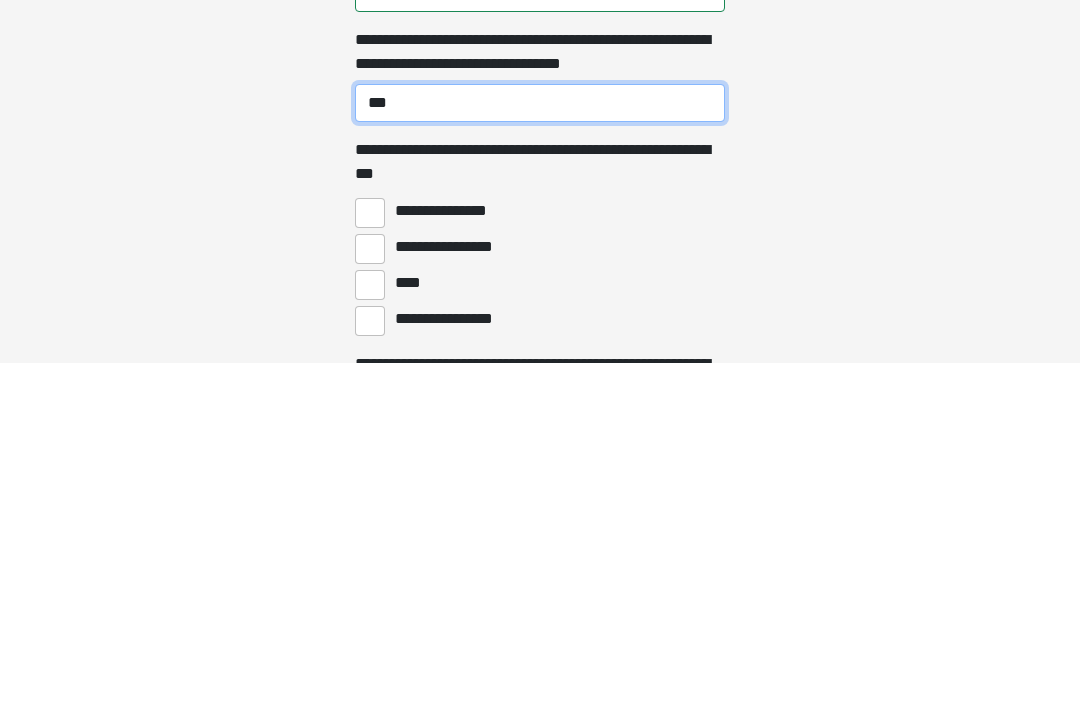 scroll, scrollTop: 5163, scrollLeft: 0, axis: vertical 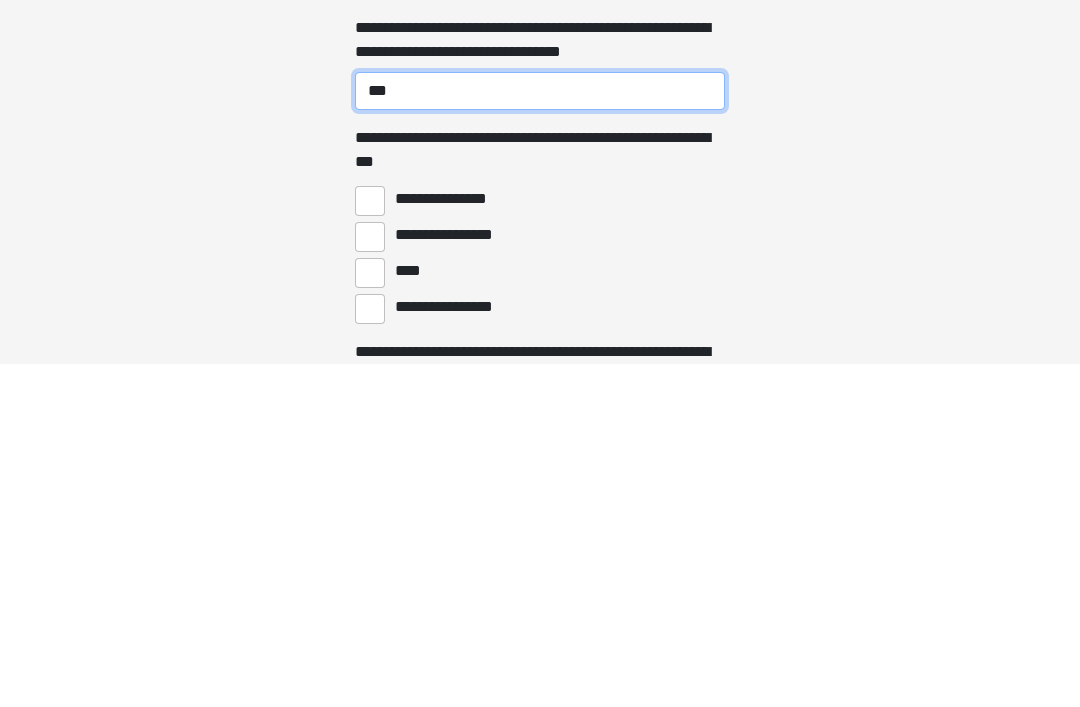 type on "***" 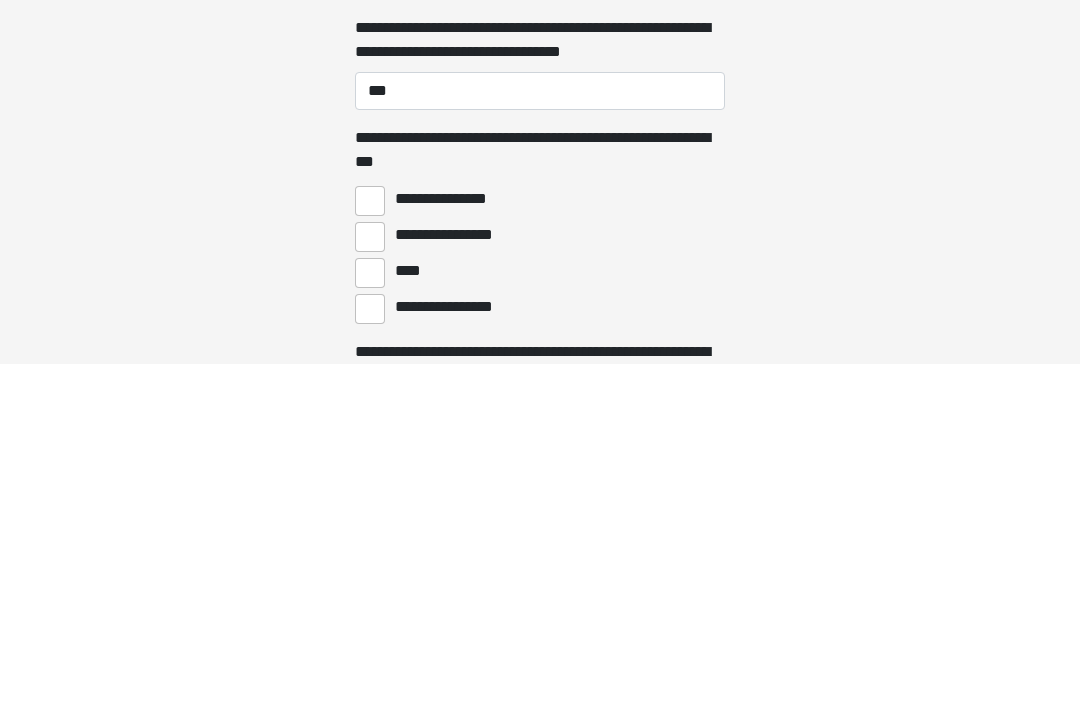 click on "****" at bounding box center (370, 616) 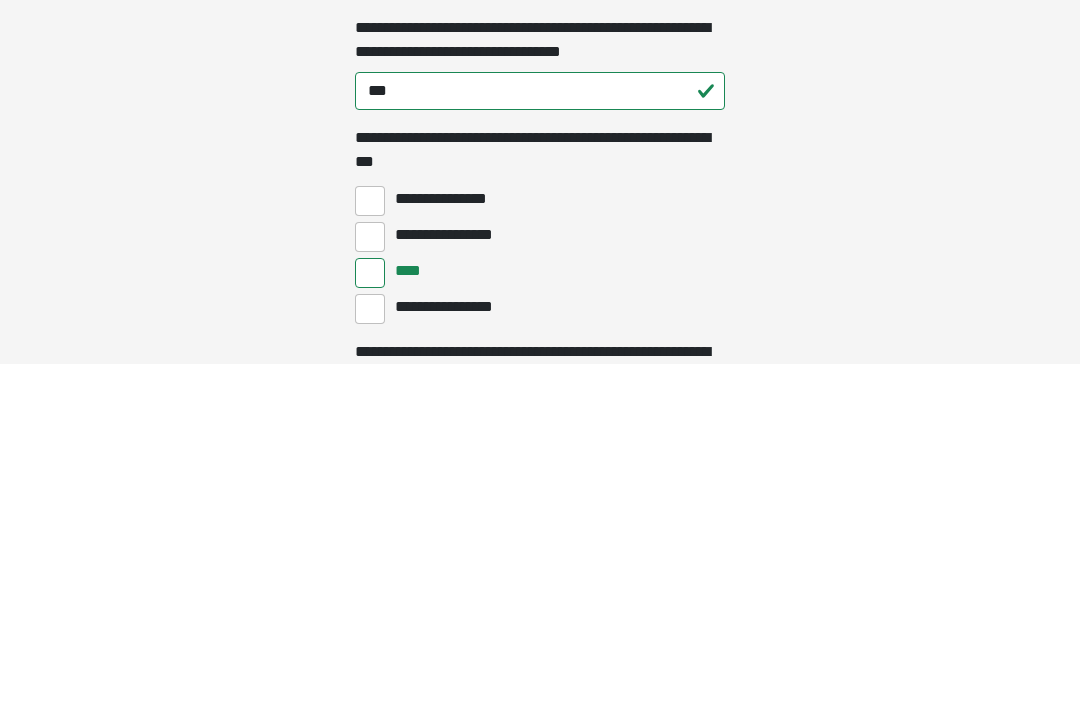 scroll, scrollTop: 5392, scrollLeft: 0, axis: vertical 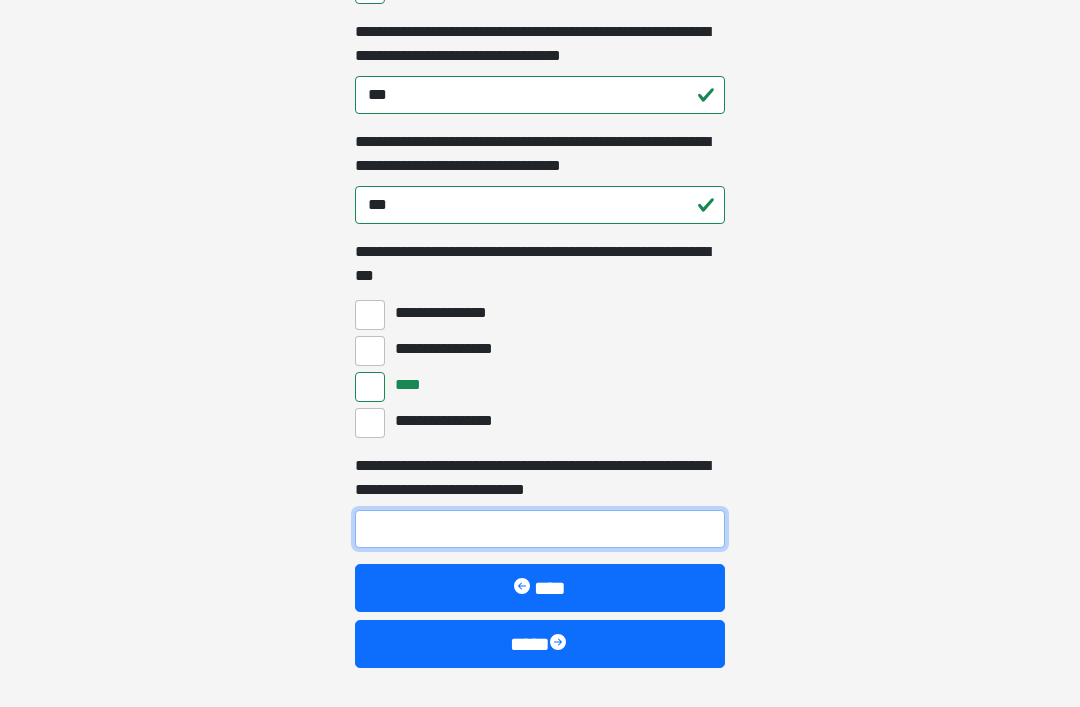 click on "**********" at bounding box center [540, 529] 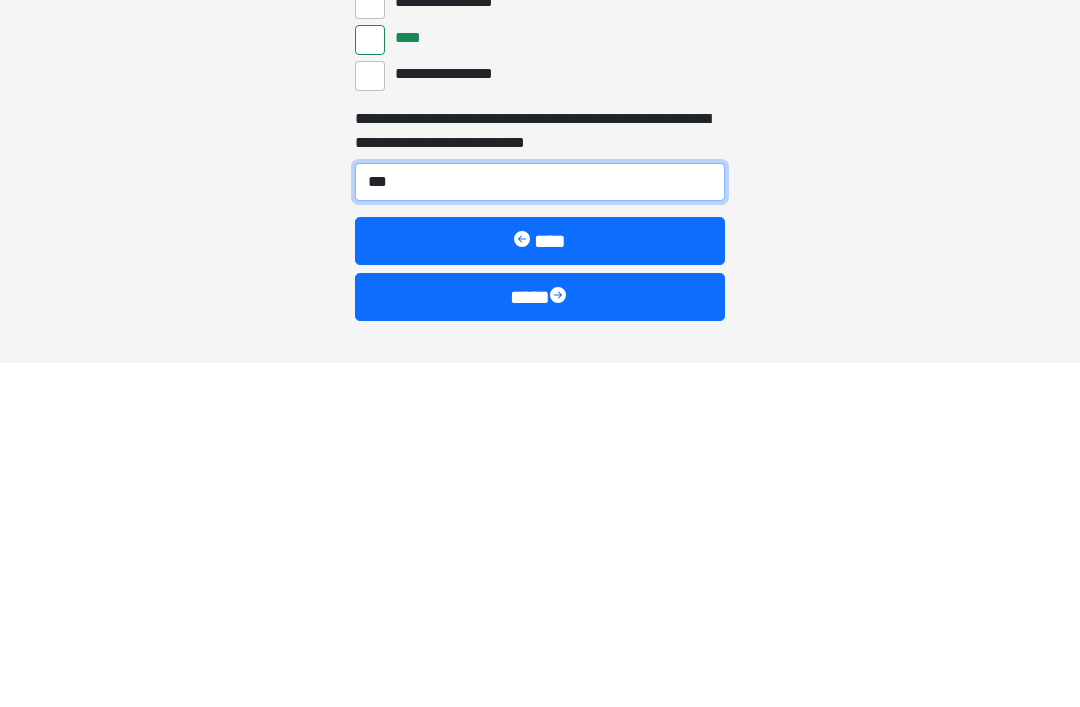 type on "***" 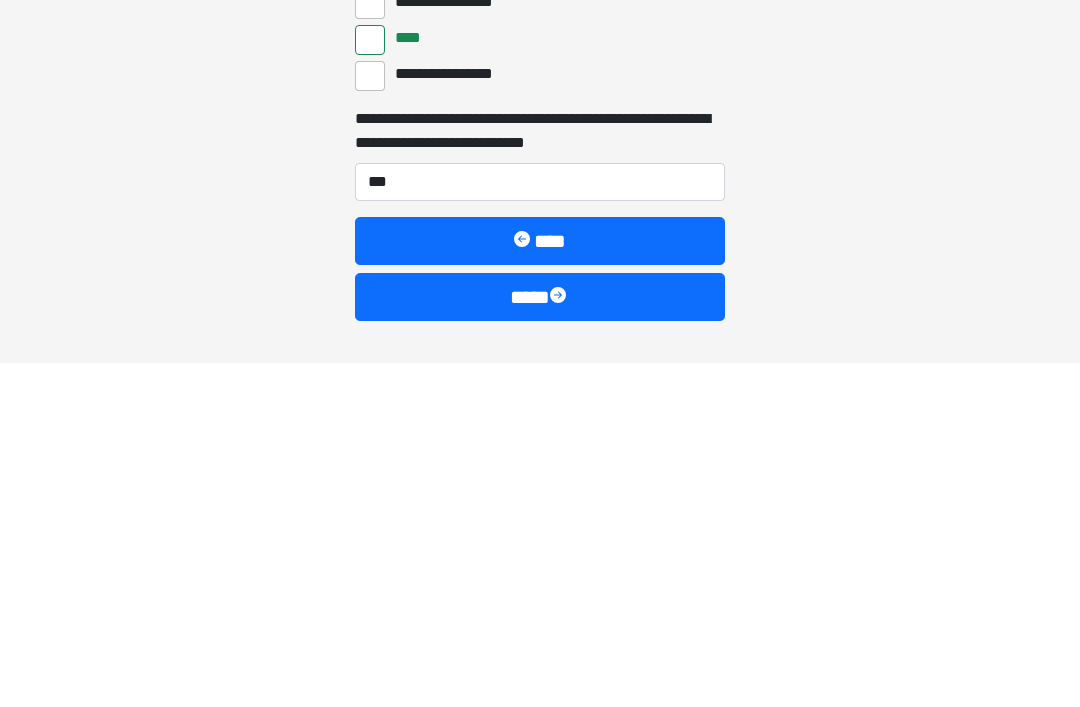 click at bounding box center [560, 641] 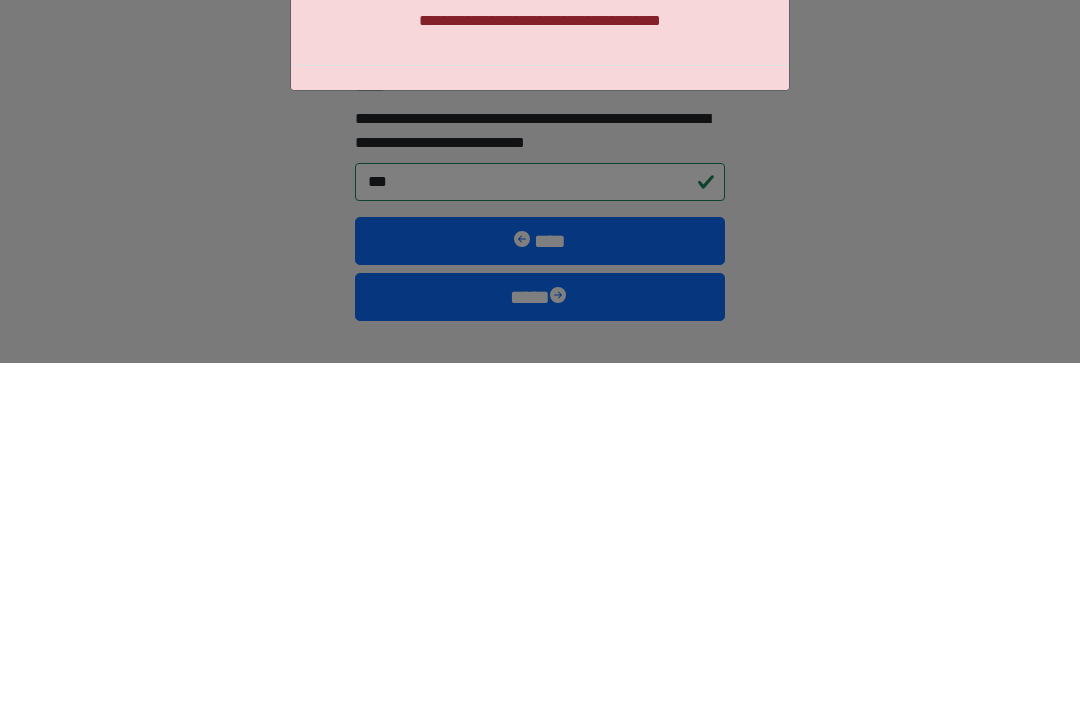 scroll, scrollTop: 5392, scrollLeft: 0, axis: vertical 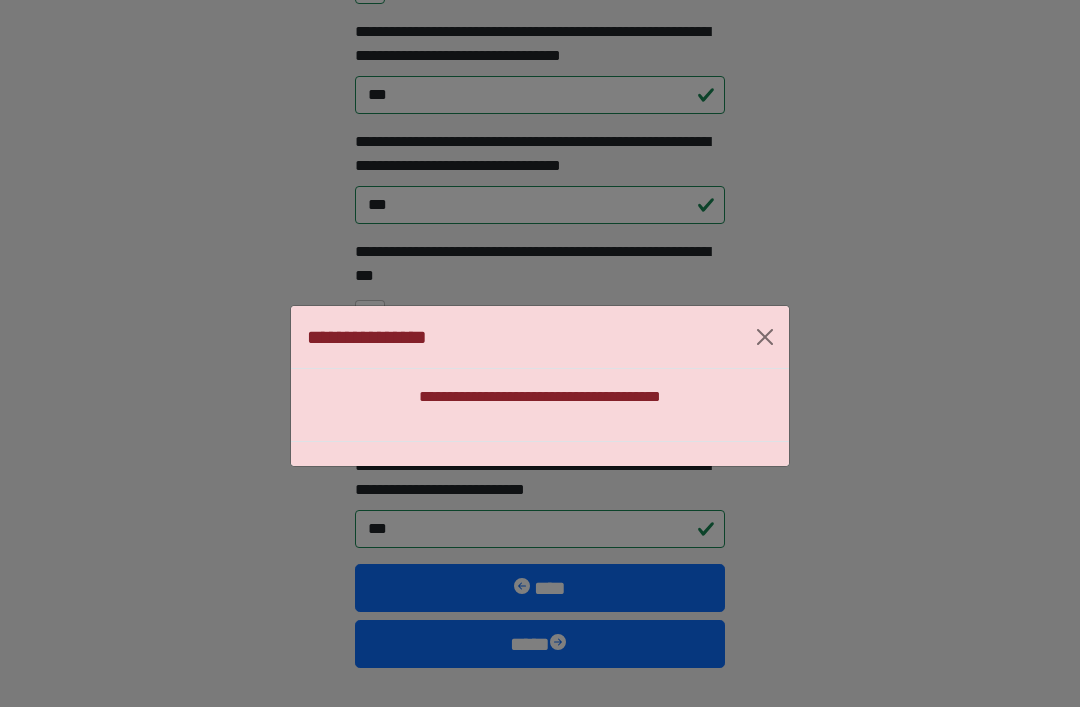 click on "**********" at bounding box center (540, 397) 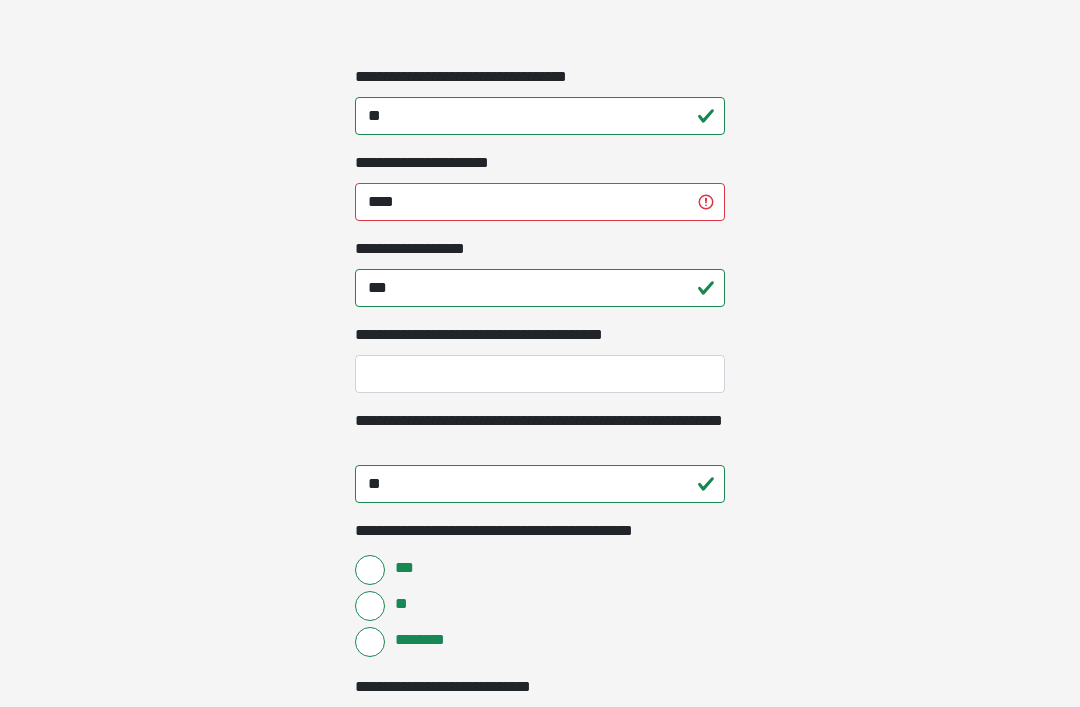 scroll, scrollTop: 2140, scrollLeft: 0, axis: vertical 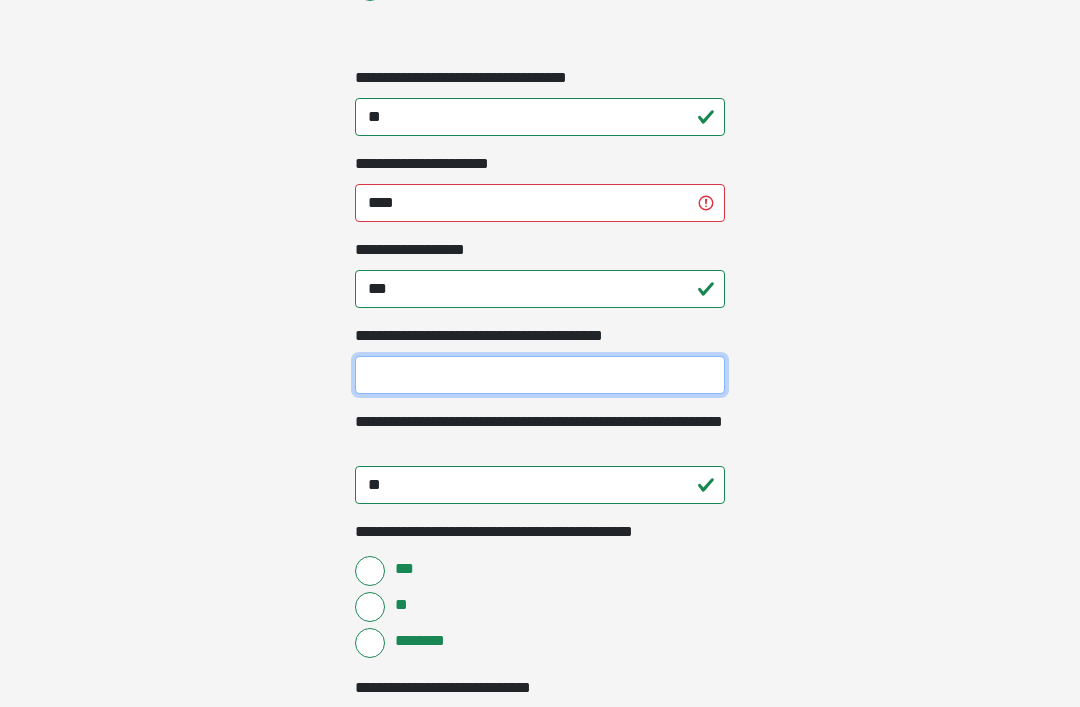 click on "**********" at bounding box center (540, 375) 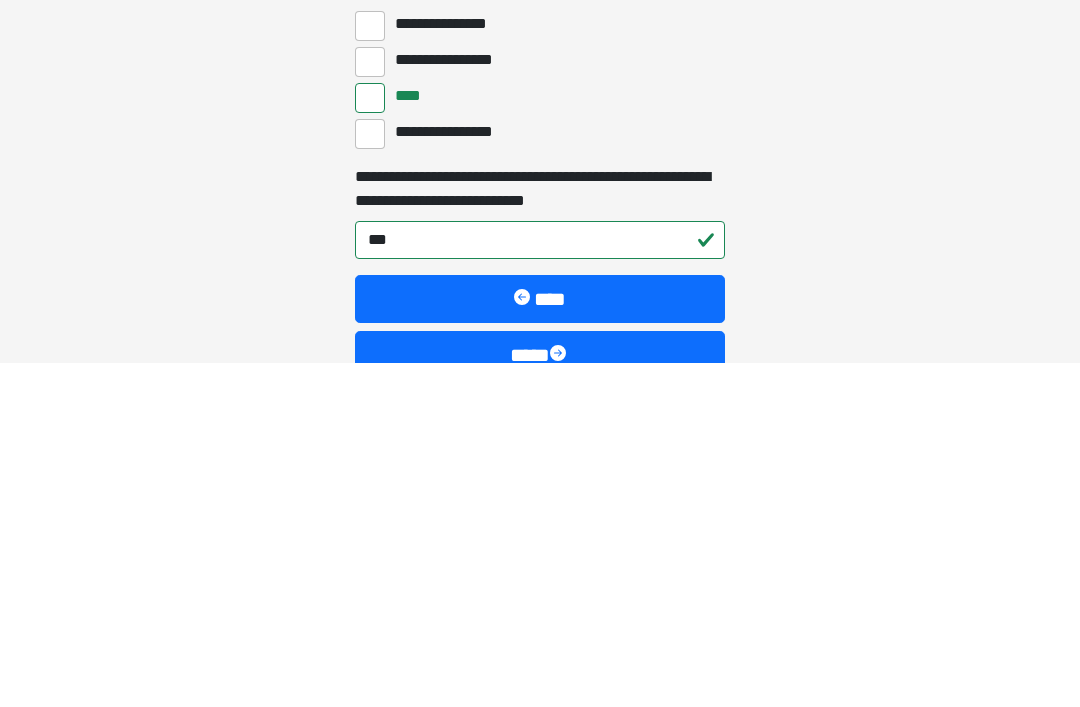scroll, scrollTop: 5456, scrollLeft: 0, axis: vertical 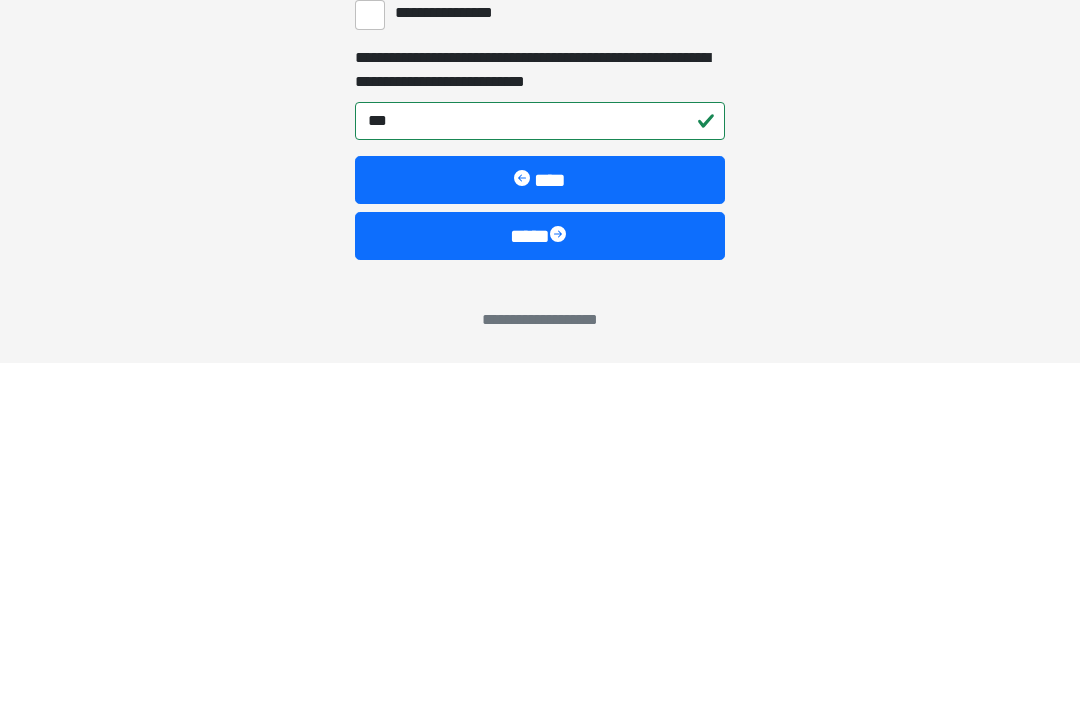 type on "*" 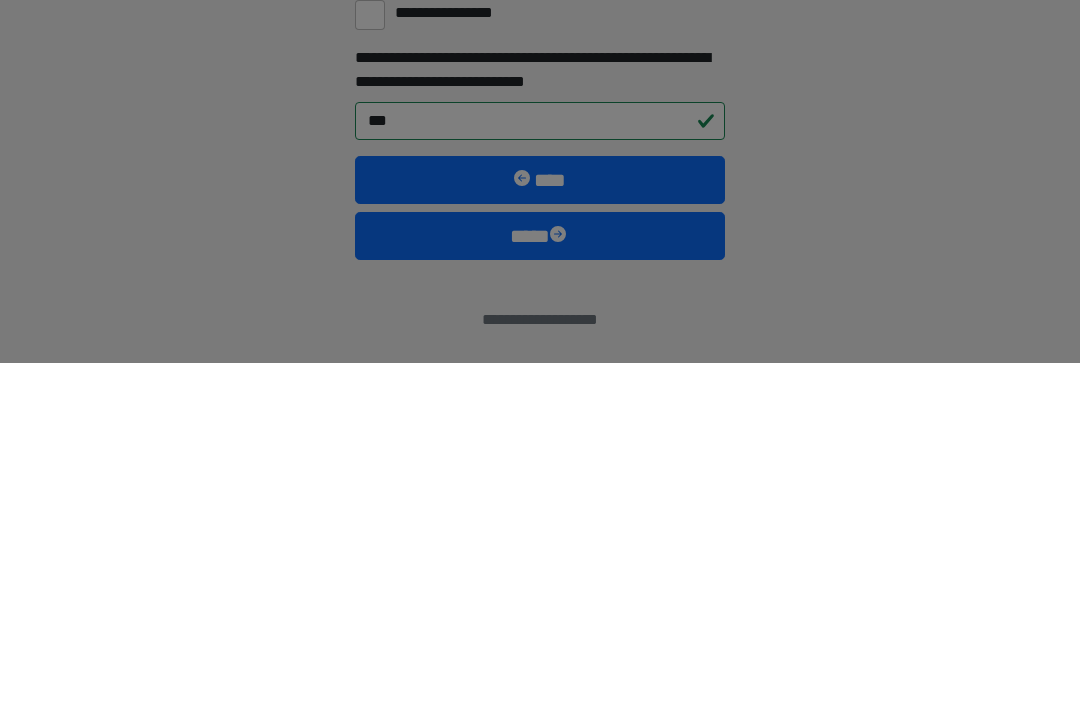 scroll, scrollTop: 5392, scrollLeft: 0, axis: vertical 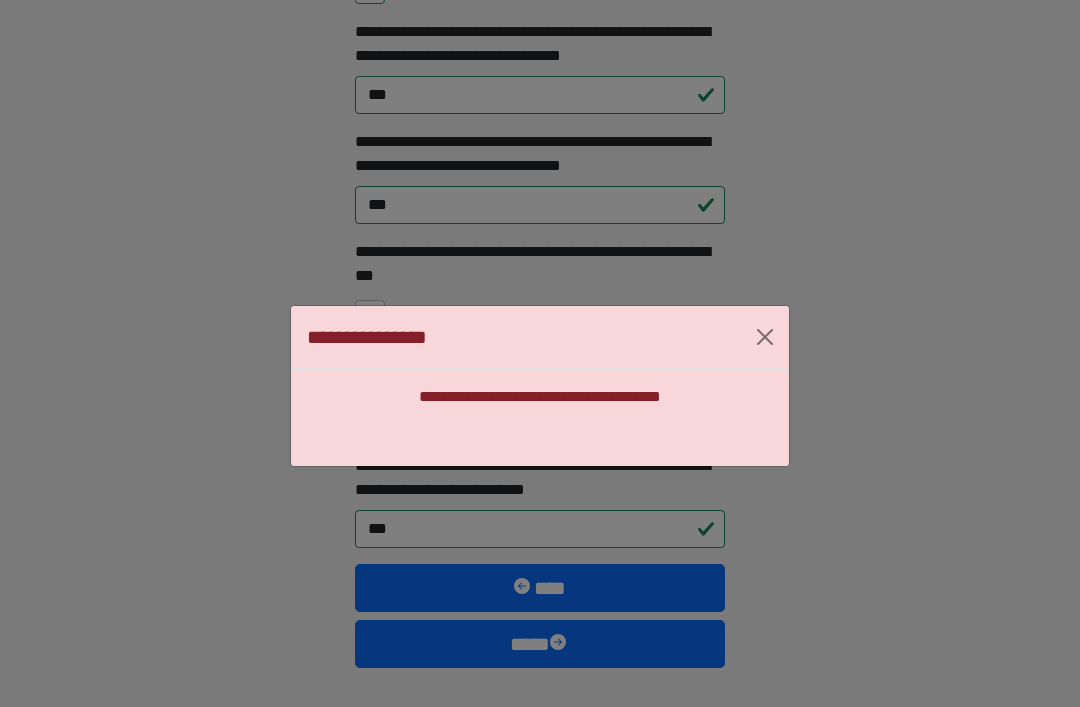 click on "**********" at bounding box center (540, 337) 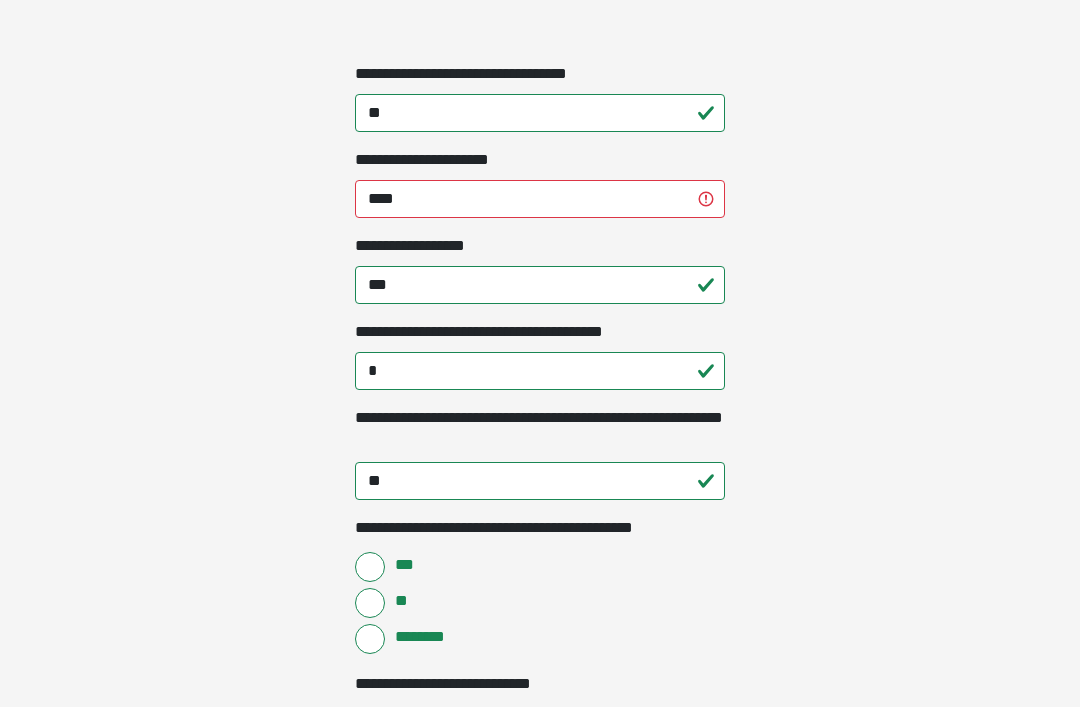 scroll, scrollTop: 2172, scrollLeft: 0, axis: vertical 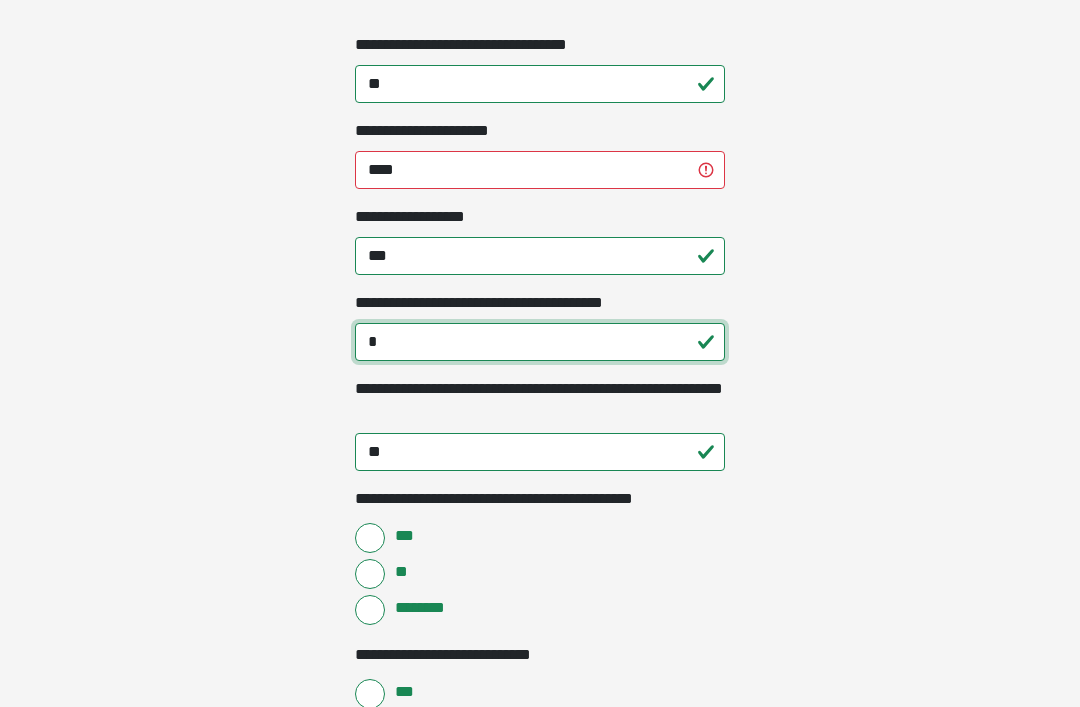 click on "*" at bounding box center [540, 343] 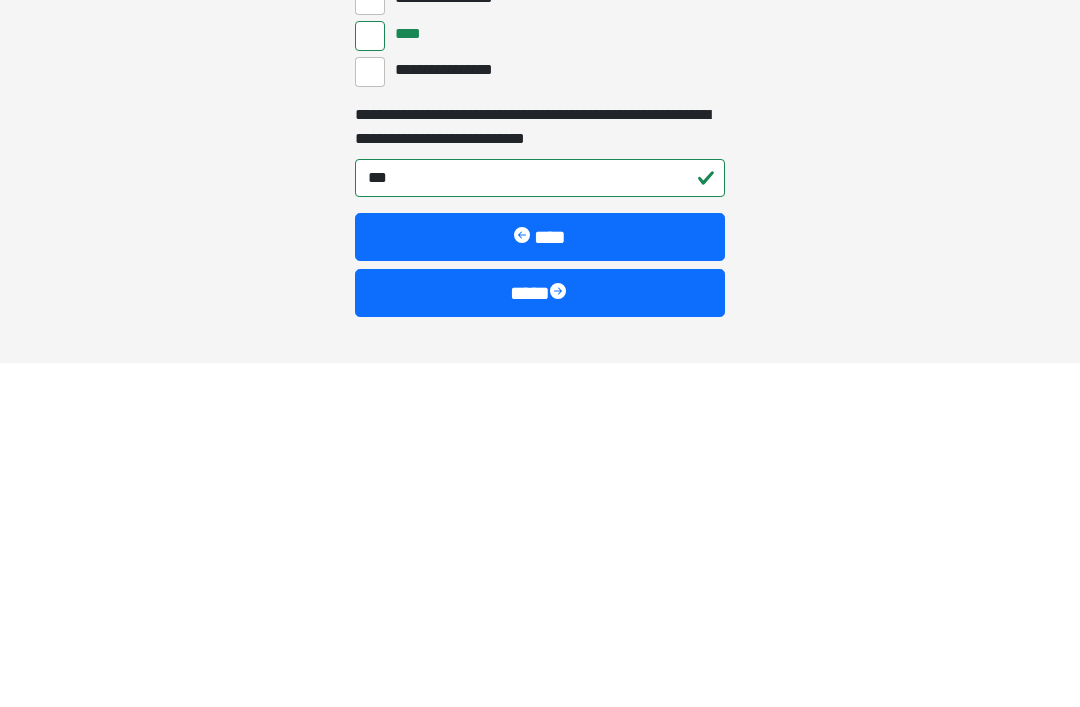 scroll, scrollTop: 5456, scrollLeft: 0, axis: vertical 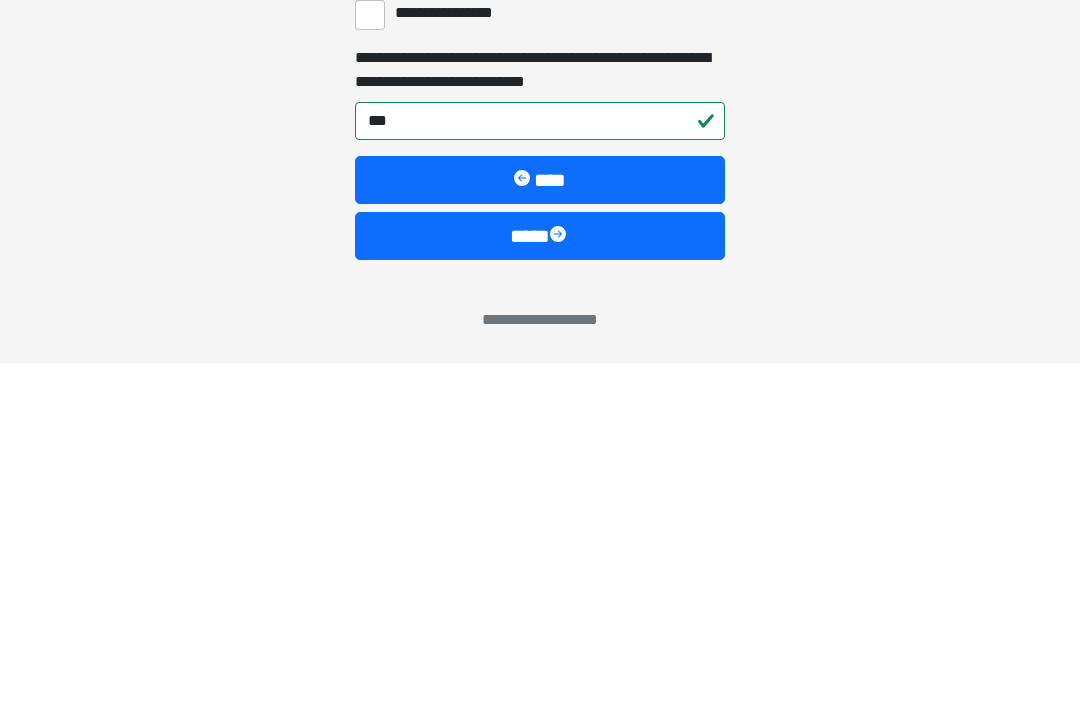 type on "***" 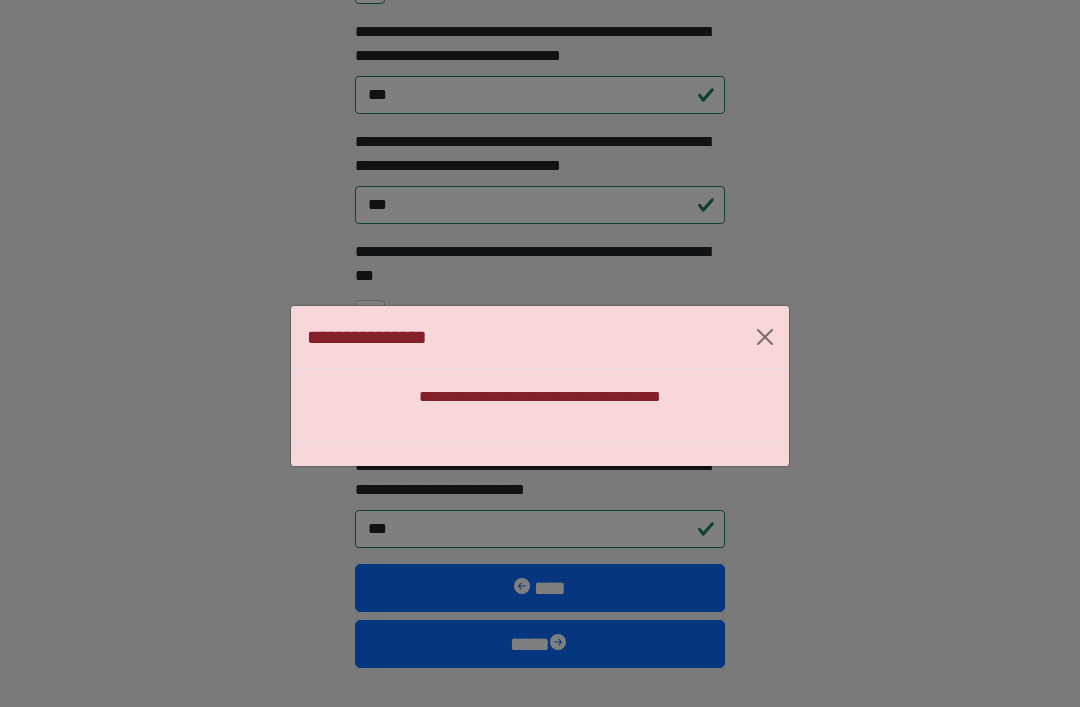 click at bounding box center (765, 337) 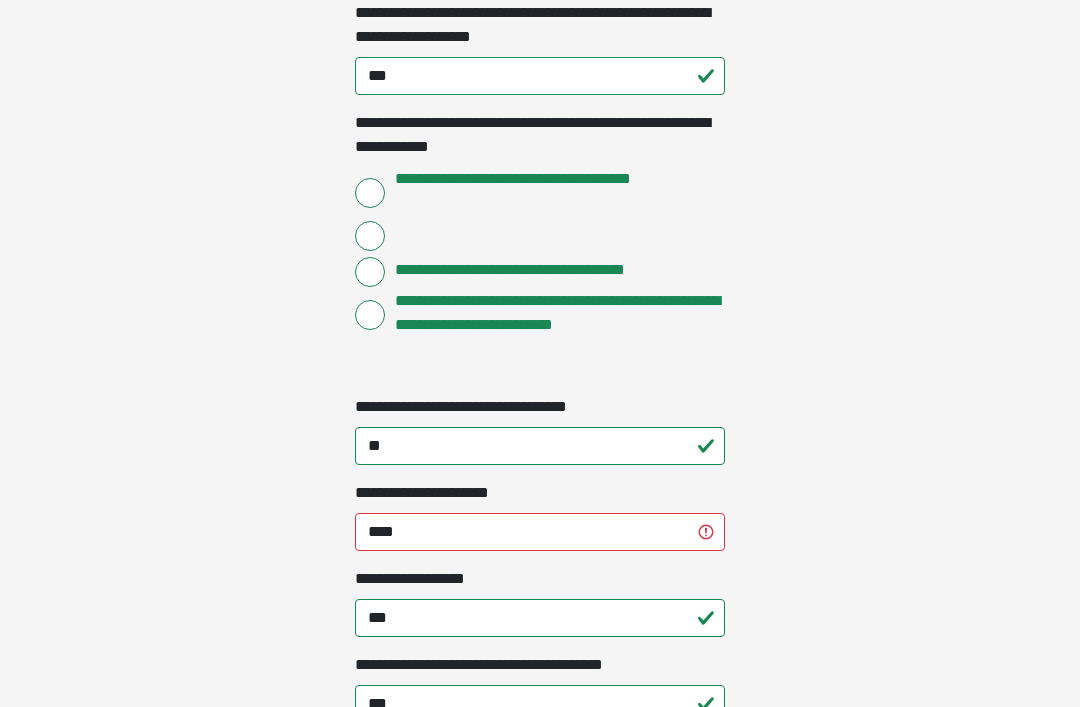 scroll, scrollTop: 1808, scrollLeft: 0, axis: vertical 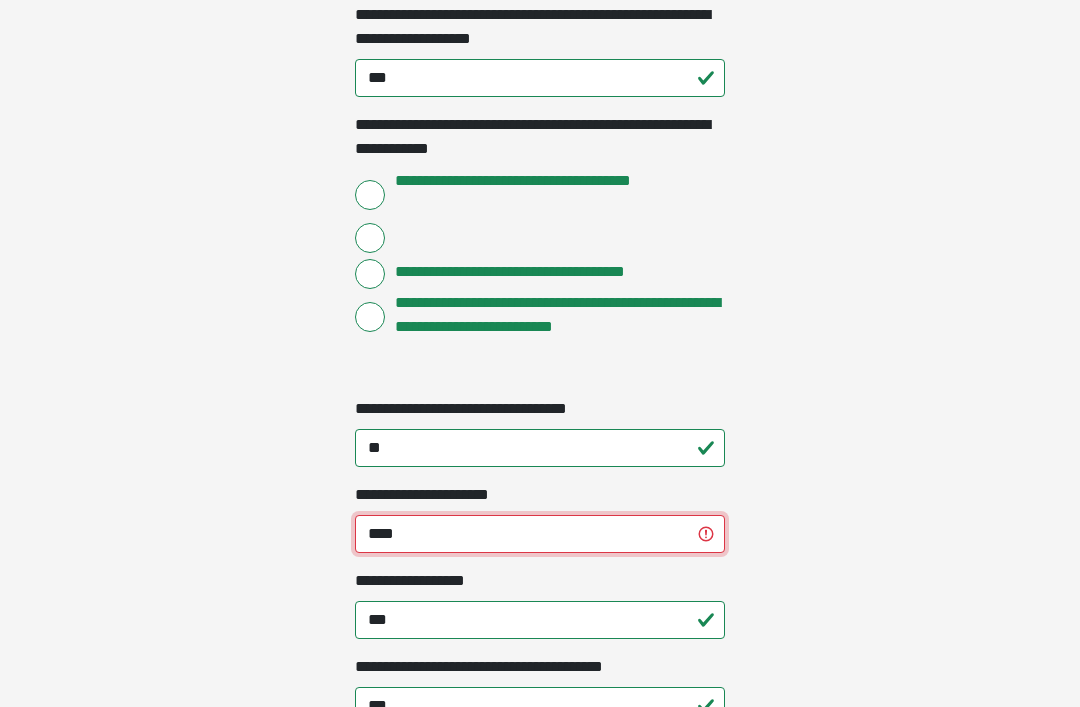 click on "****" at bounding box center (540, 535) 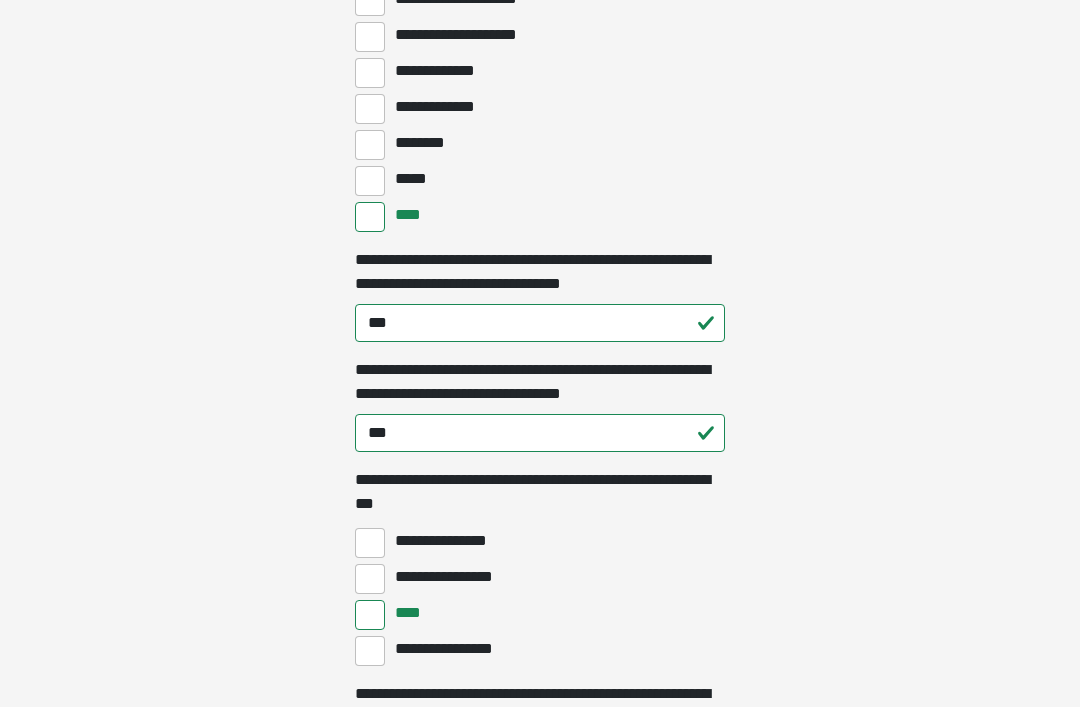 scroll, scrollTop: 5392, scrollLeft: 0, axis: vertical 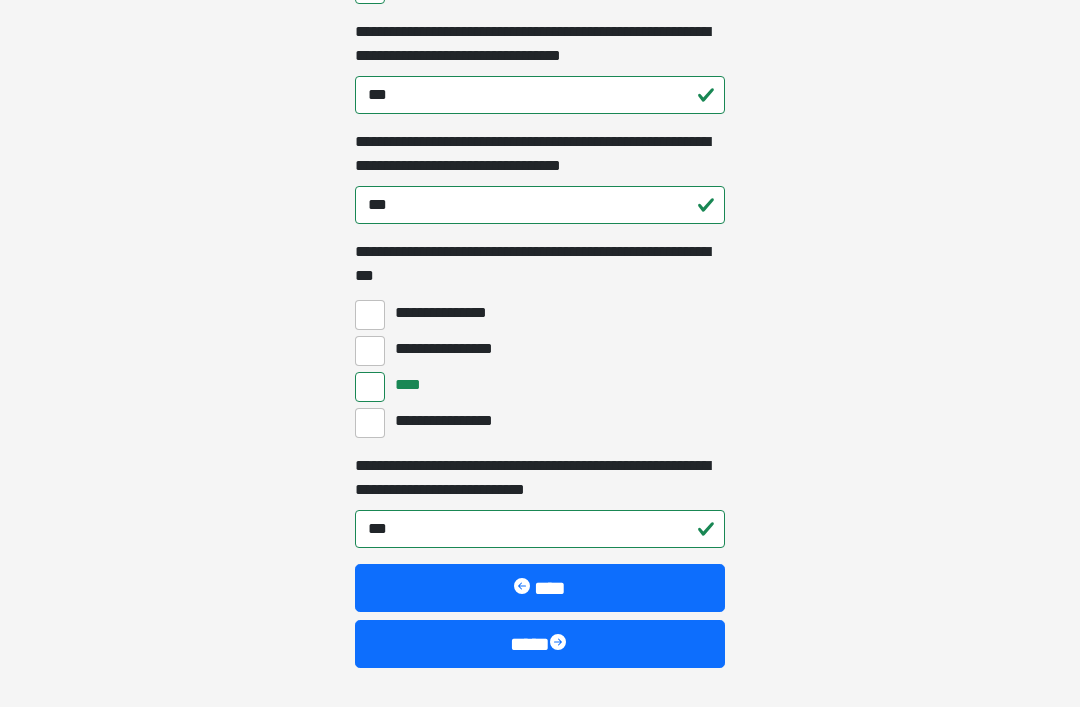 click at bounding box center (560, 644) 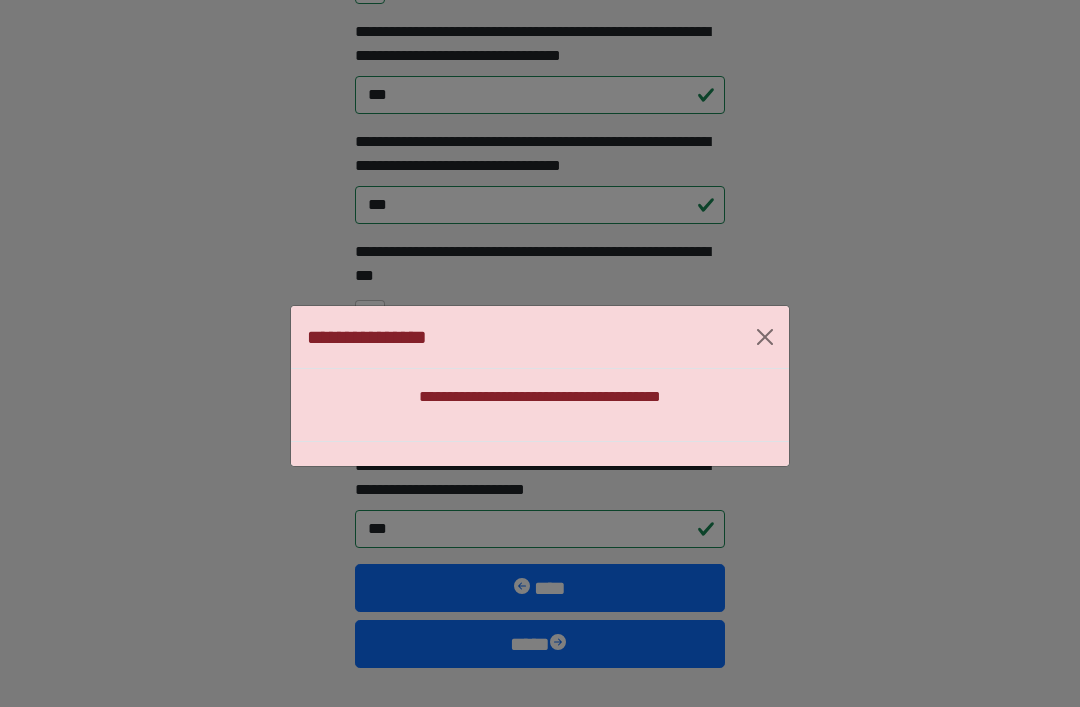click at bounding box center [765, 337] 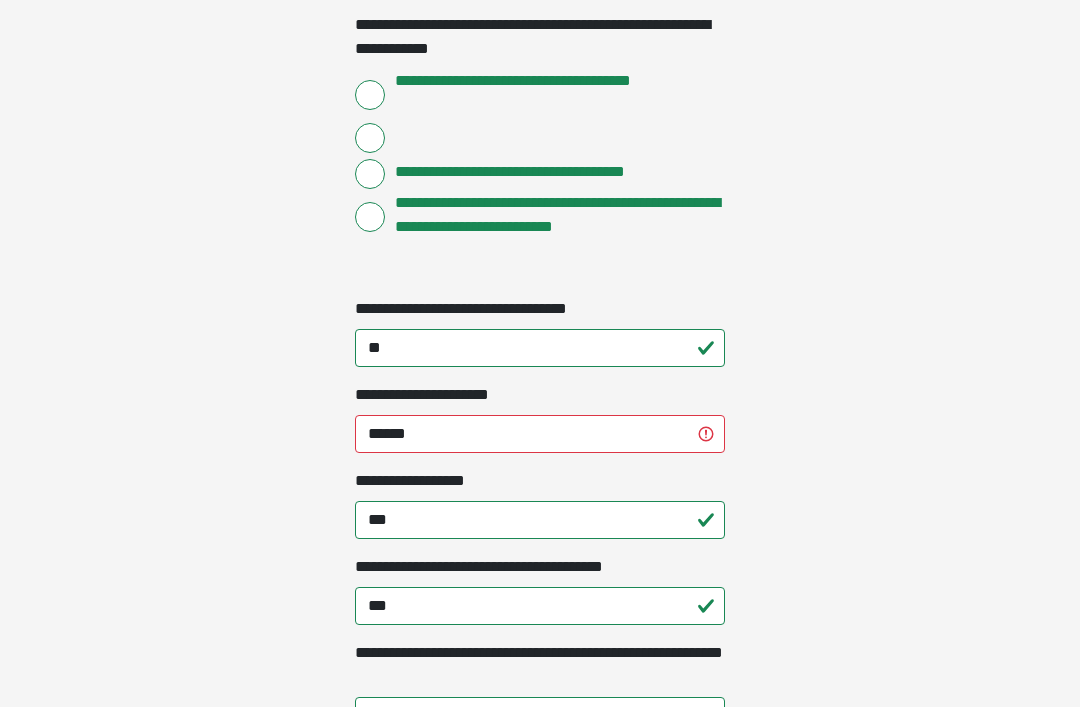 scroll, scrollTop: 1917, scrollLeft: 0, axis: vertical 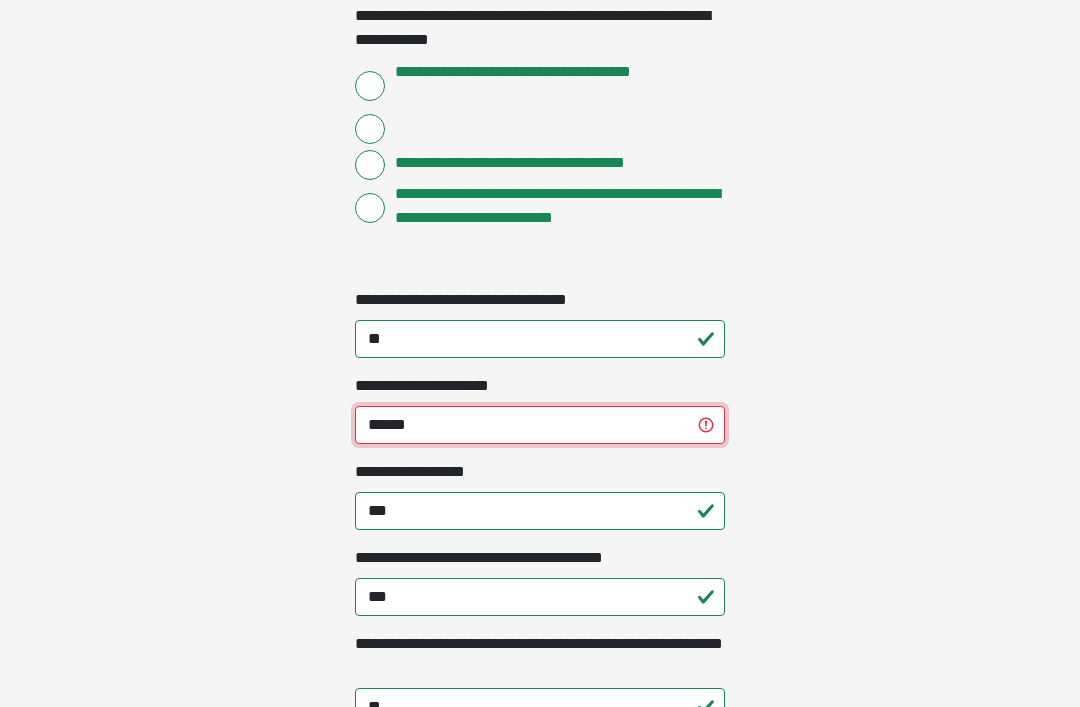 click on "******" at bounding box center [540, 426] 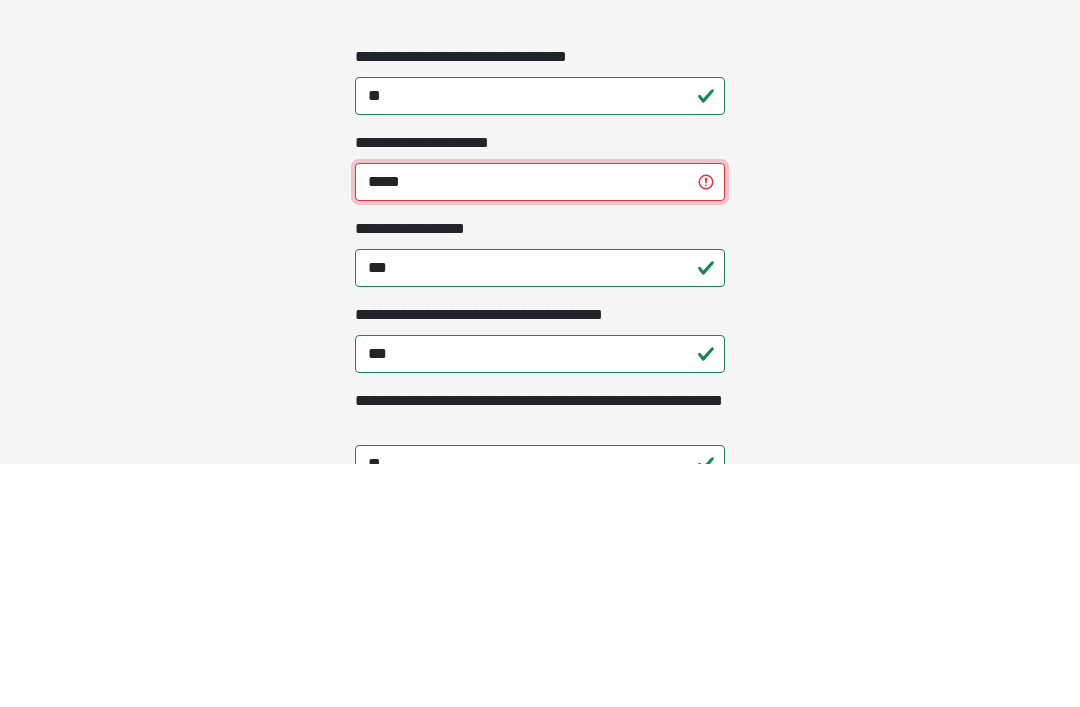 click on "*****" at bounding box center (540, 426) 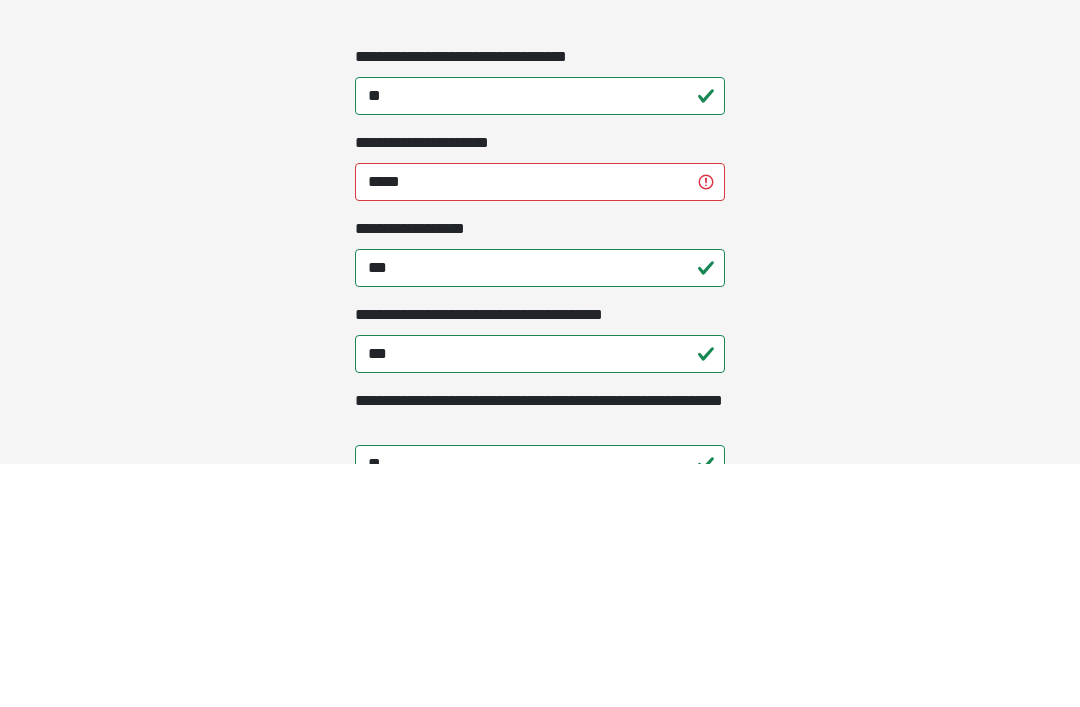 click on "**********" at bounding box center [540, -1564] 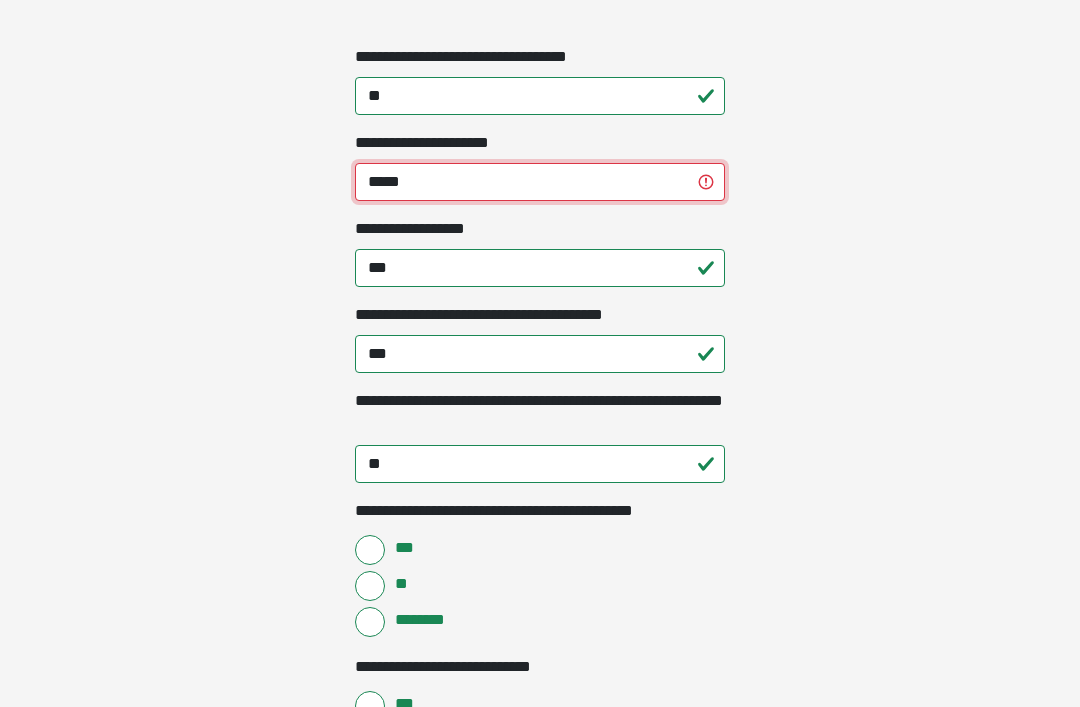 click on "*****" at bounding box center (540, 182) 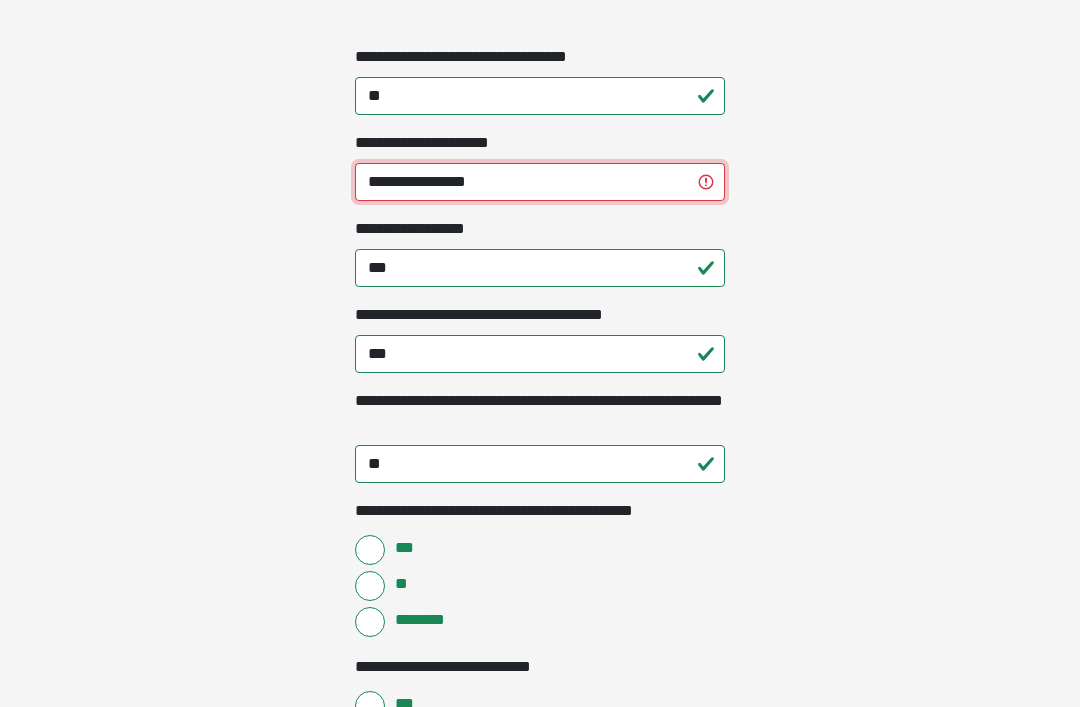 click on "**********" at bounding box center (540, 182) 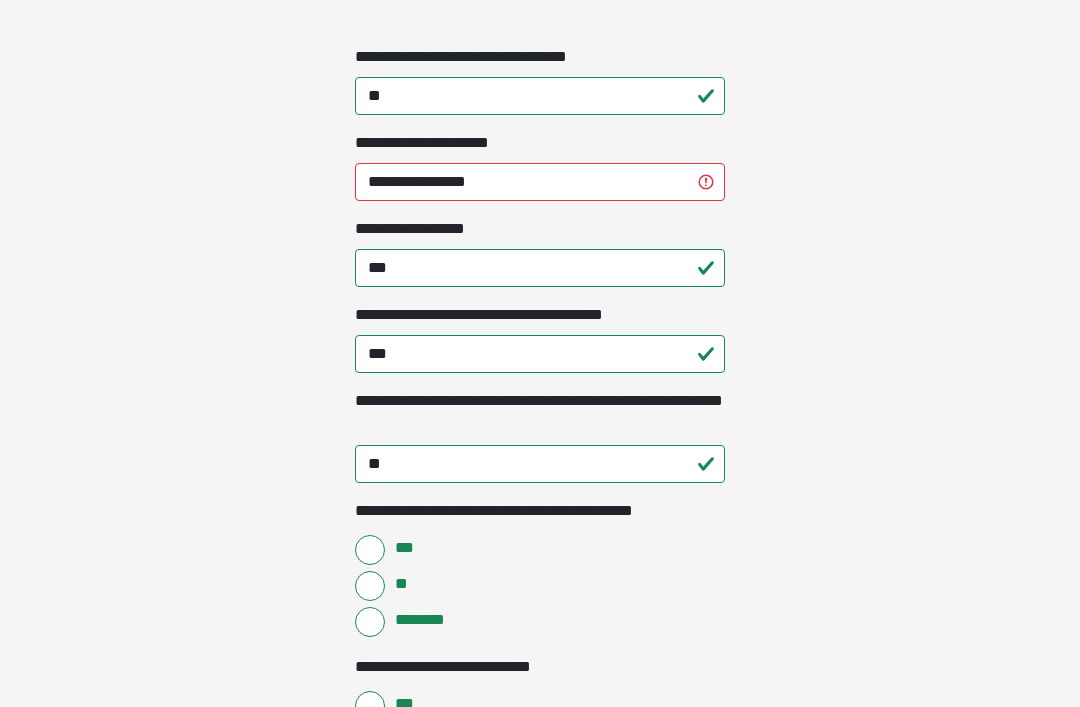 click on "**********" at bounding box center [540, -1808] 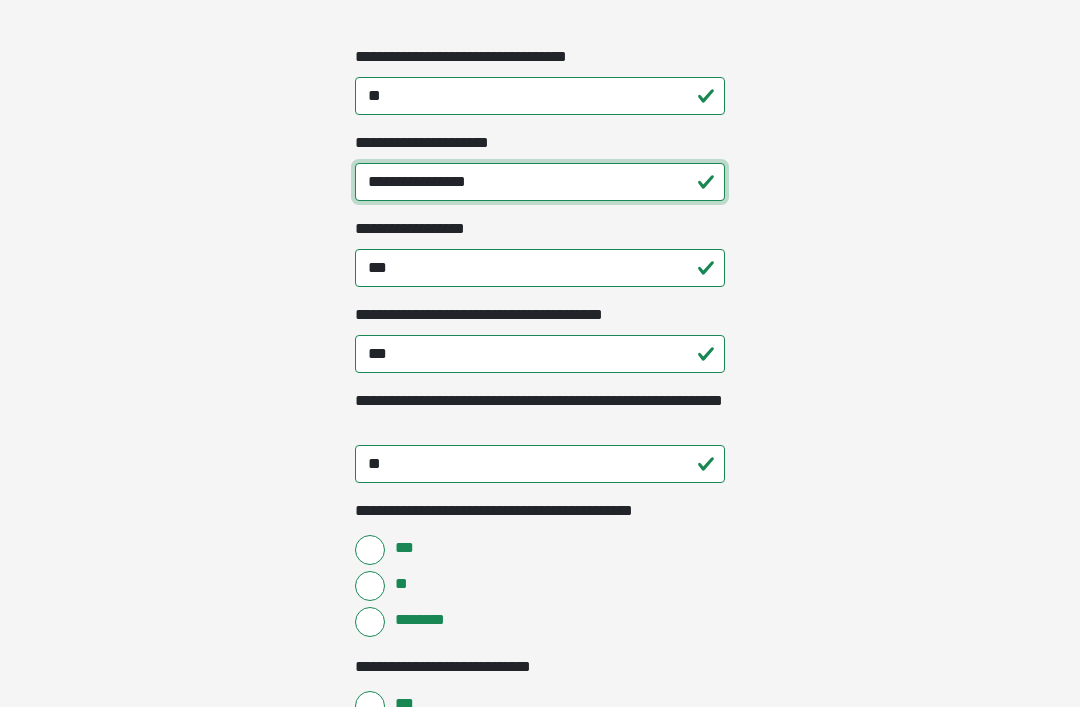 click on "**********" at bounding box center [540, 182] 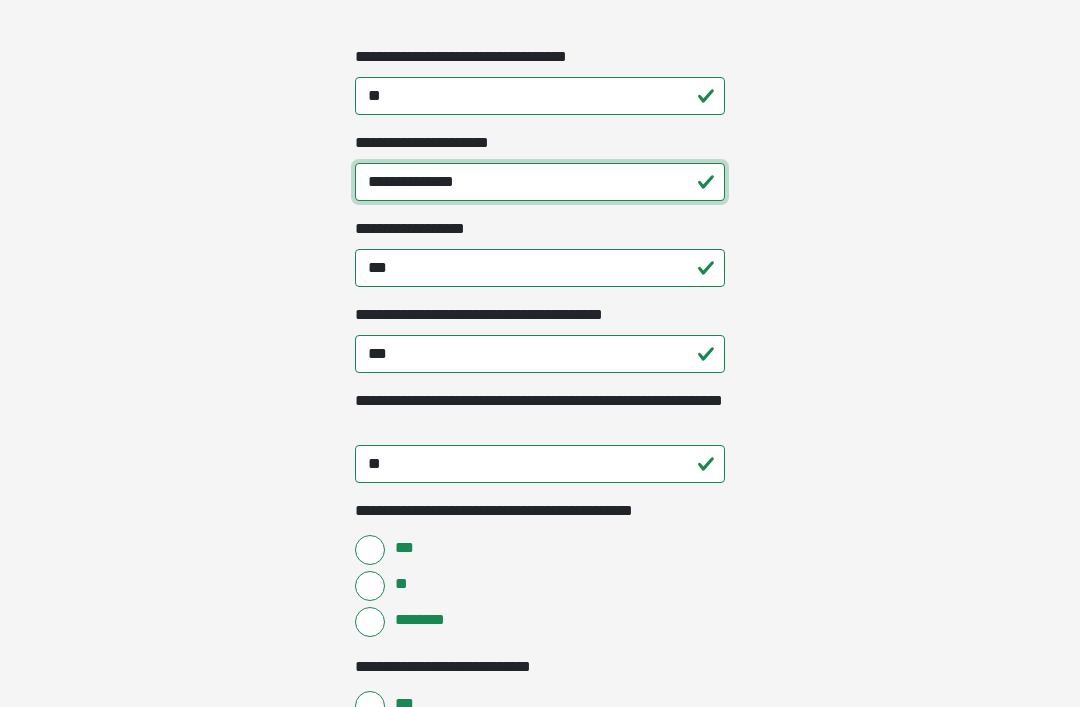 type on "**********" 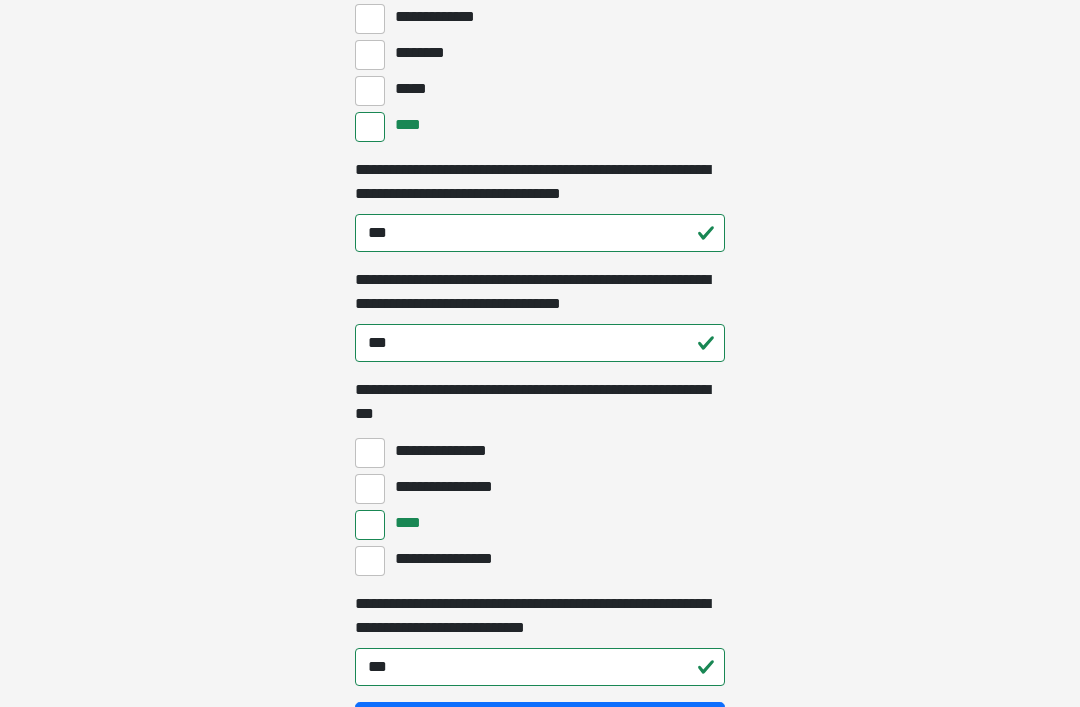 scroll, scrollTop: 5392, scrollLeft: 0, axis: vertical 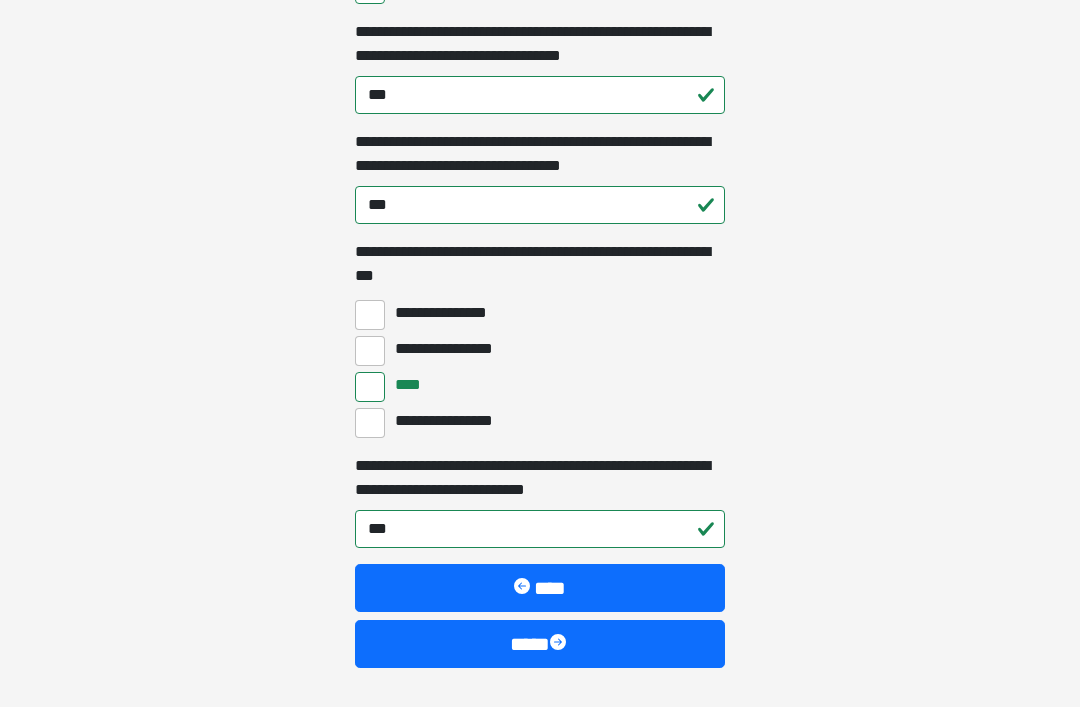 click at bounding box center (560, 644) 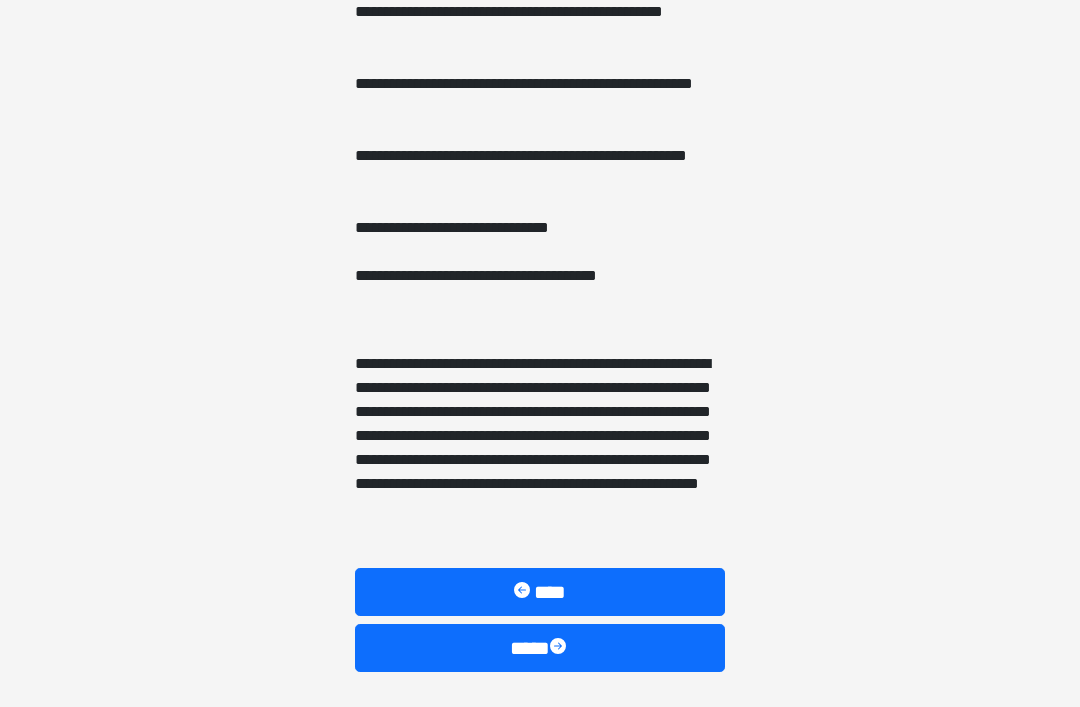scroll, scrollTop: 1454, scrollLeft: 0, axis: vertical 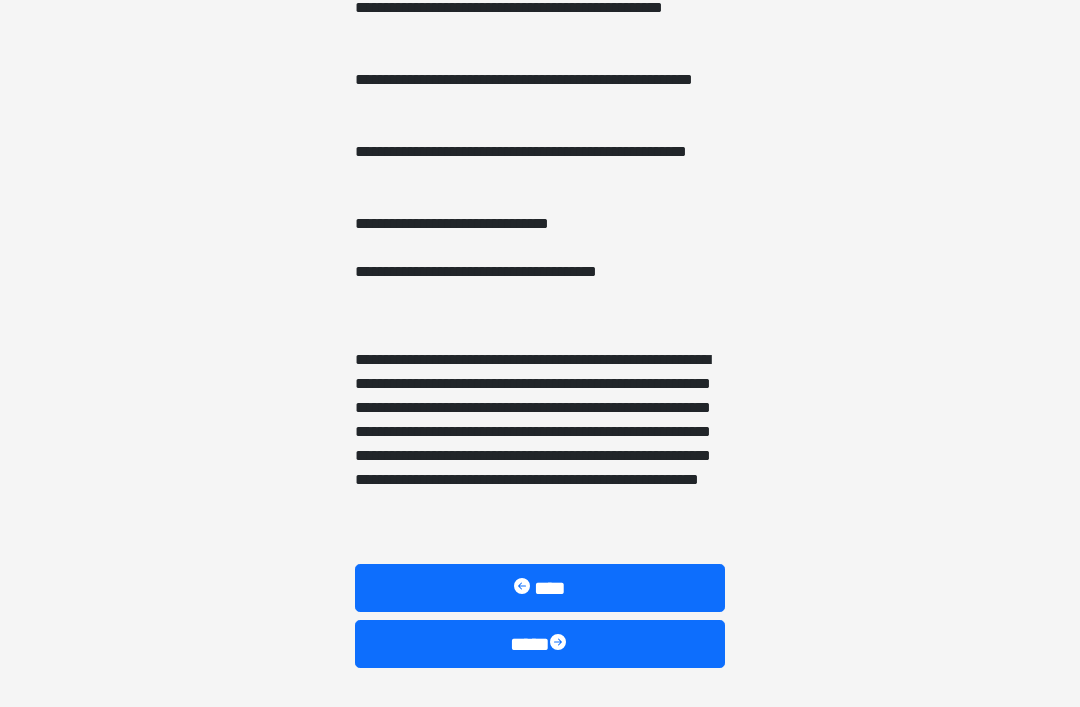 click on "****" at bounding box center (540, 644) 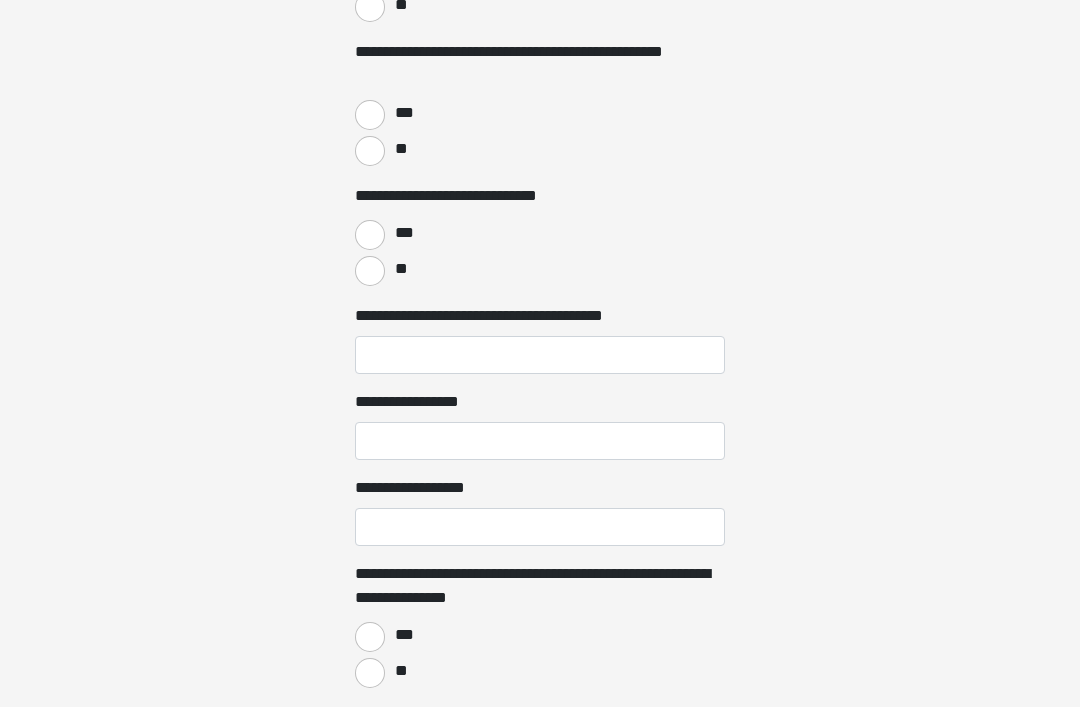 scroll, scrollTop: 0, scrollLeft: 0, axis: both 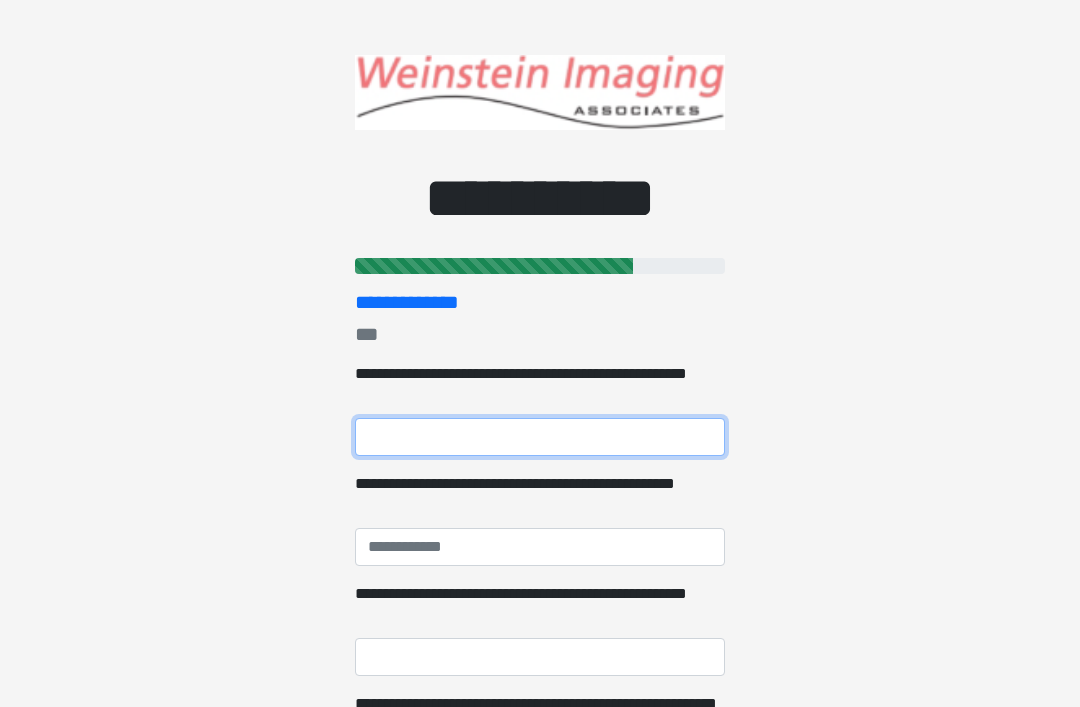 click on "**********" at bounding box center [540, 437] 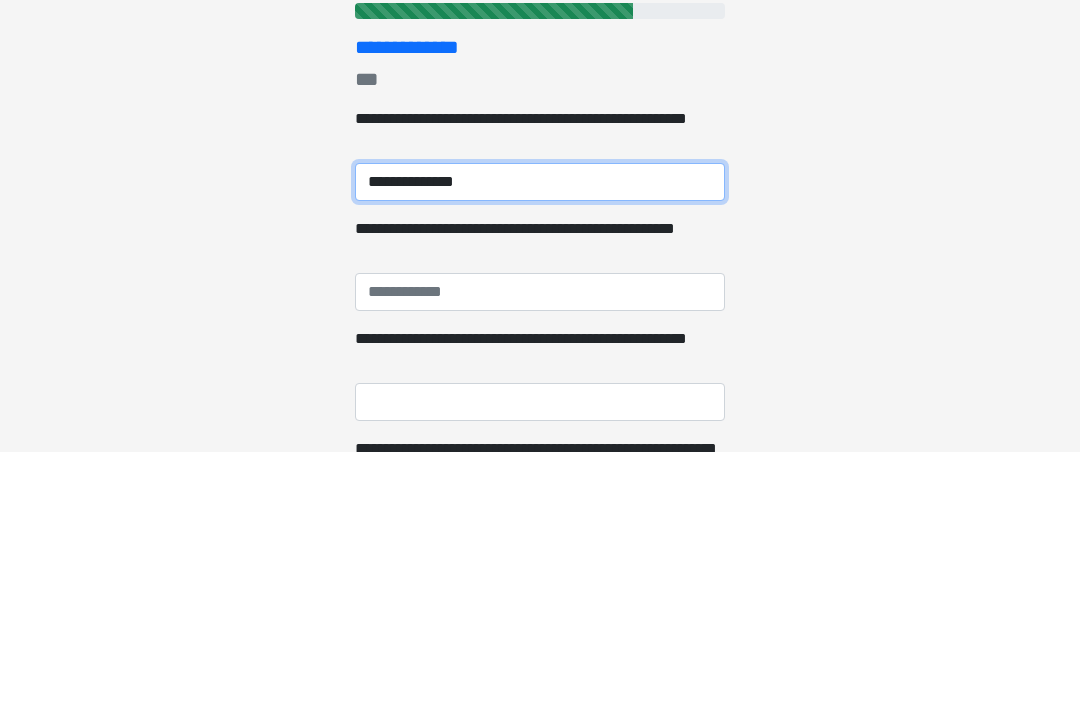 type on "**********" 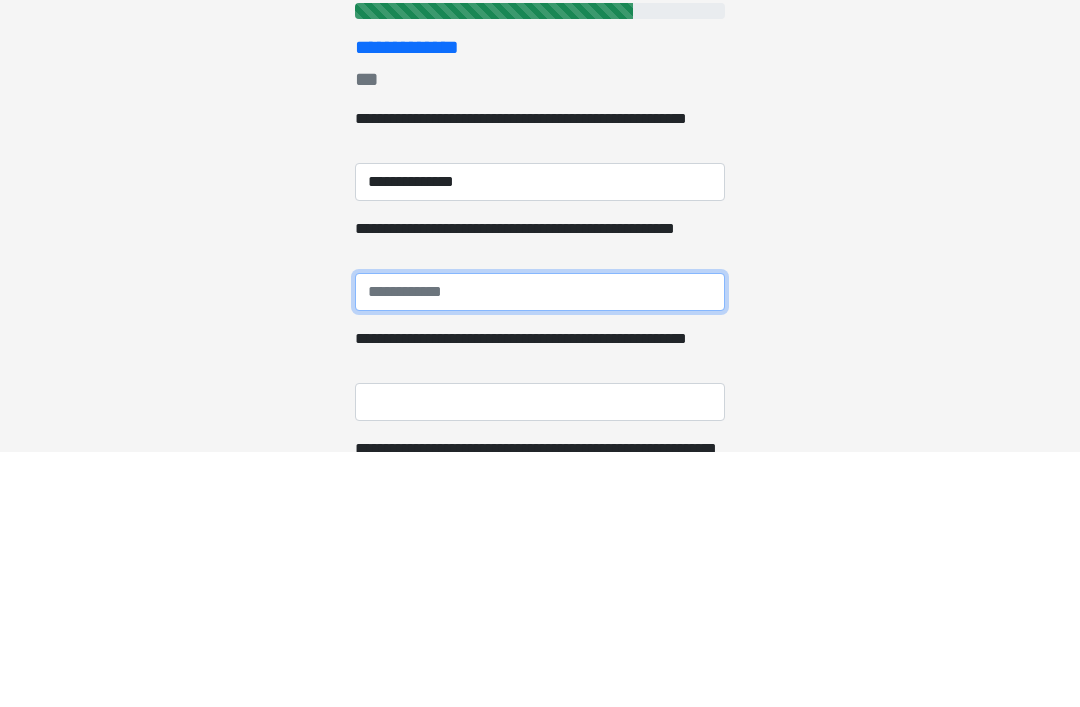 click on "**********" at bounding box center (540, 547) 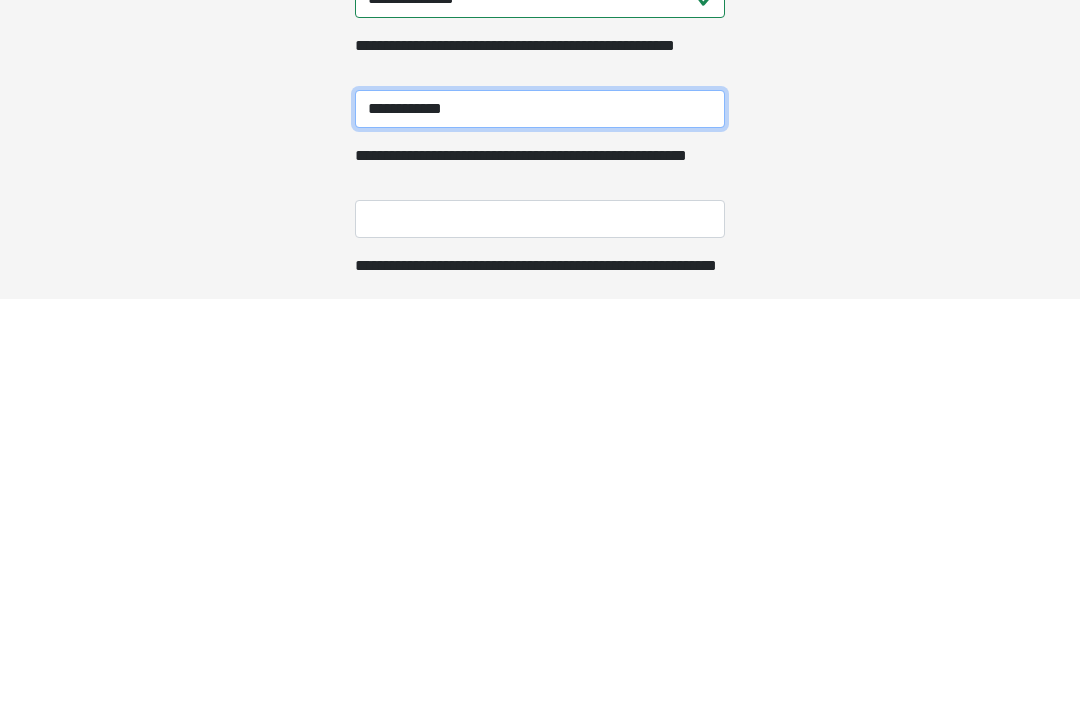 scroll, scrollTop: 42, scrollLeft: 0, axis: vertical 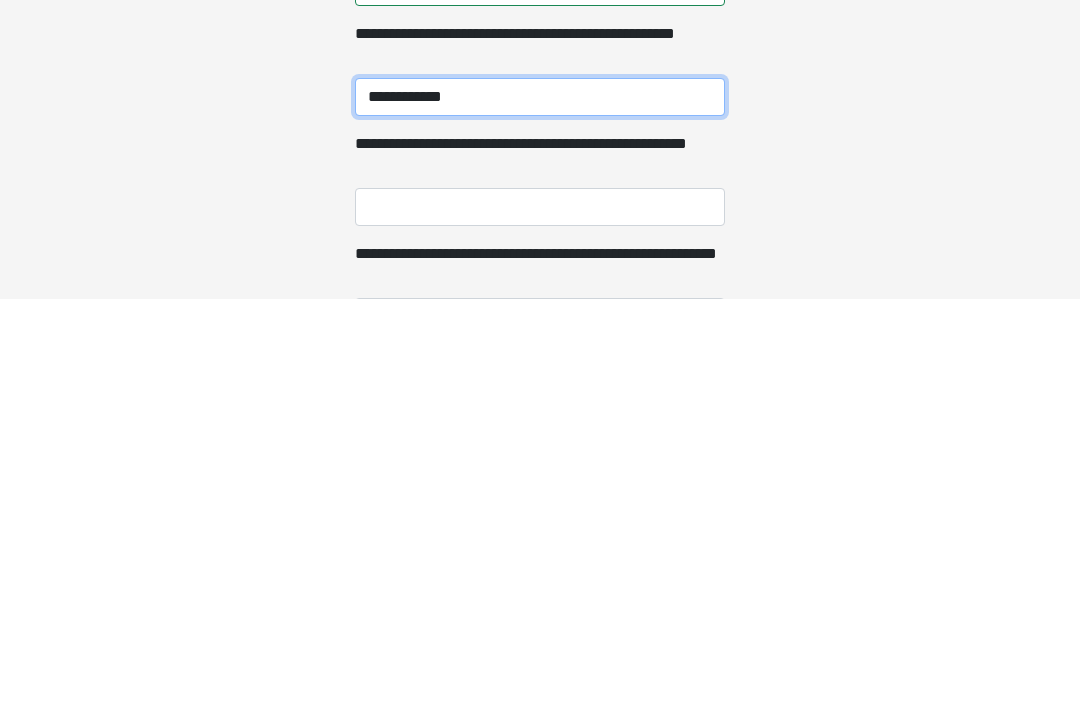 type on "**********" 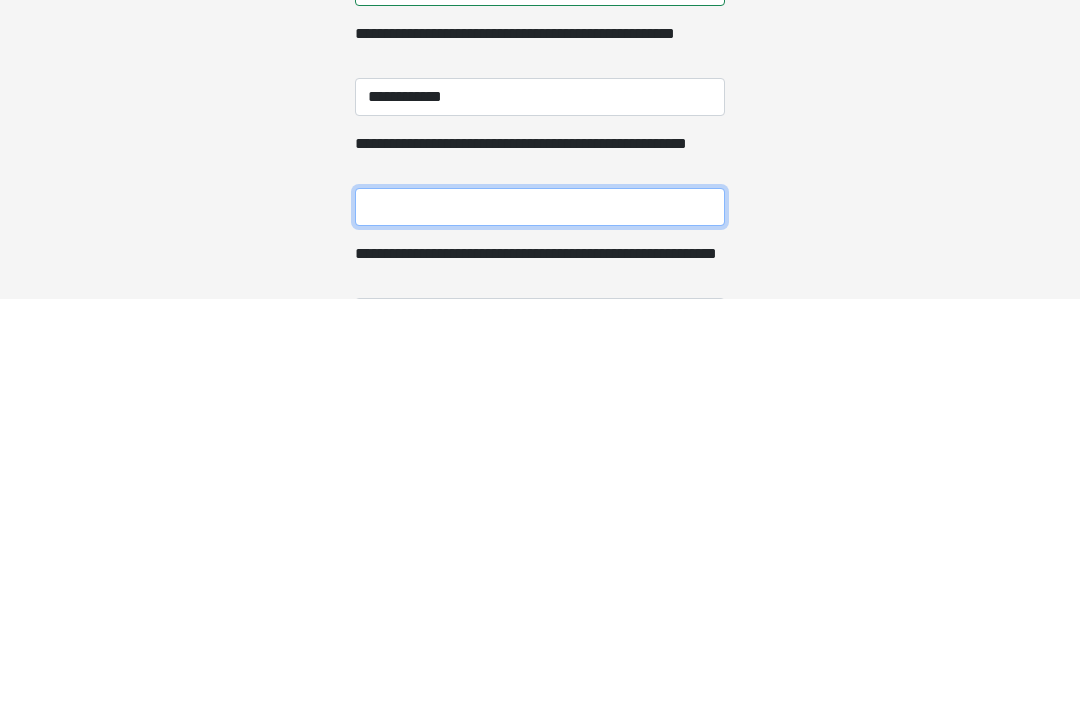 click on "**********" at bounding box center (540, 615) 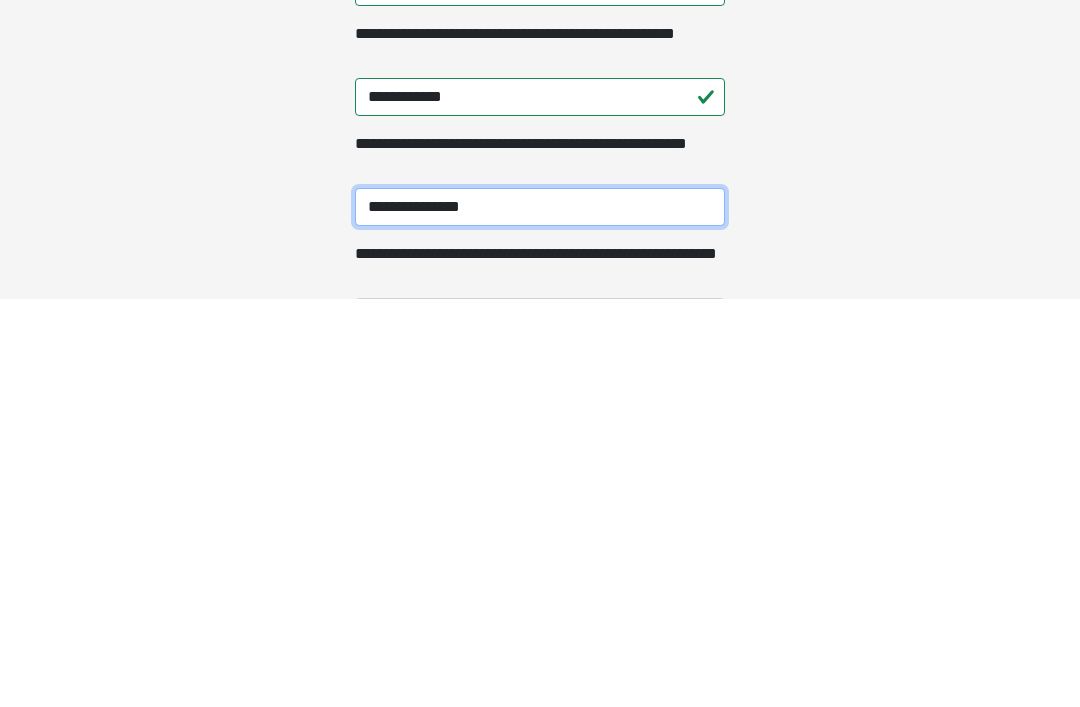 type on "**********" 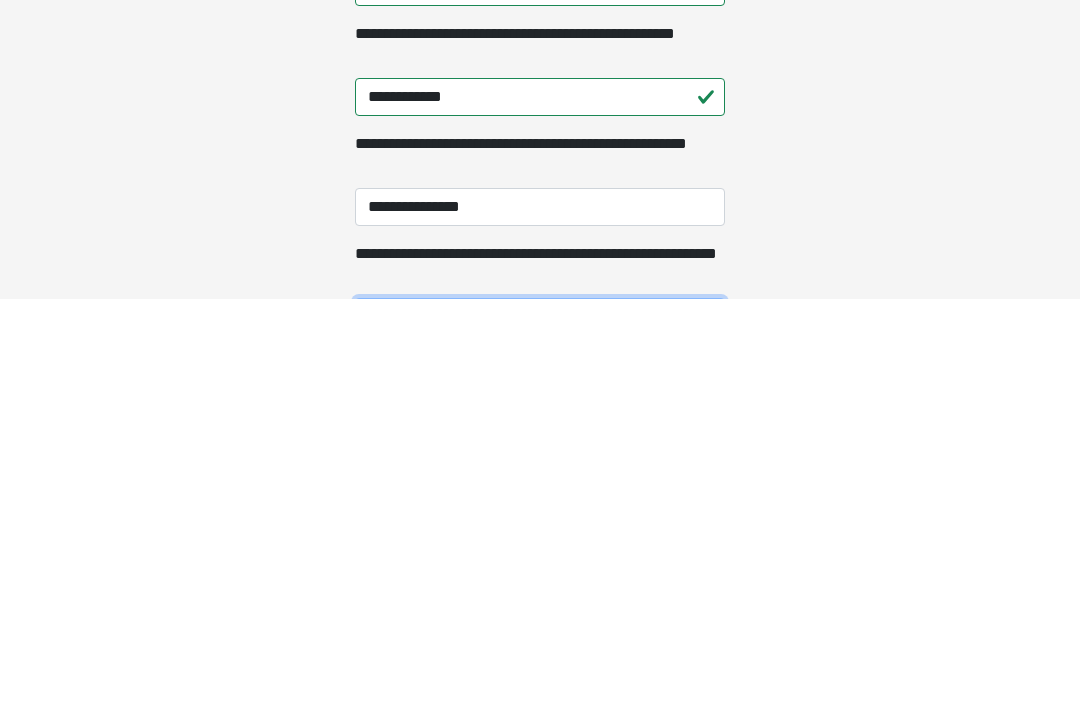 click on "**********" at bounding box center (540, 725) 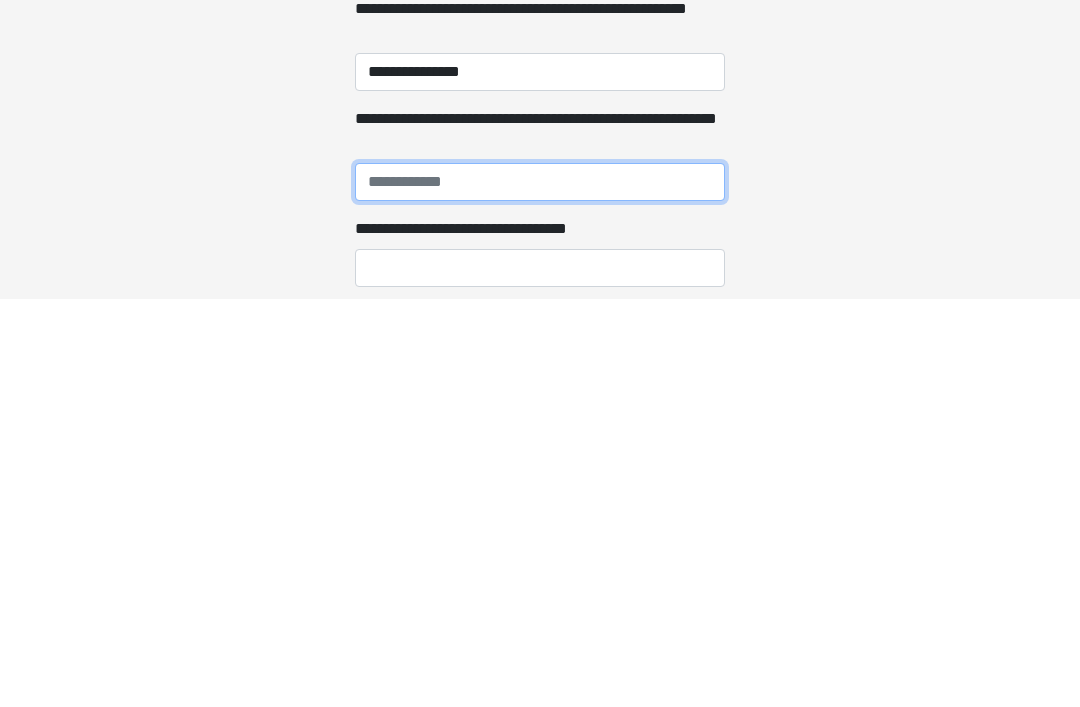 type on "*" 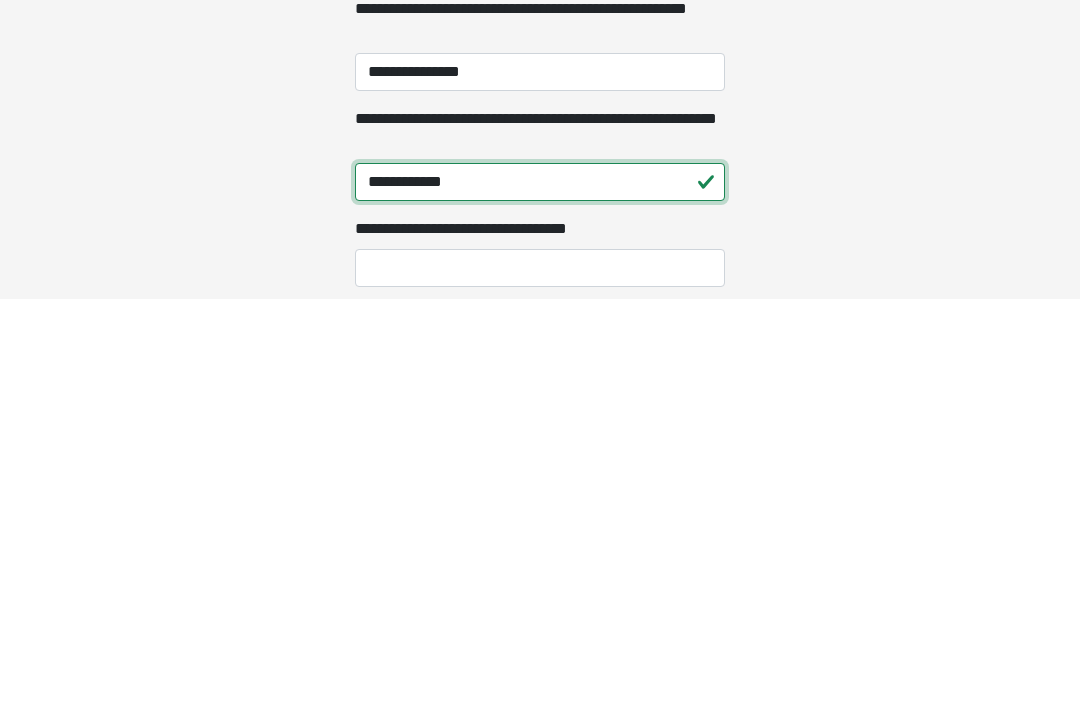 type on "**********" 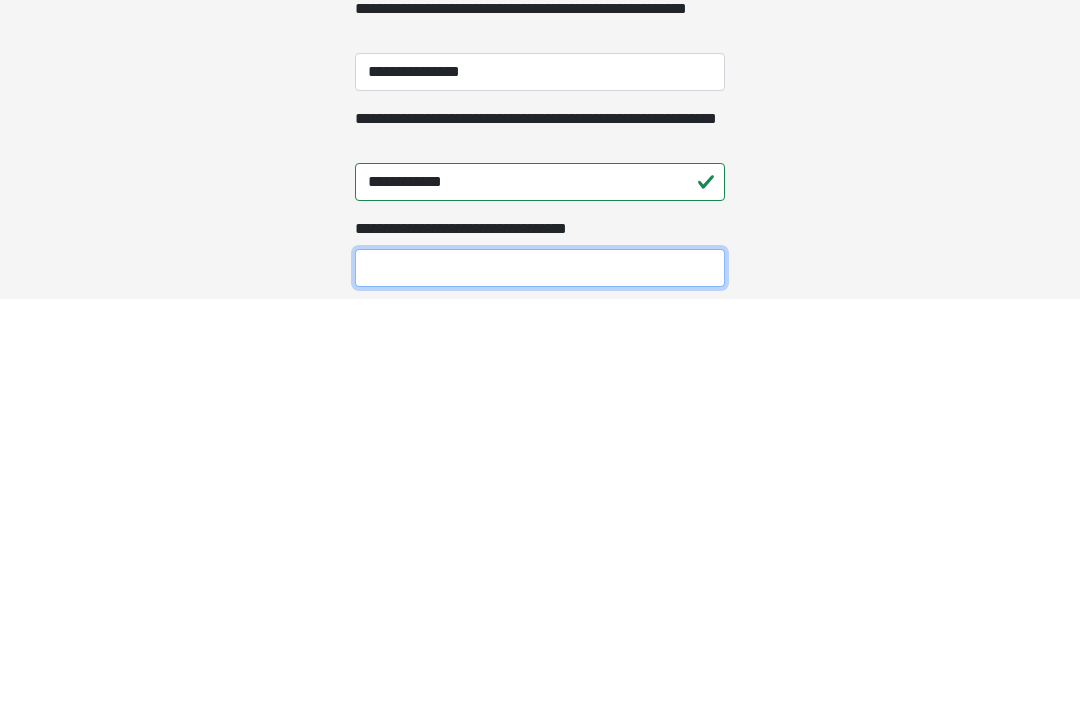 click on "**********" at bounding box center (540, 676) 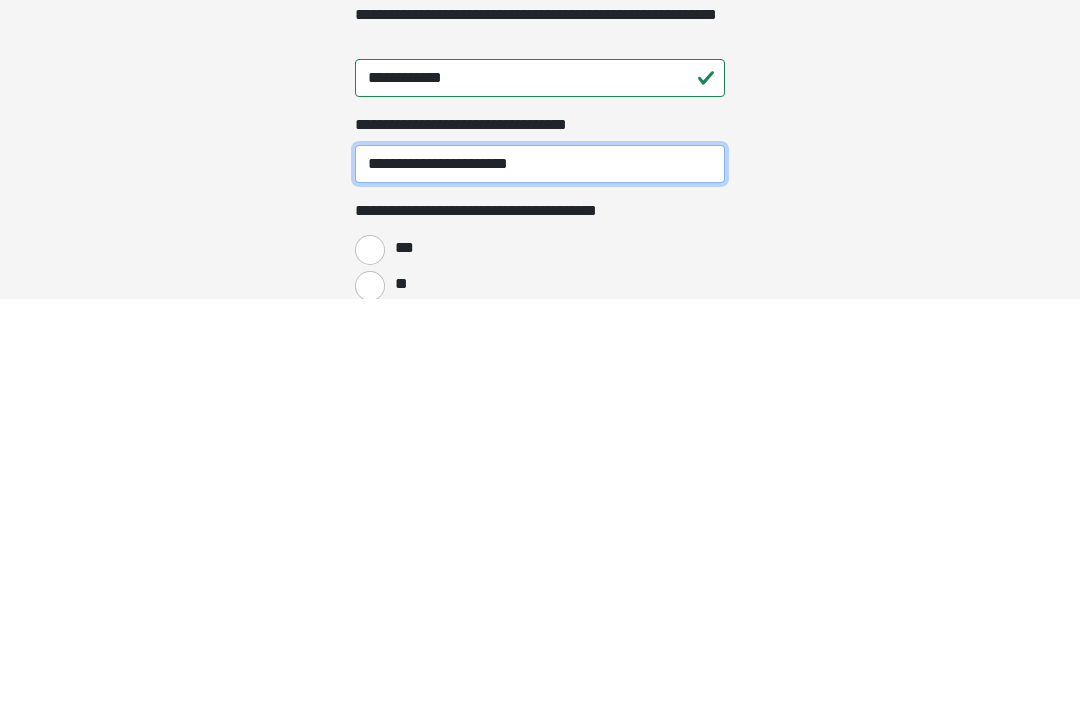 scroll, scrollTop: 304, scrollLeft: 0, axis: vertical 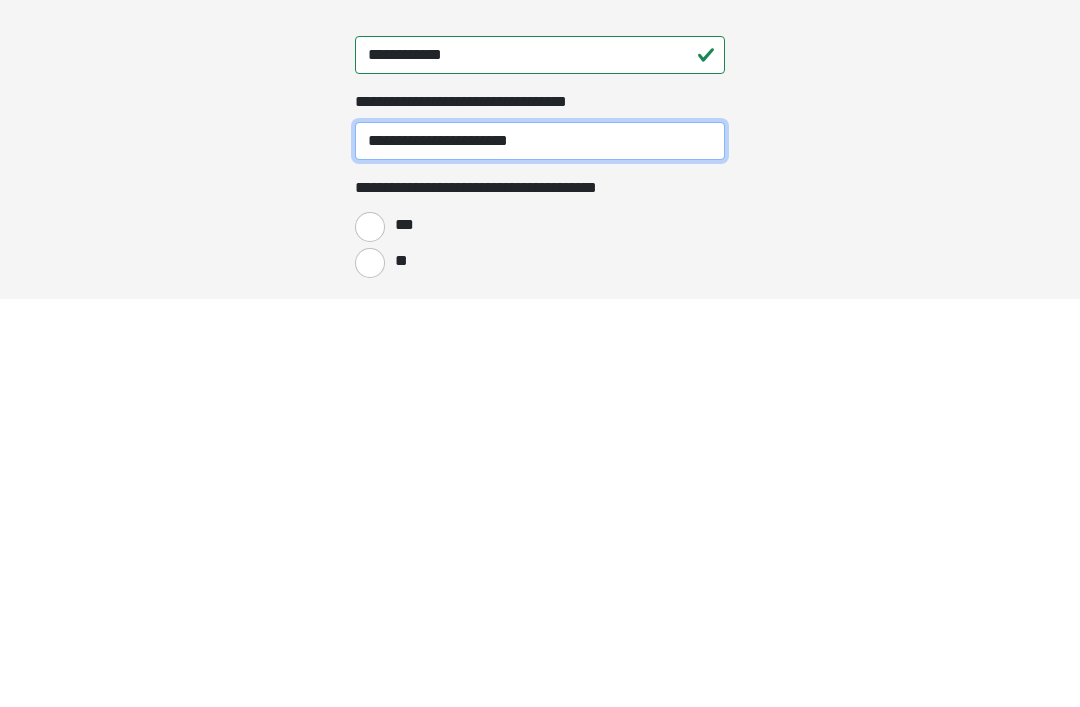 type on "**********" 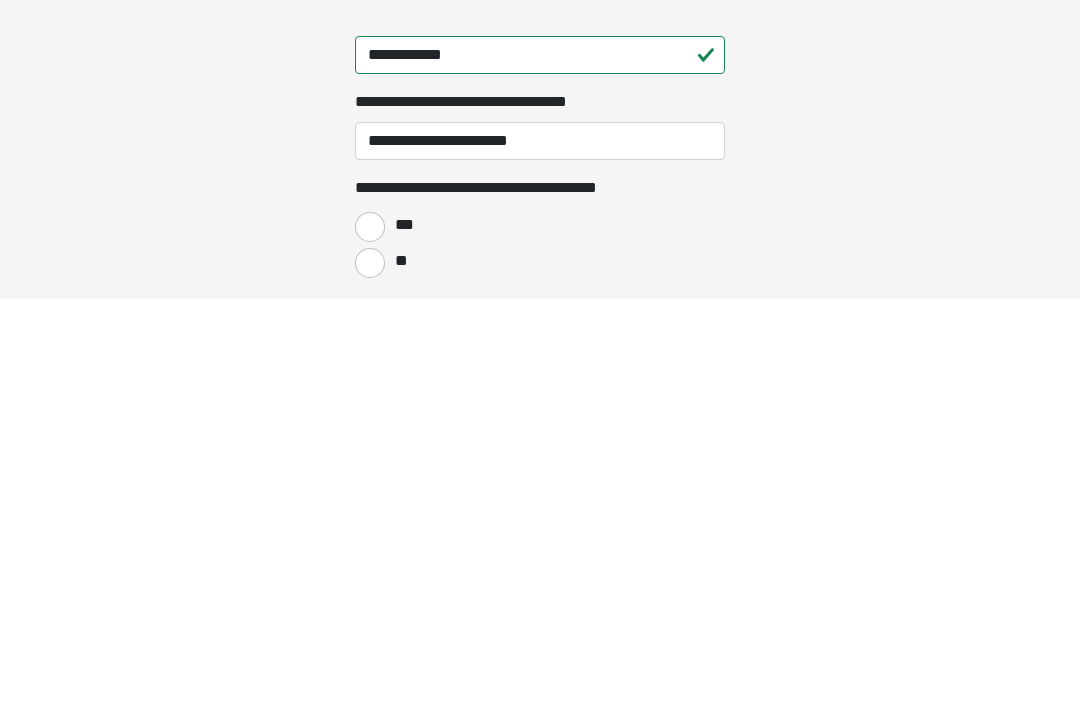 click on "***" at bounding box center [370, 635] 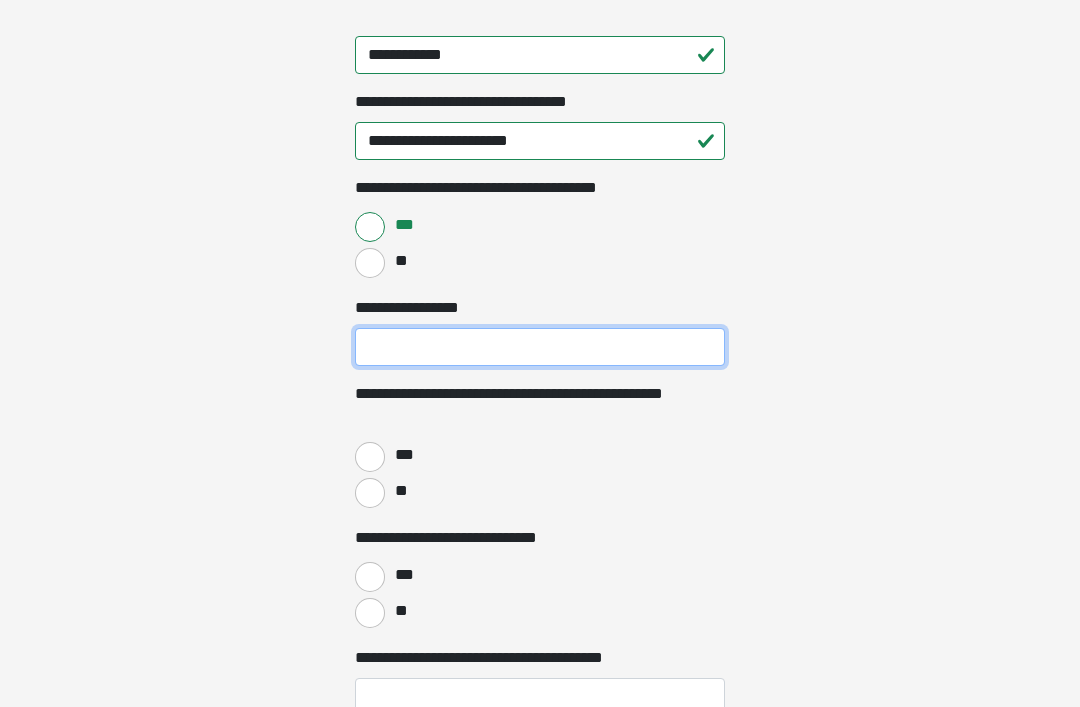 click on "**********" at bounding box center (540, 347) 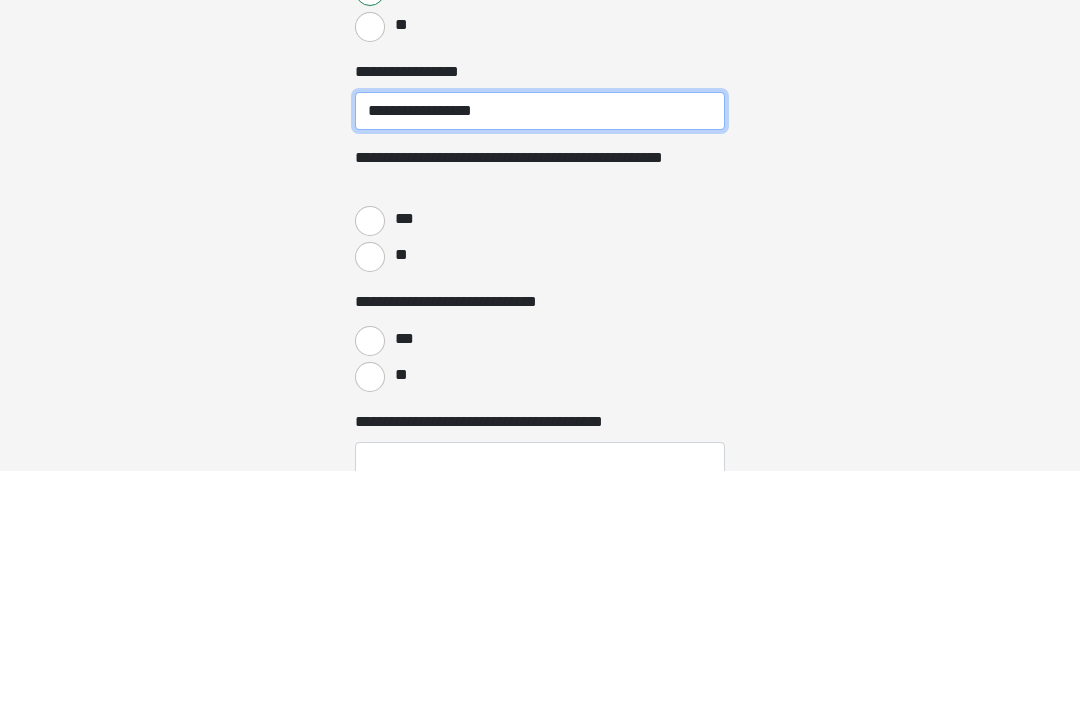 type on "**********" 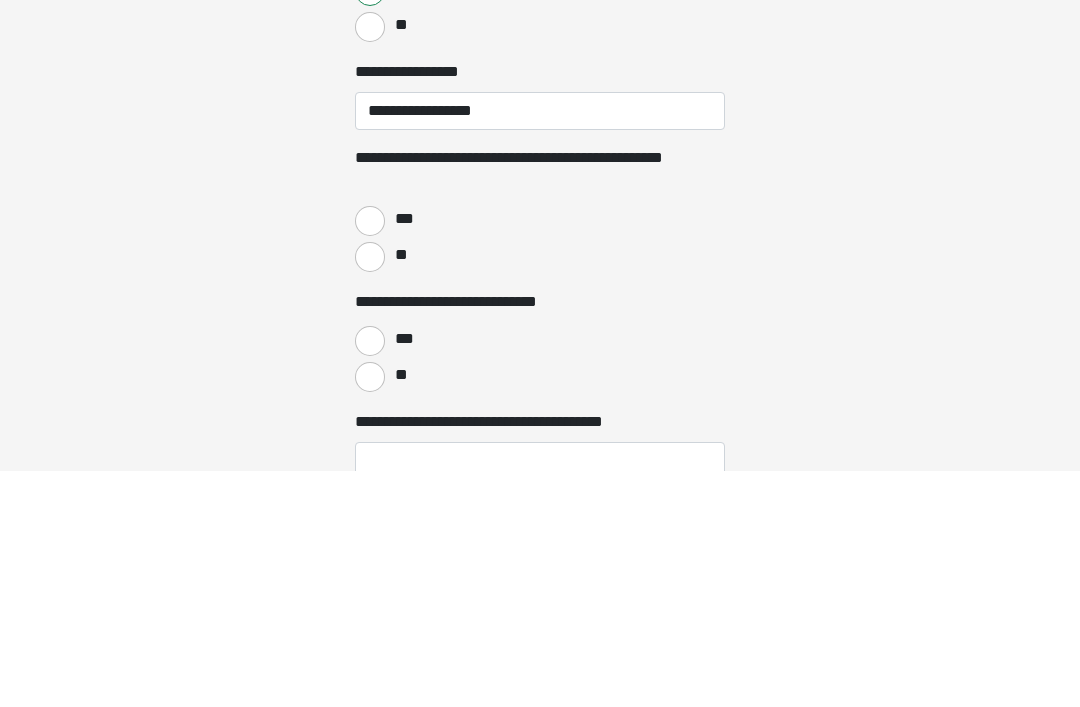 click on "***" at bounding box center (370, 457) 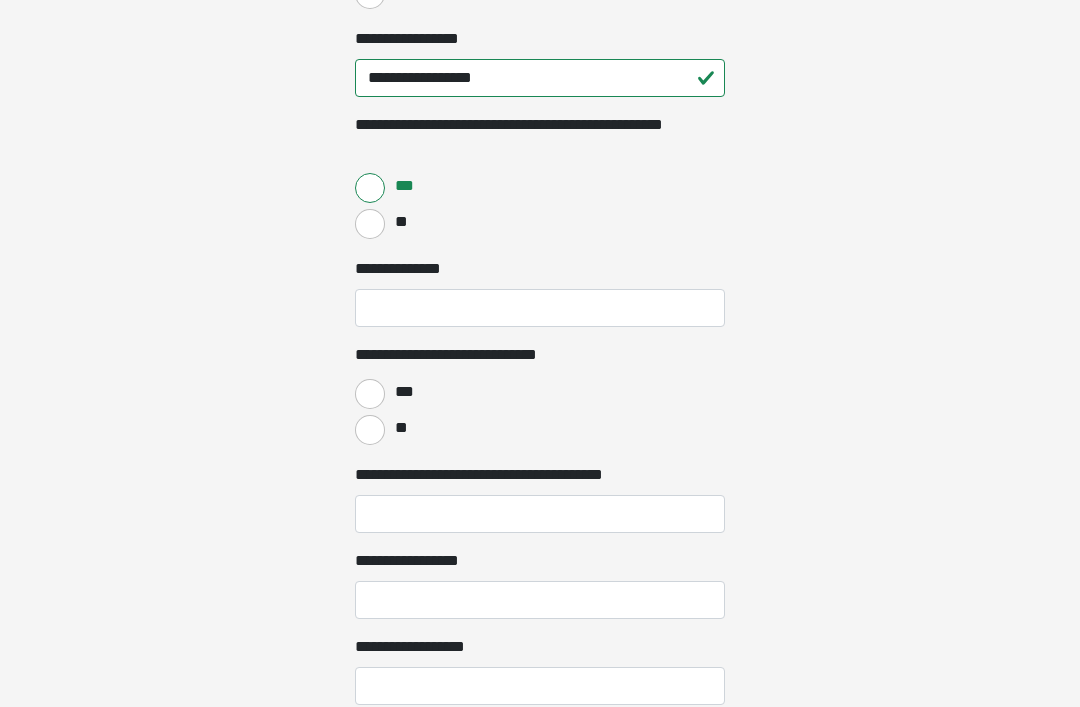 scroll, scrollTop: 997, scrollLeft: 0, axis: vertical 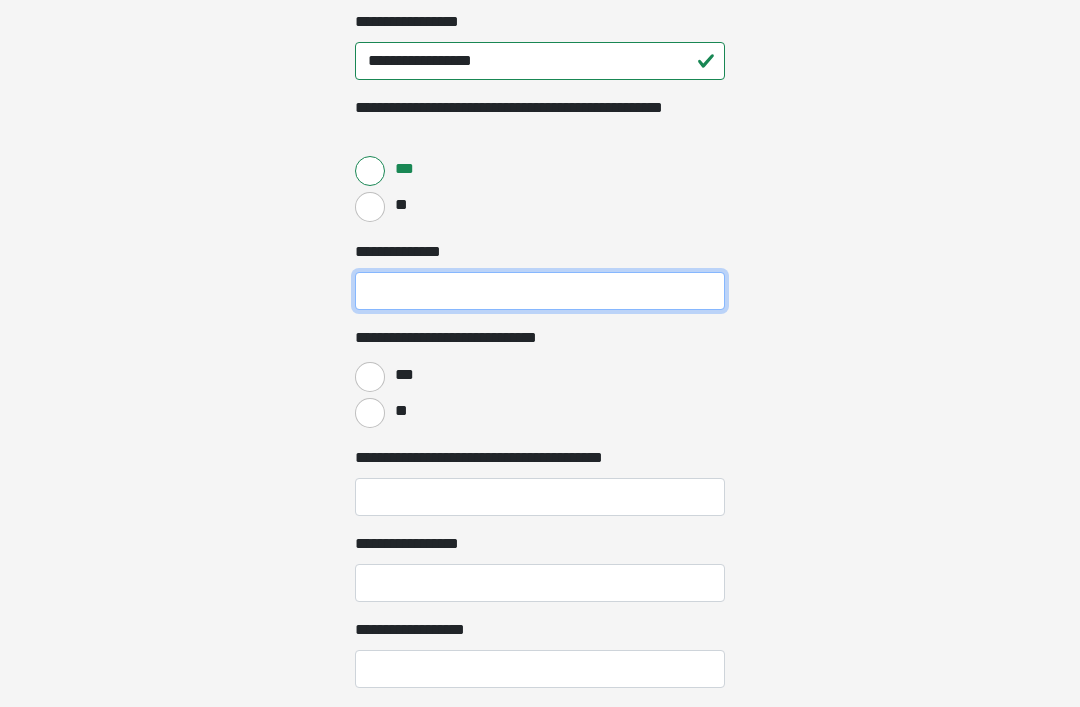 click on "**********" at bounding box center [540, 292] 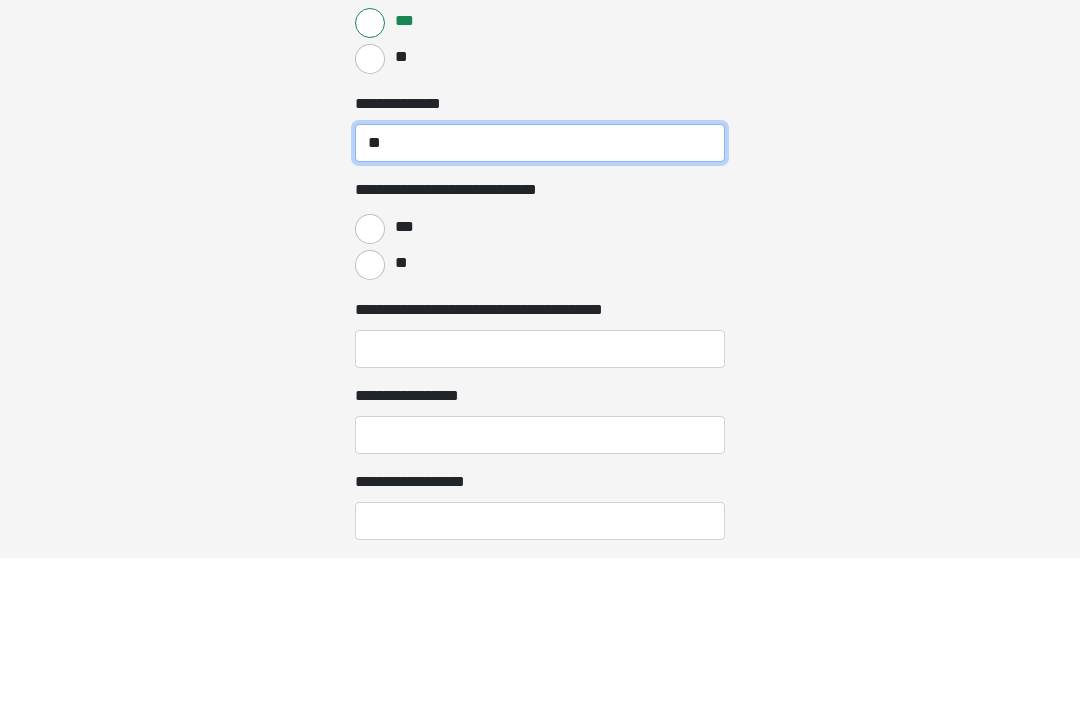 type on "**" 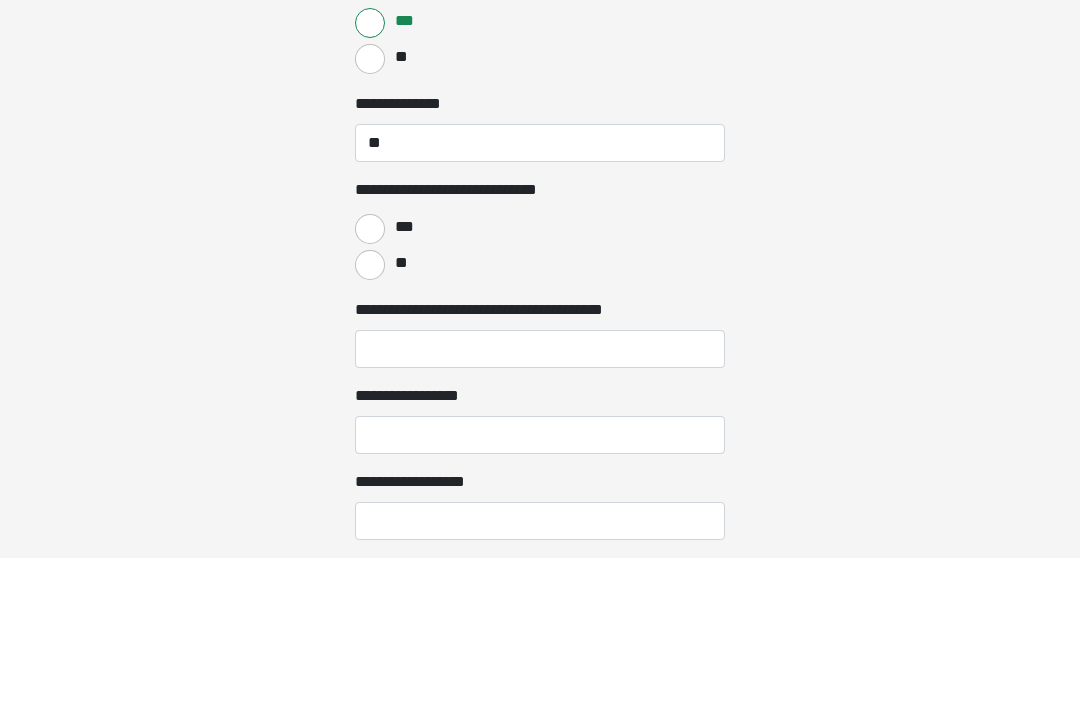 click on "**" at bounding box center [370, 414] 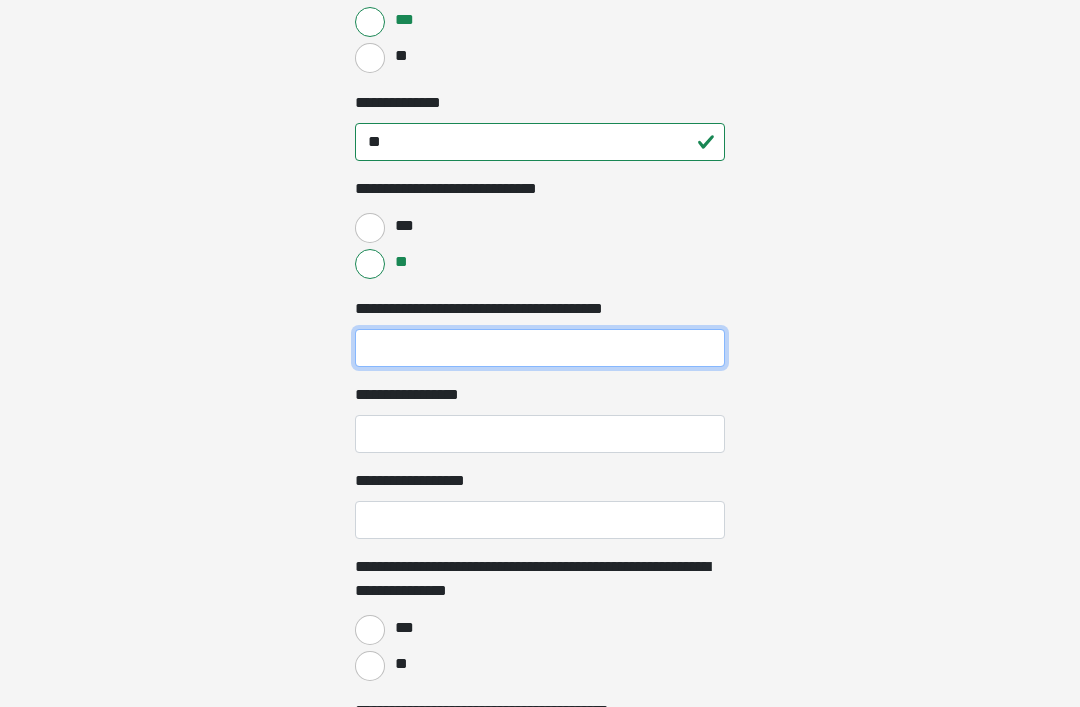 click on "**********" at bounding box center [540, 348] 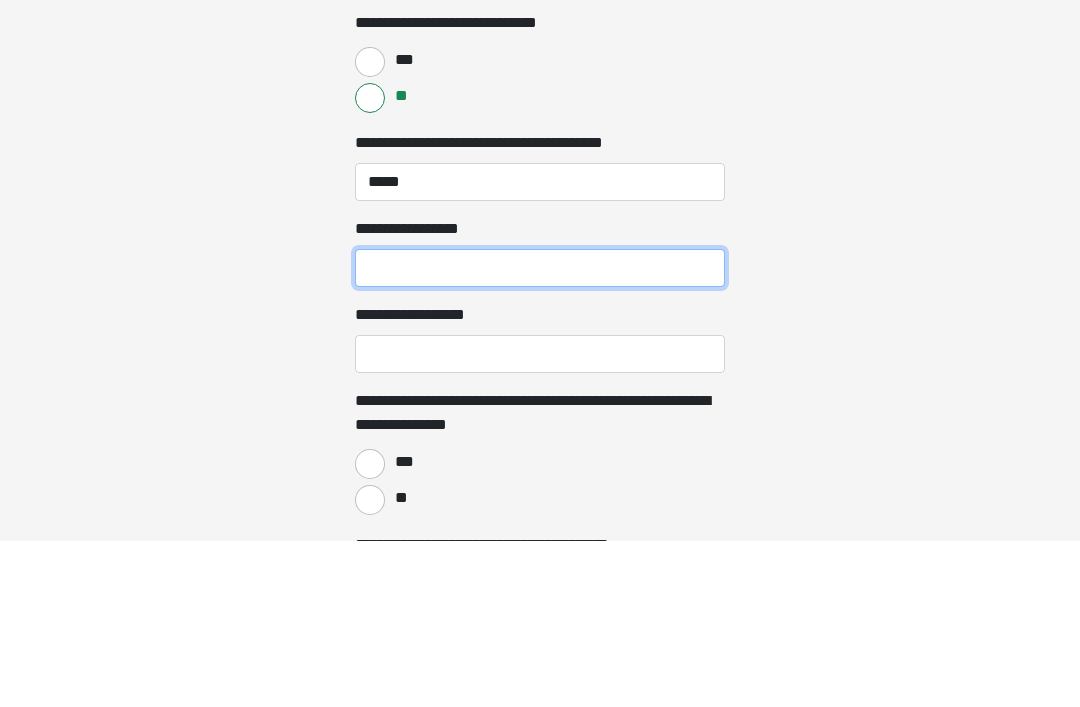 click on "**********" at bounding box center [540, 435] 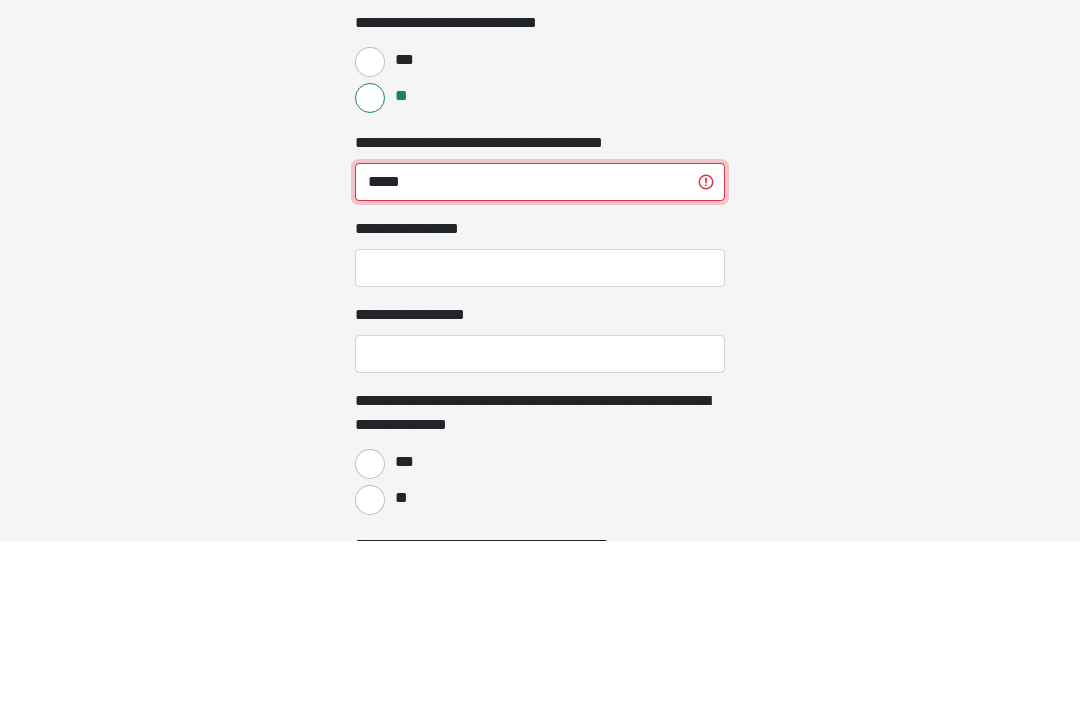 click on "*****" at bounding box center (540, 349) 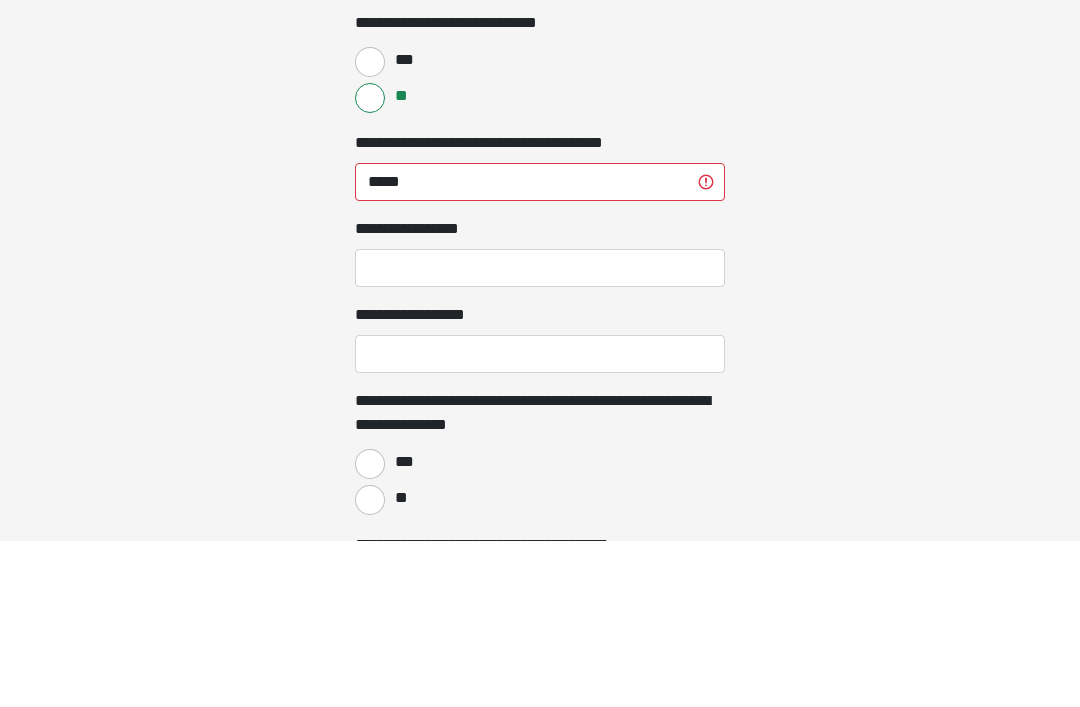 click on "**********" at bounding box center [540, -793] 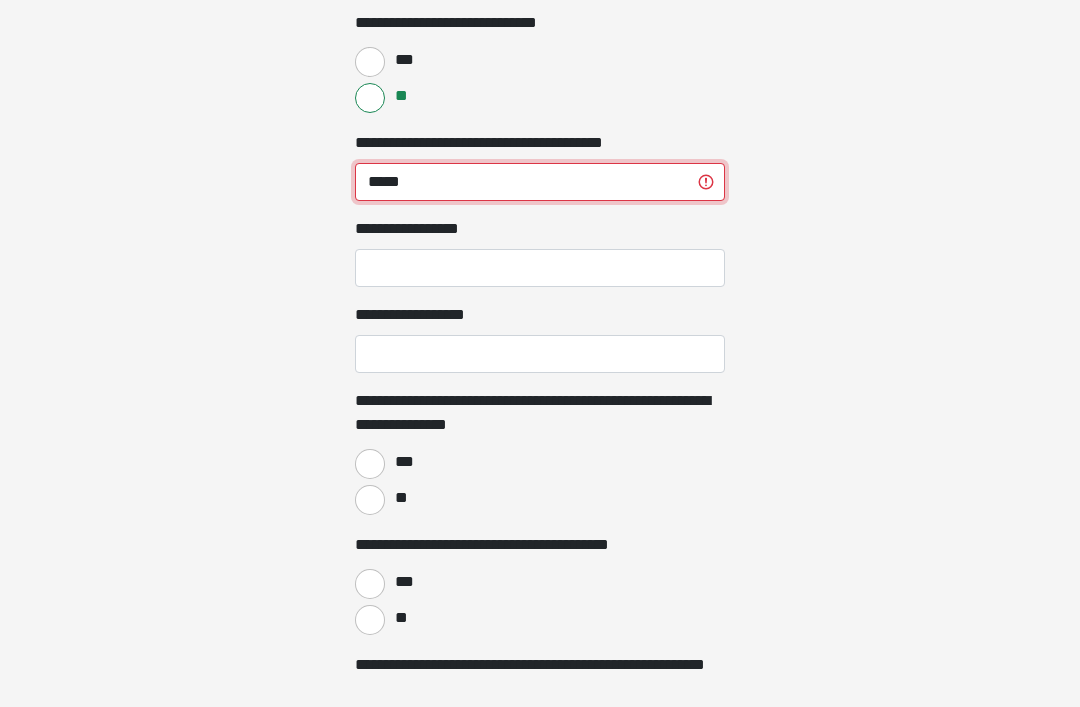 click on "*****" at bounding box center (540, 182) 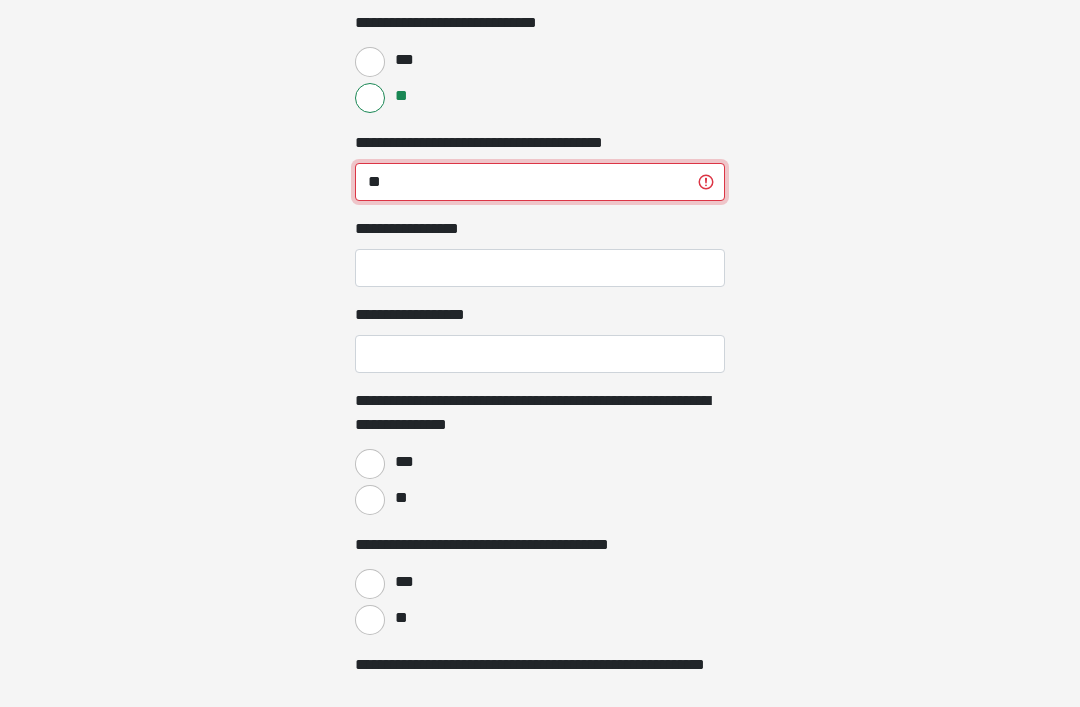 type on "*" 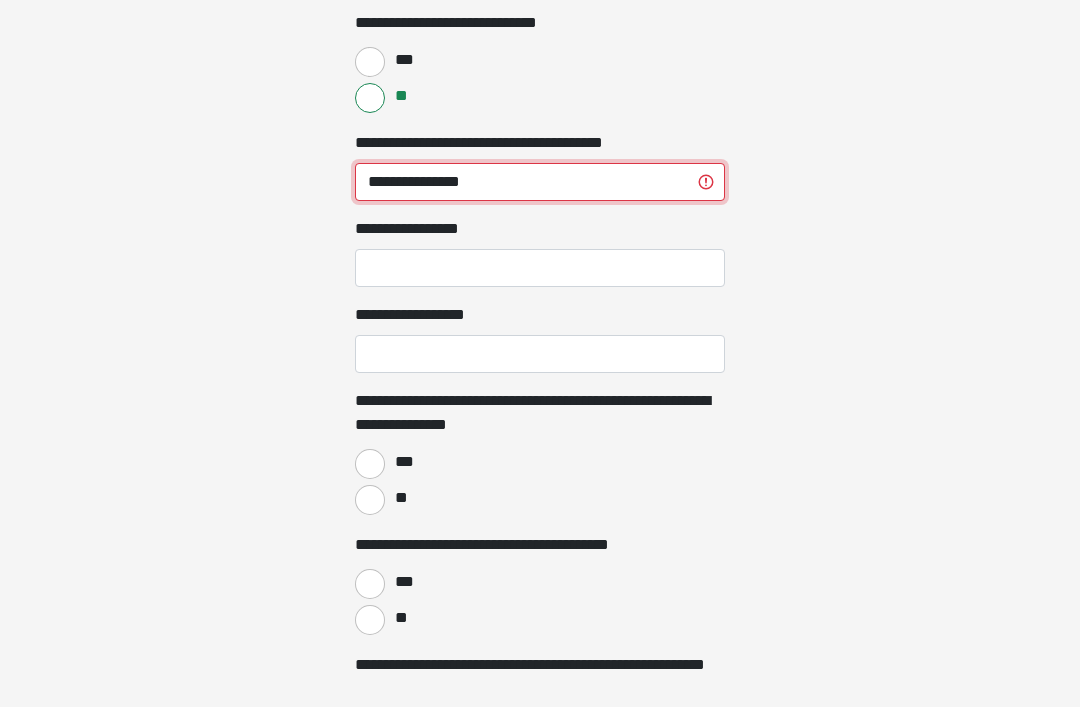 type on "**********" 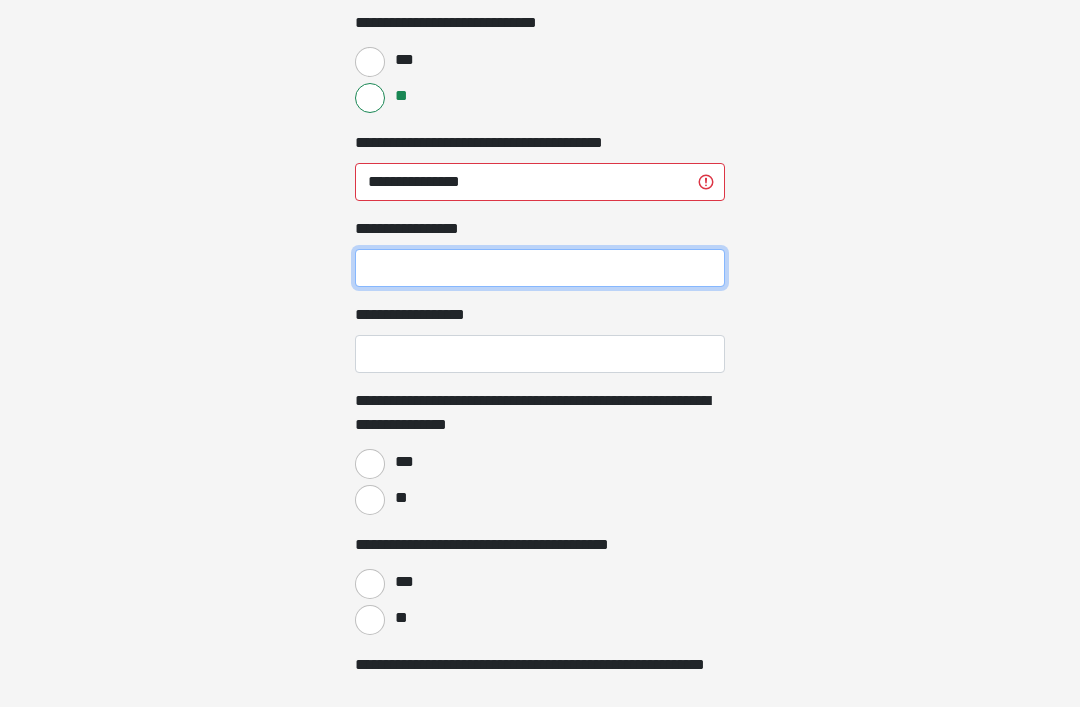 click on "**********" at bounding box center [540, 268] 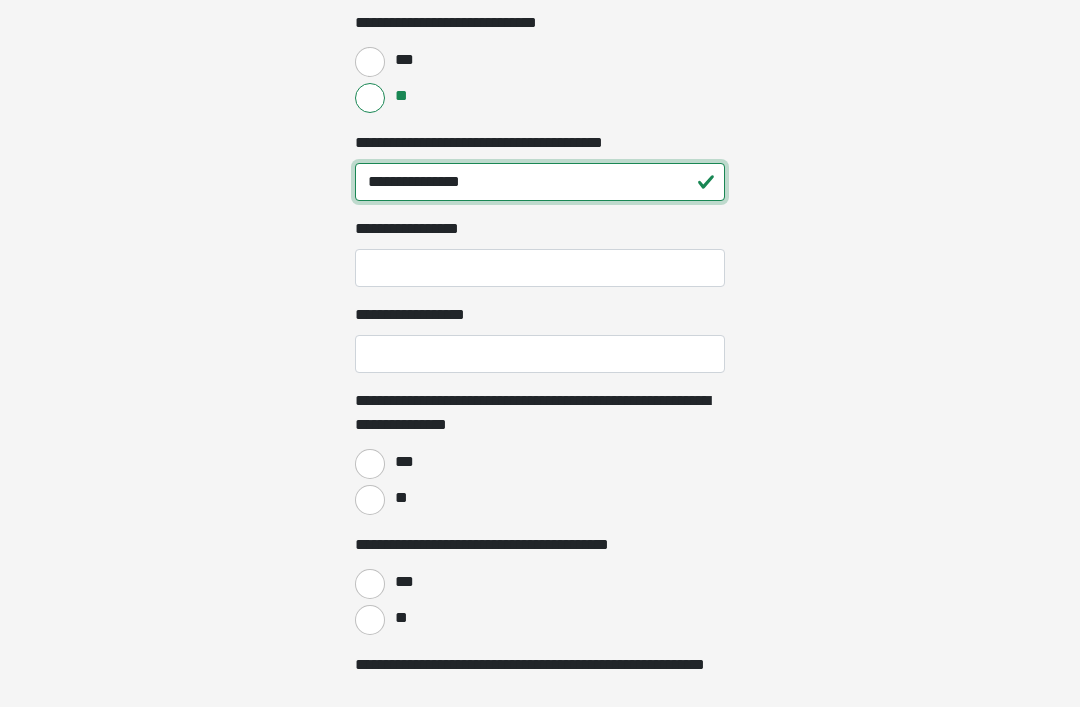 click on "**********" at bounding box center [540, 182] 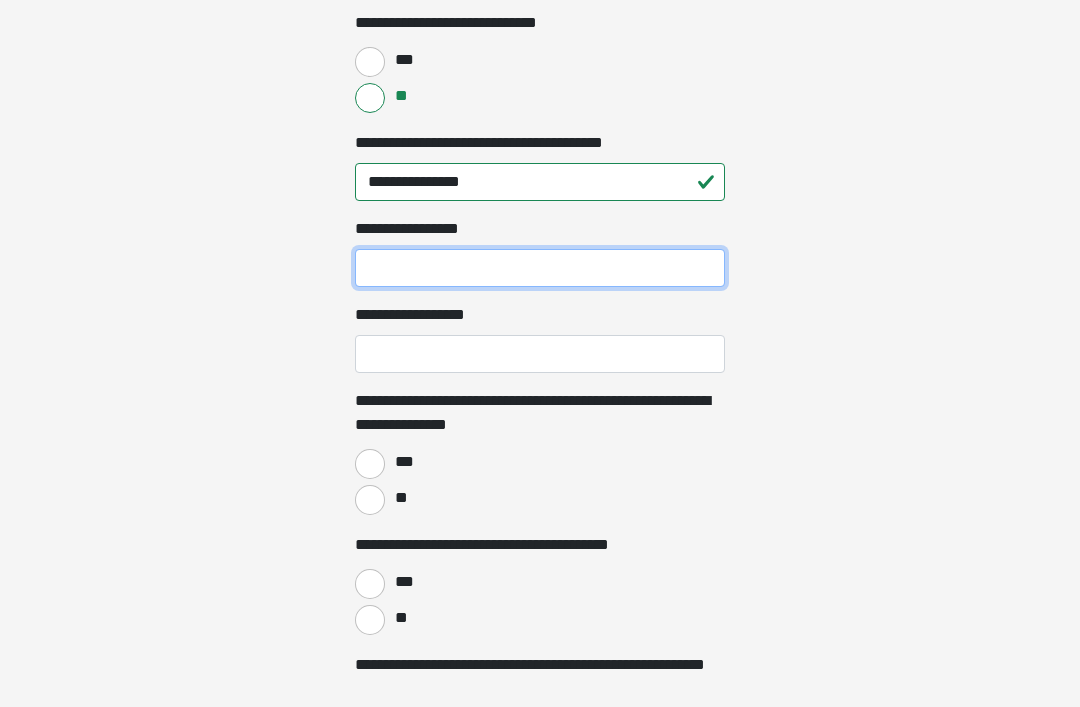 click on "**********" at bounding box center [540, 268] 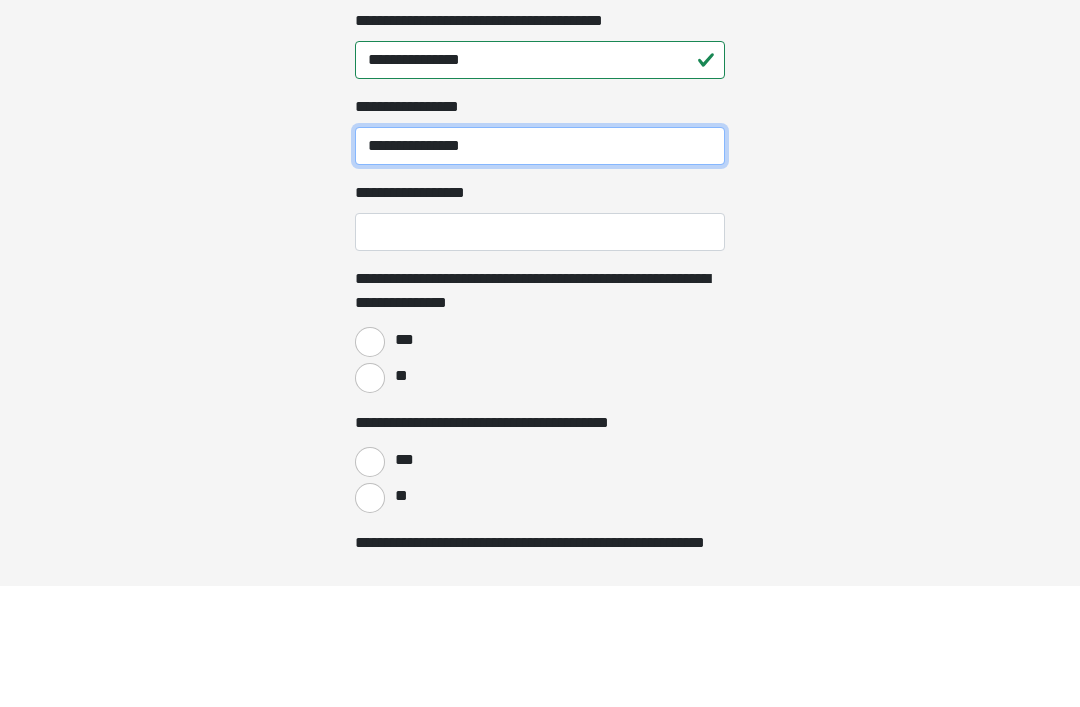 type on "**********" 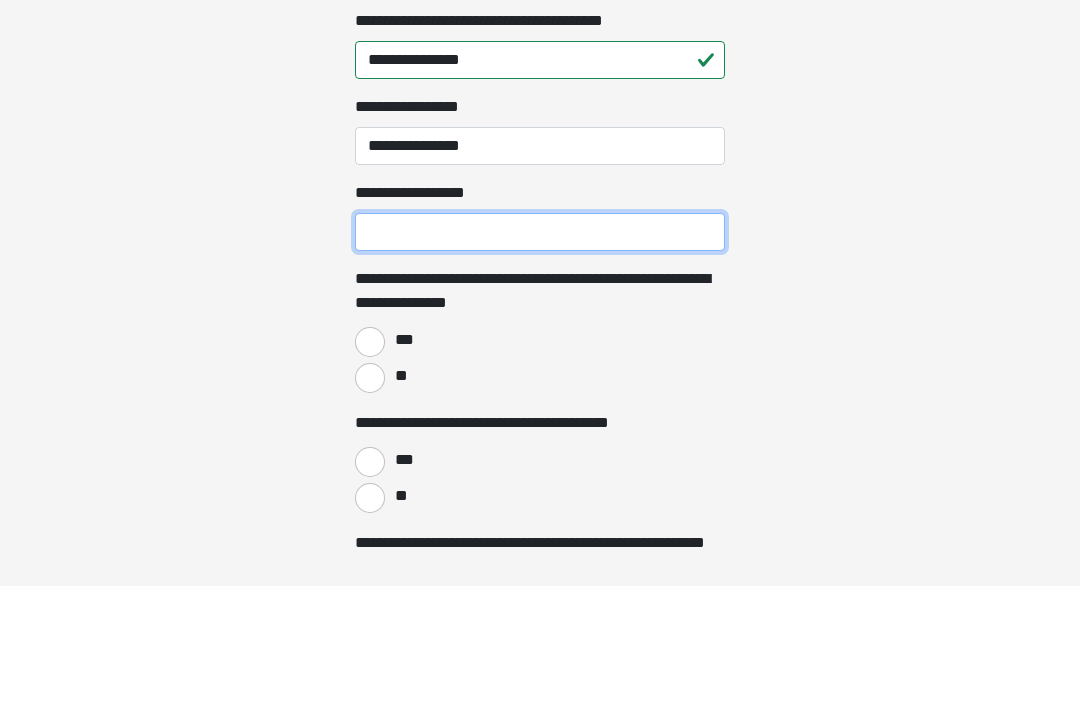 click on "**********" at bounding box center (540, 354) 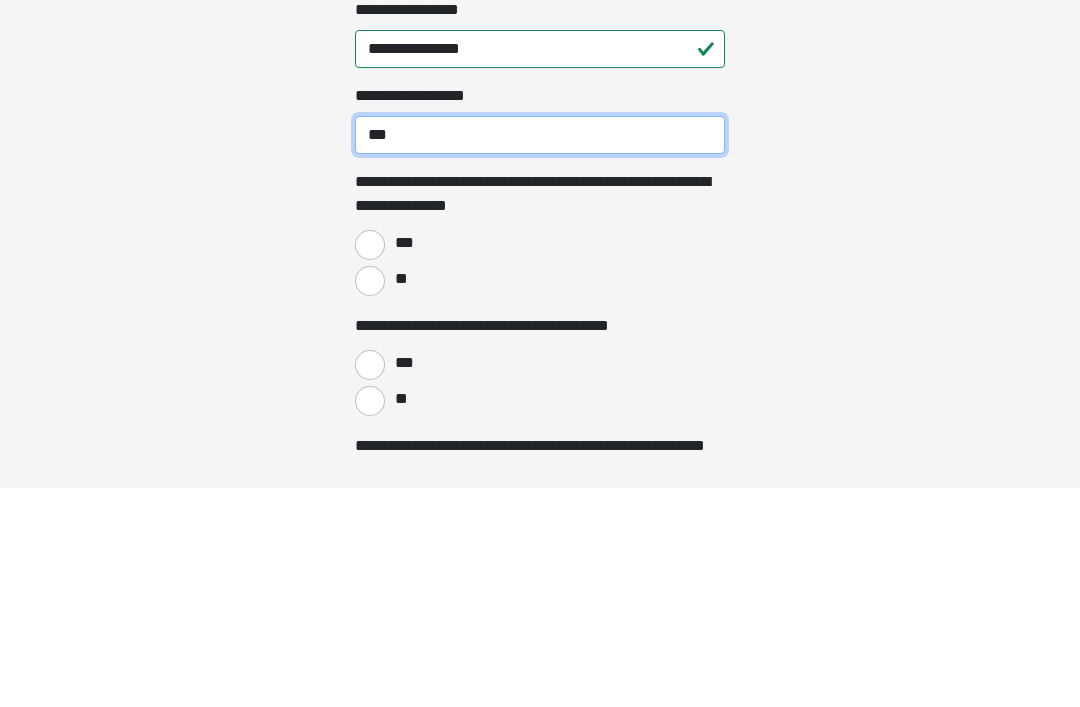 type on "***" 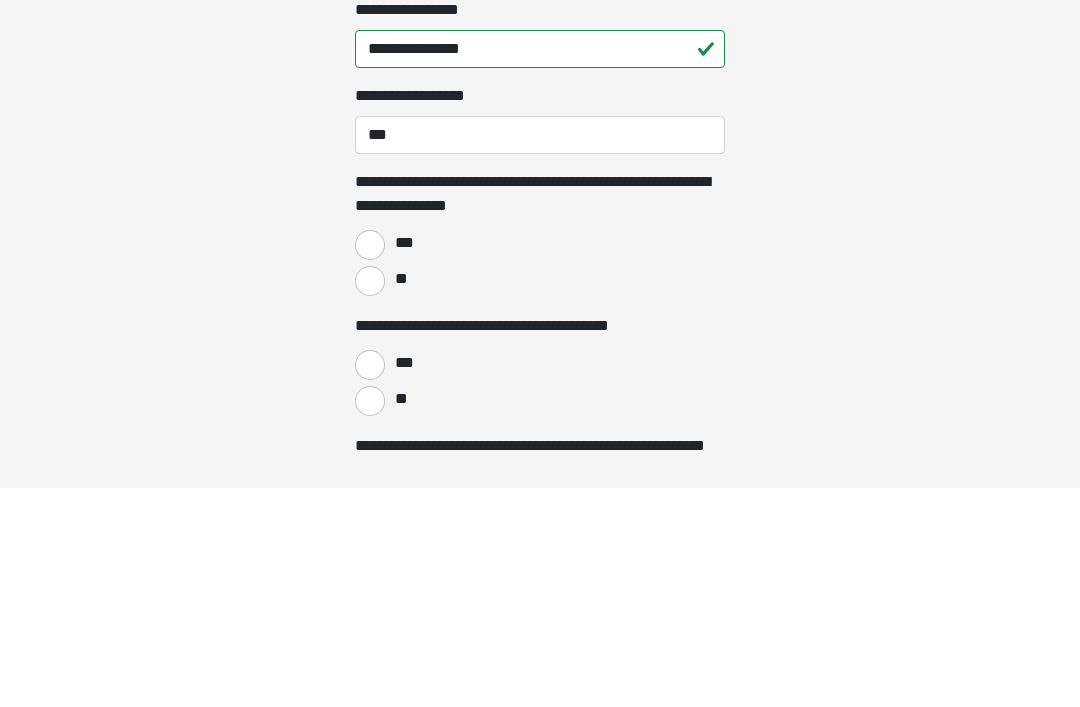 click on "**" at bounding box center [370, 500] 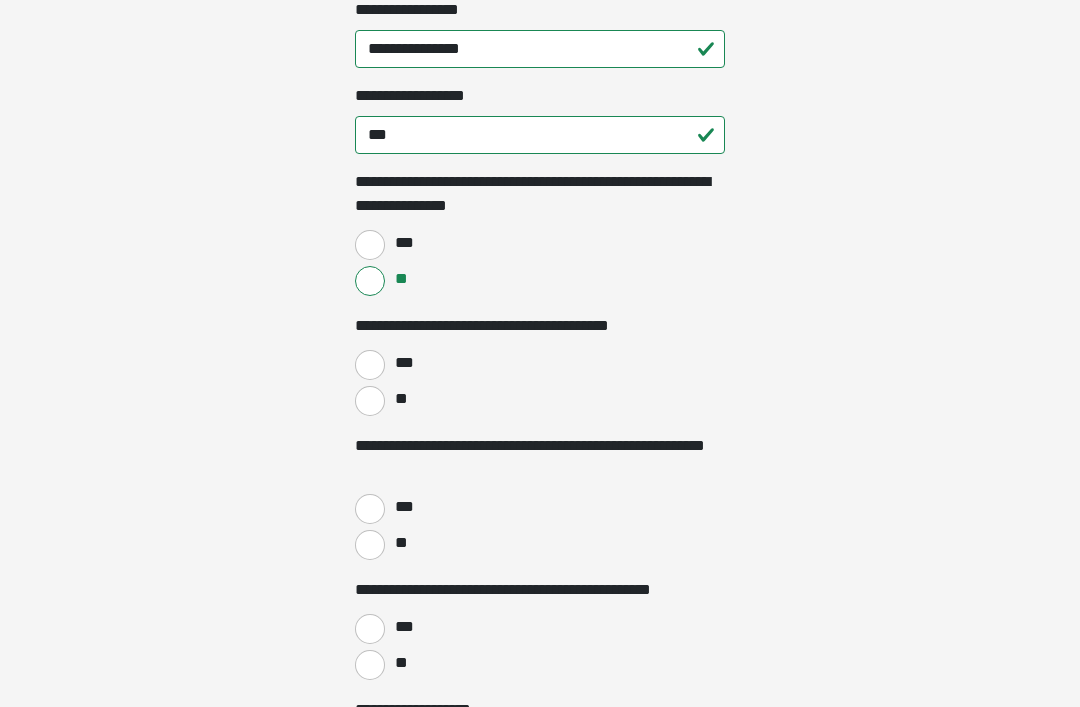 click on "**" at bounding box center (370, 401) 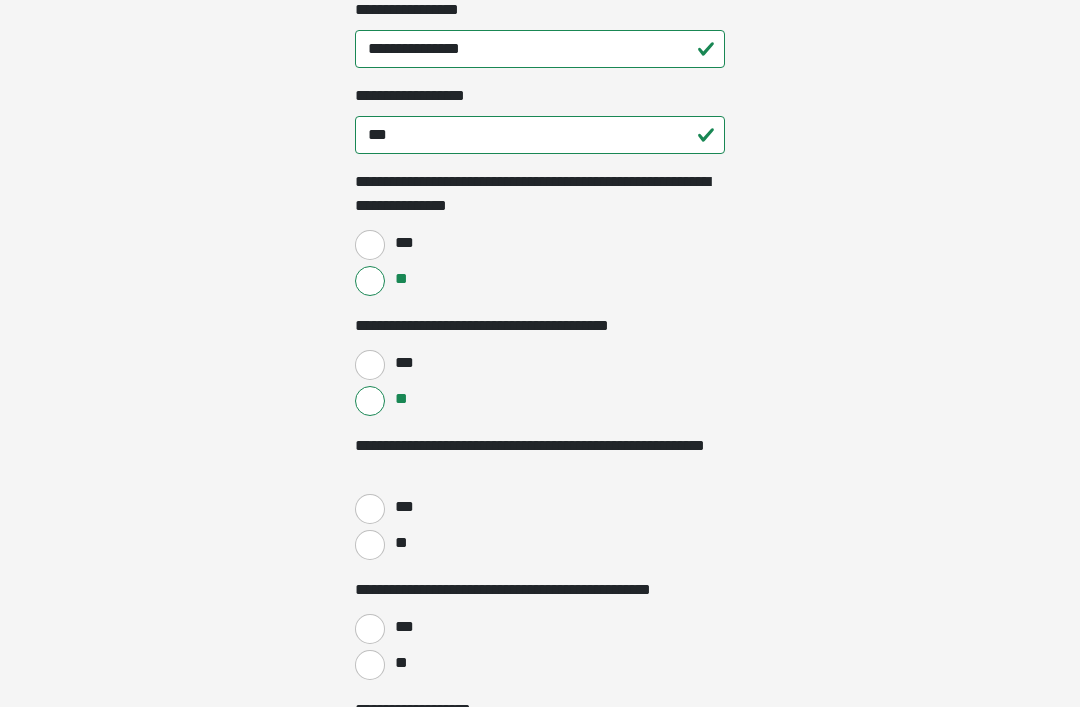 click on "**" at bounding box center [370, 545] 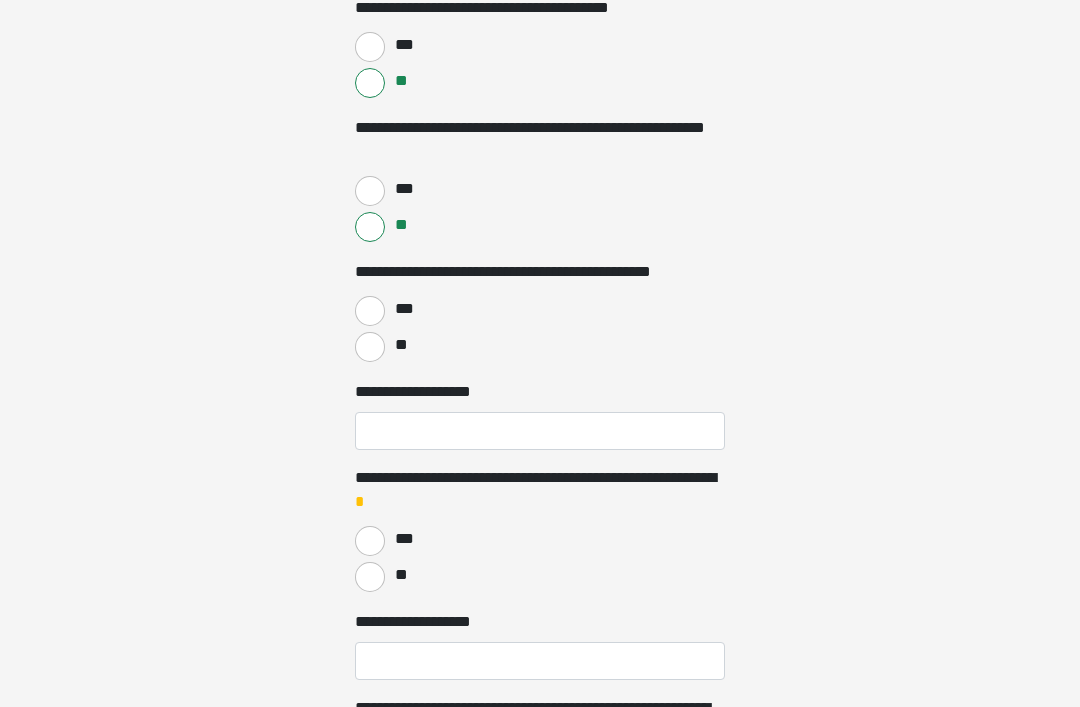 click on "**" at bounding box center [370, 348] 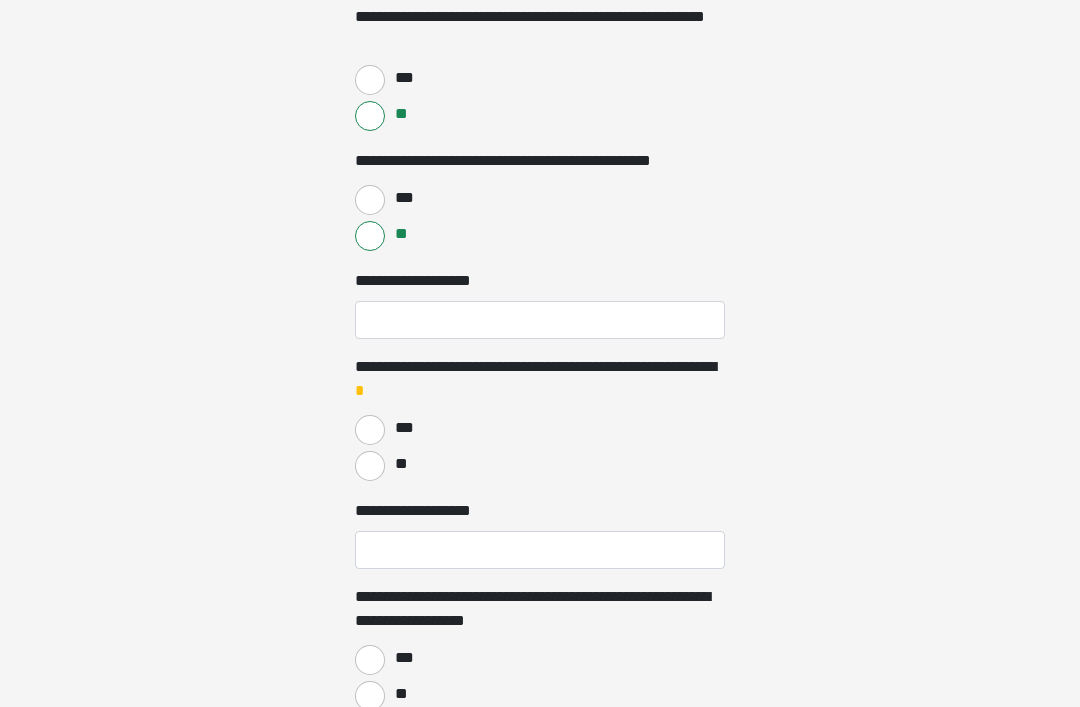 scroll, scrollTop: 2022, scrollLeft: 0, axis: vertical 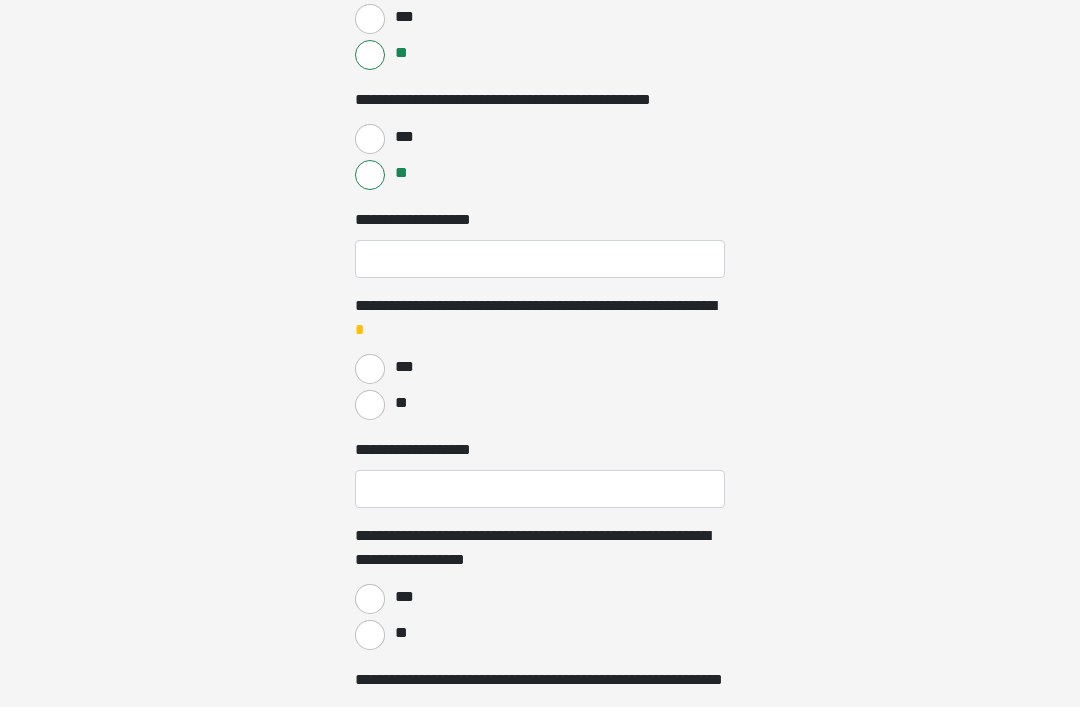 click on "**" at bounding box center (370, 405) 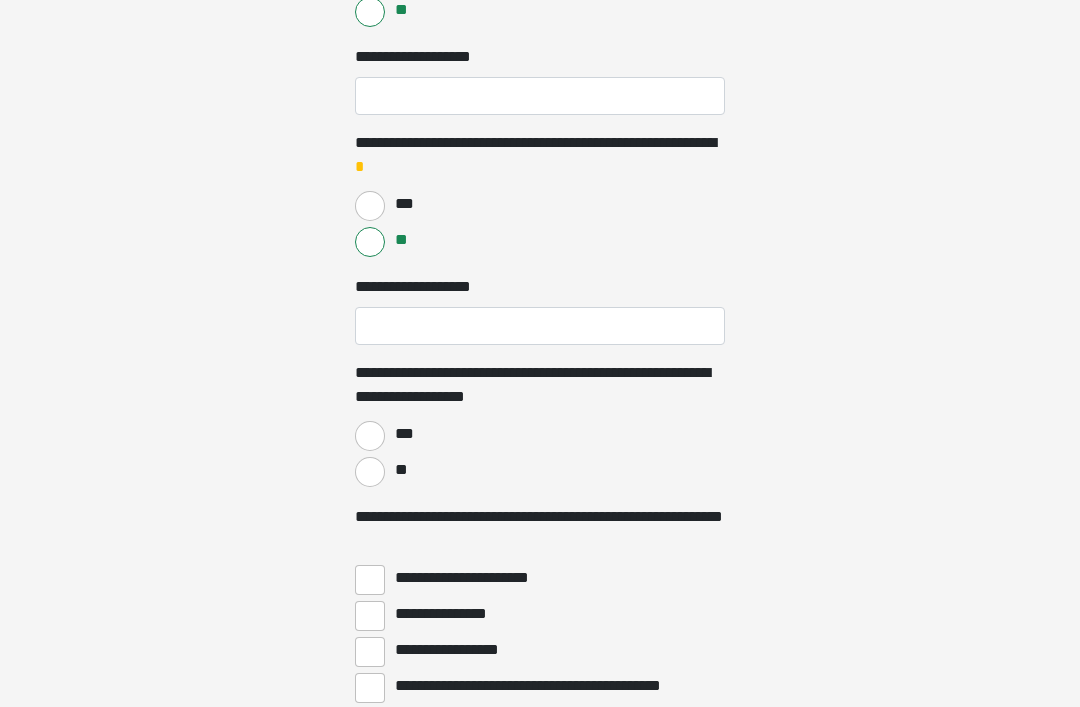 scroll, scrollTop: 2190, scrollLeft: 0, axis: vertical 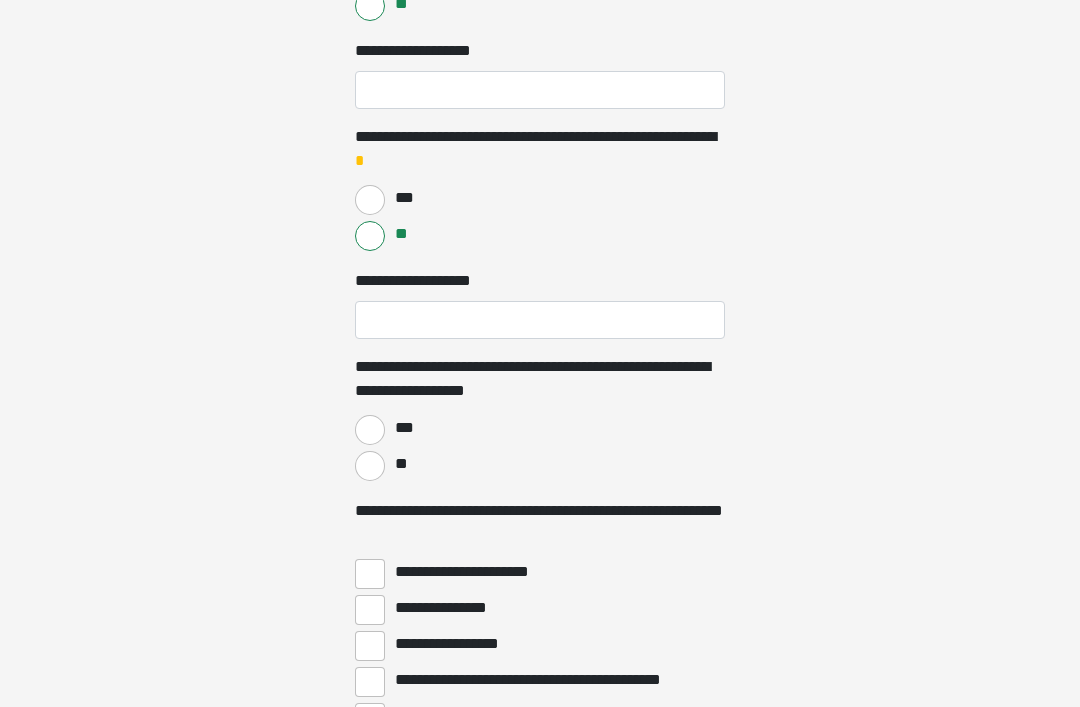 click on "**" at bounding box center (370, 467) 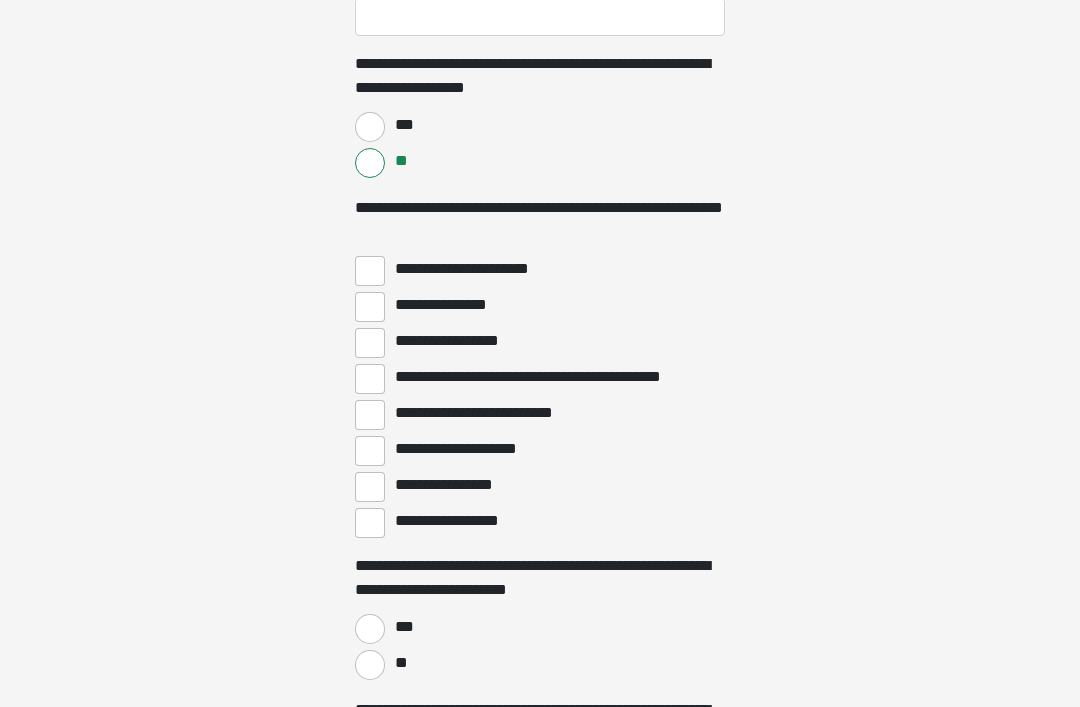 scroll, scrollTop: 2496, scrollLeft: 0, axis: vertical 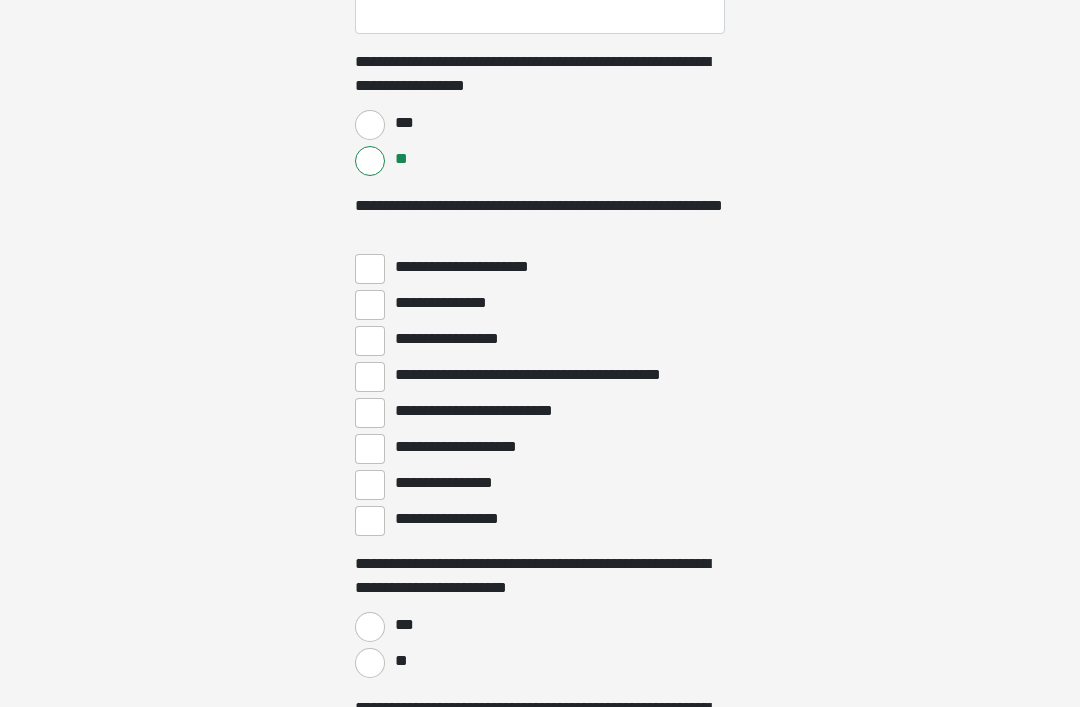 click on "**********" at bounding box center (370, 521) 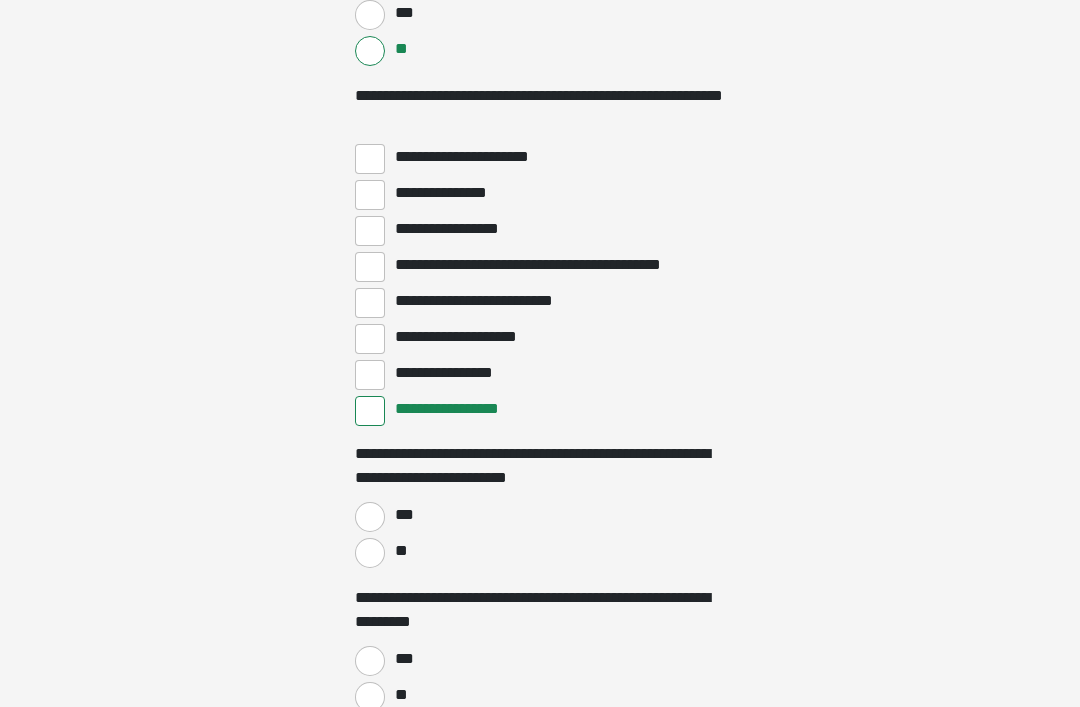 scroll, scrollTop: 2606, scrollLeft: 0, axis: vertical 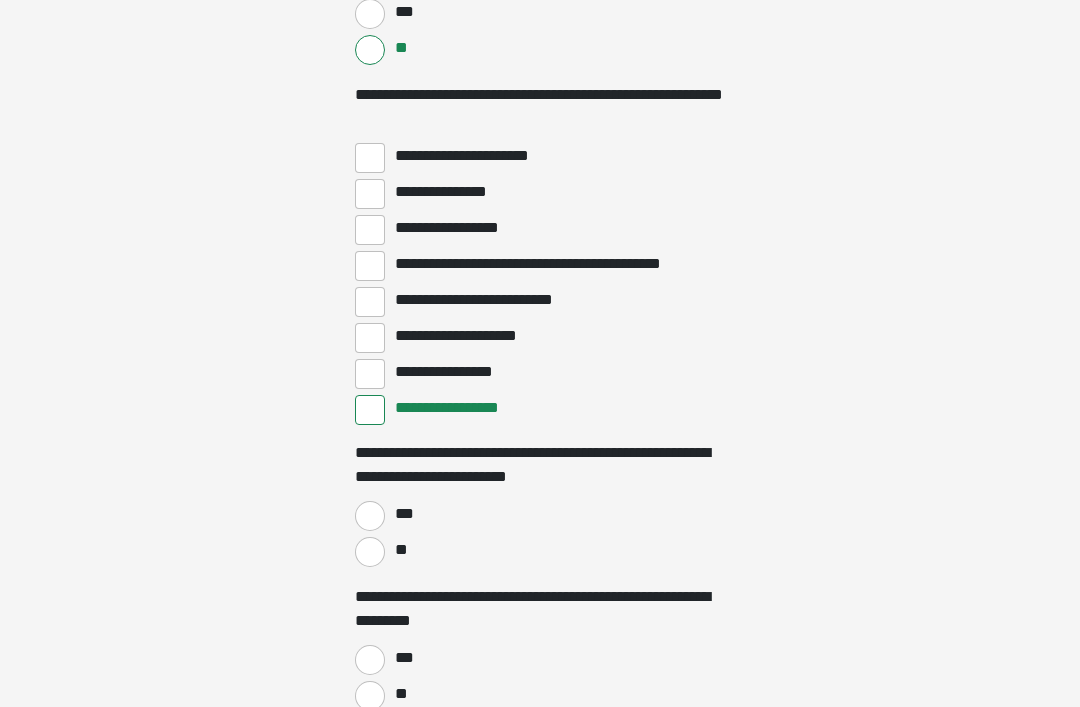 click on "**" at bounding box center [370, 553] 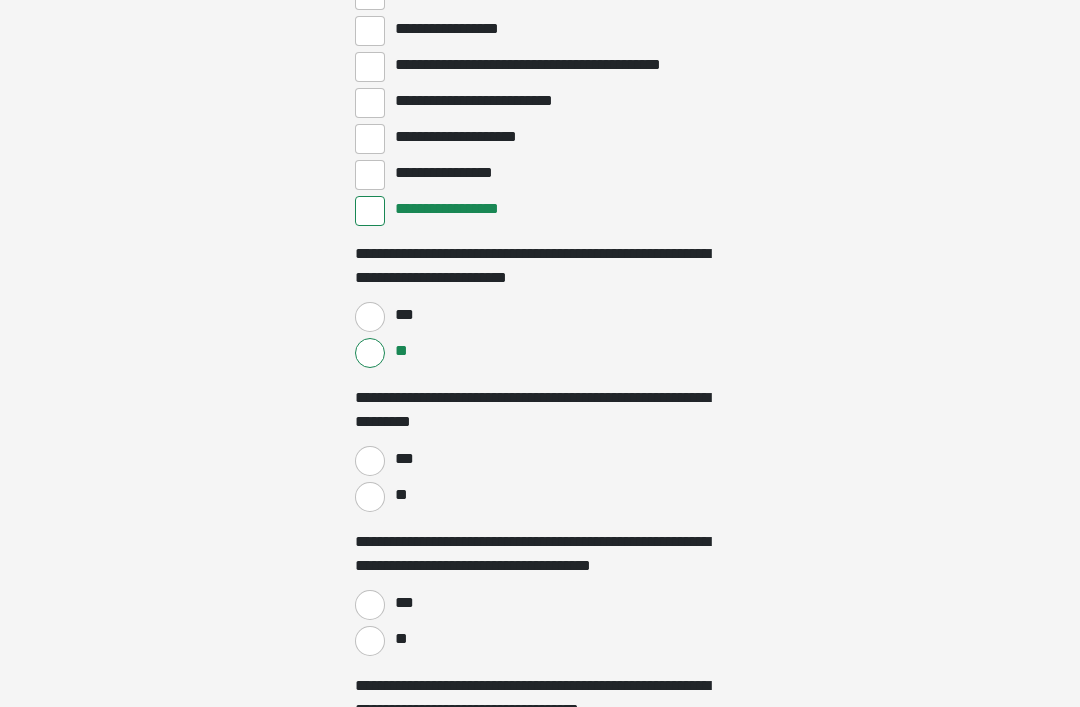 scroll, scrollTop: 2821, scrollLeft: 0, axis: vertical 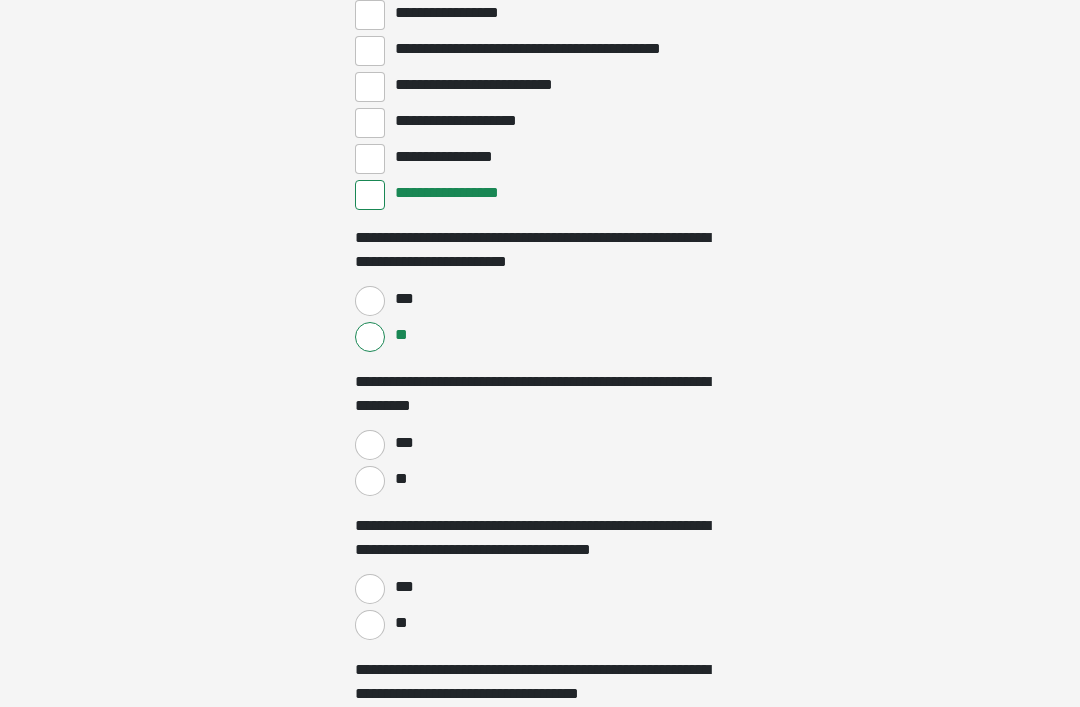 click on "**" at bounding box center [370, 482] 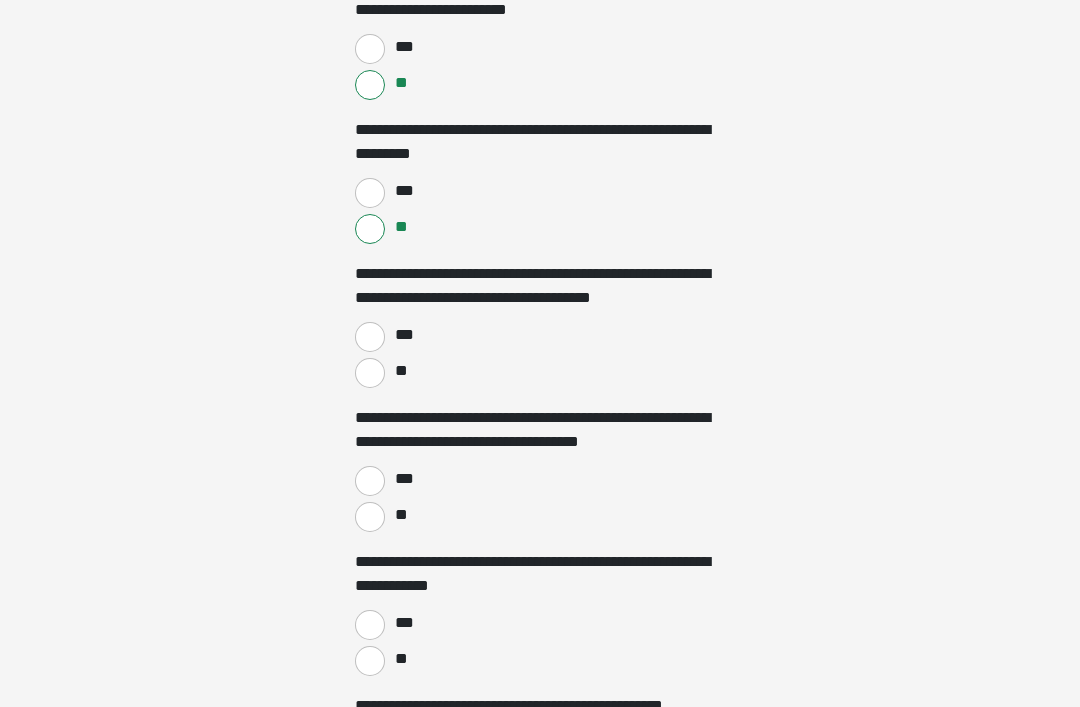 scroll, scrollTop: 3076, scrollLeft: 0, axis: vertical 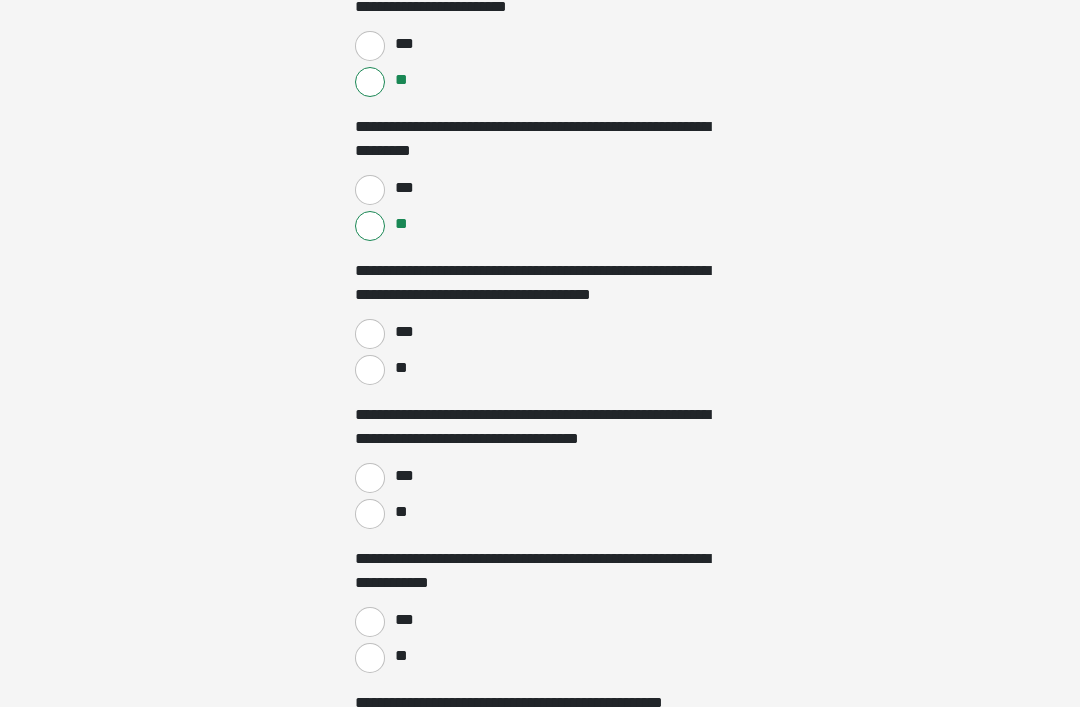 click on "**" at bounding box center [370, 371] 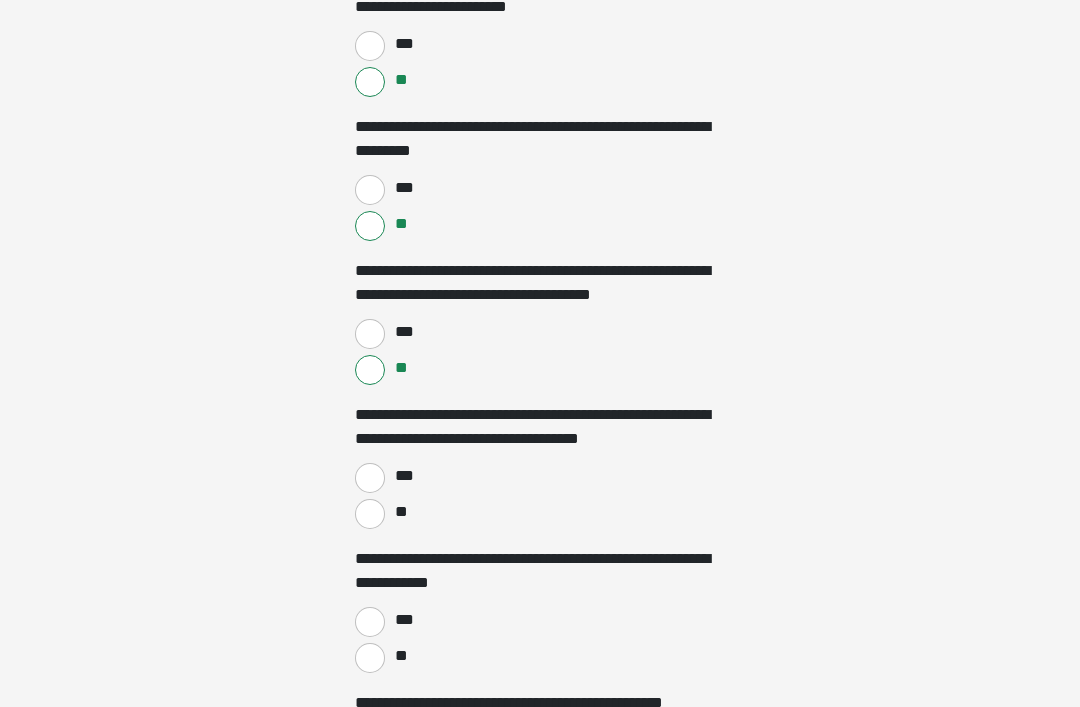 click on "**" at bounding box center (370, 514) 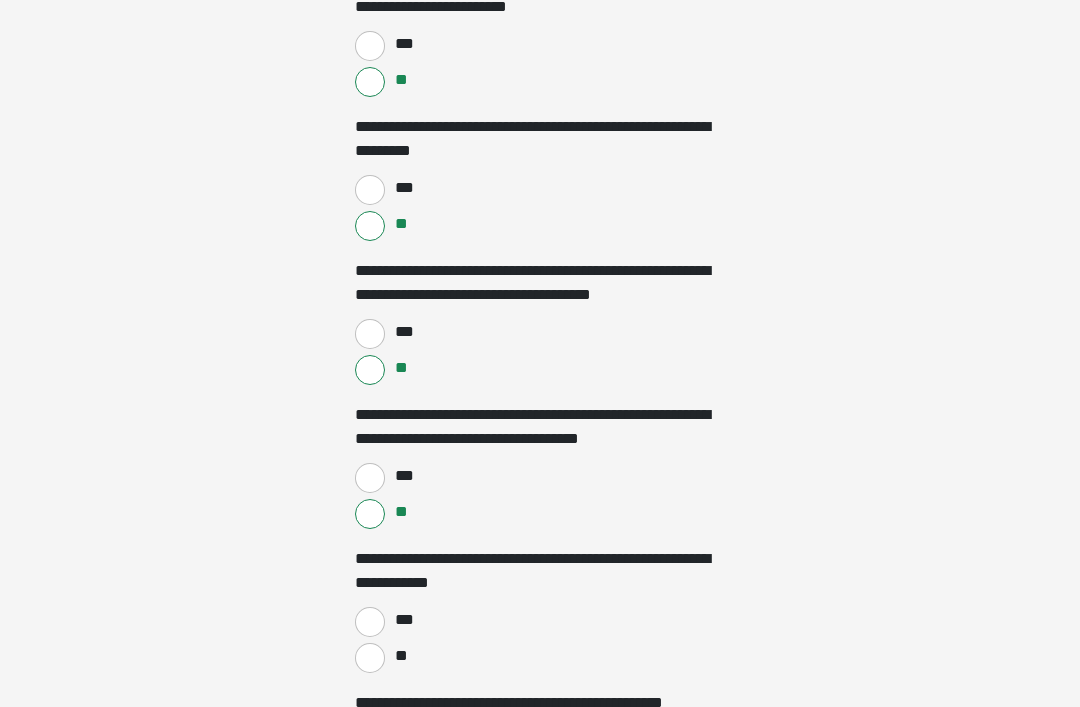 click on "**" at bounding box center [370, 658] 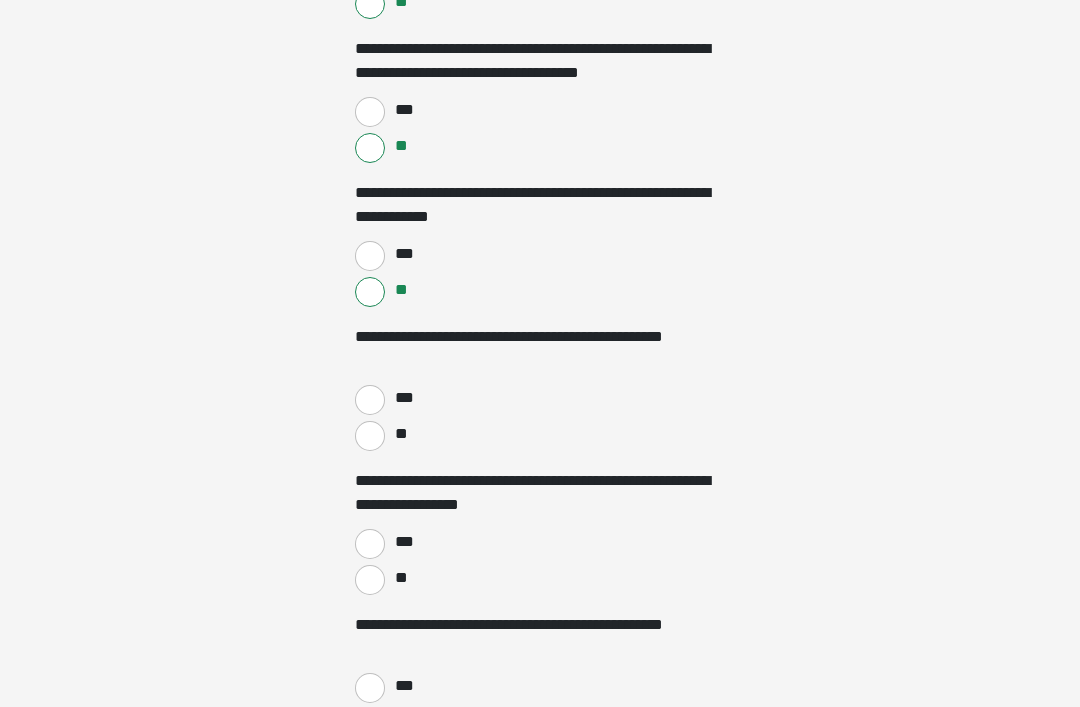 scroll, scrollTop: 3445, scrollLeft: 0, axis: vertical 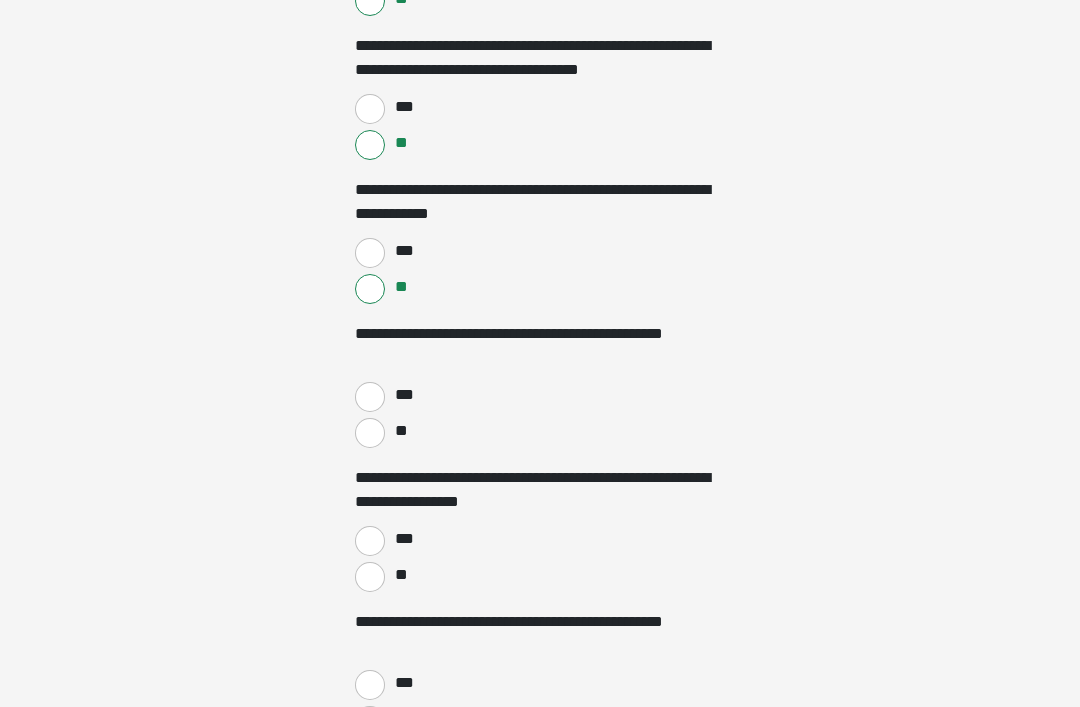click on "**" at bounding box center (370, 434) 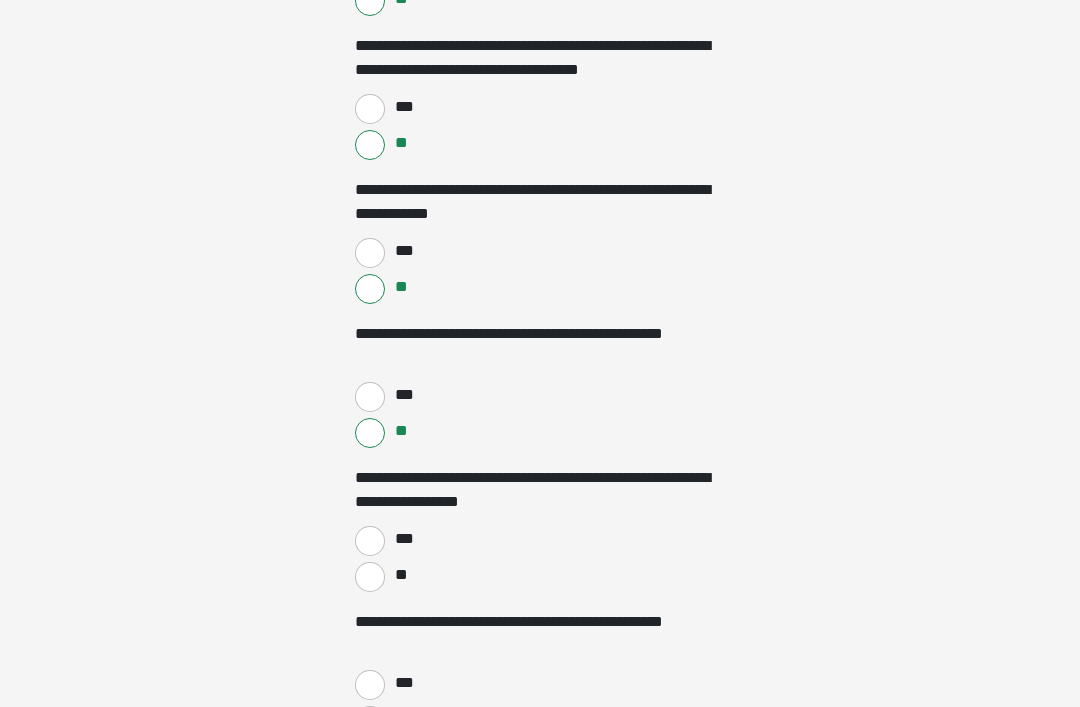 scroll, scrollTop: 3446, scrollLeft: 0, axis: vertical 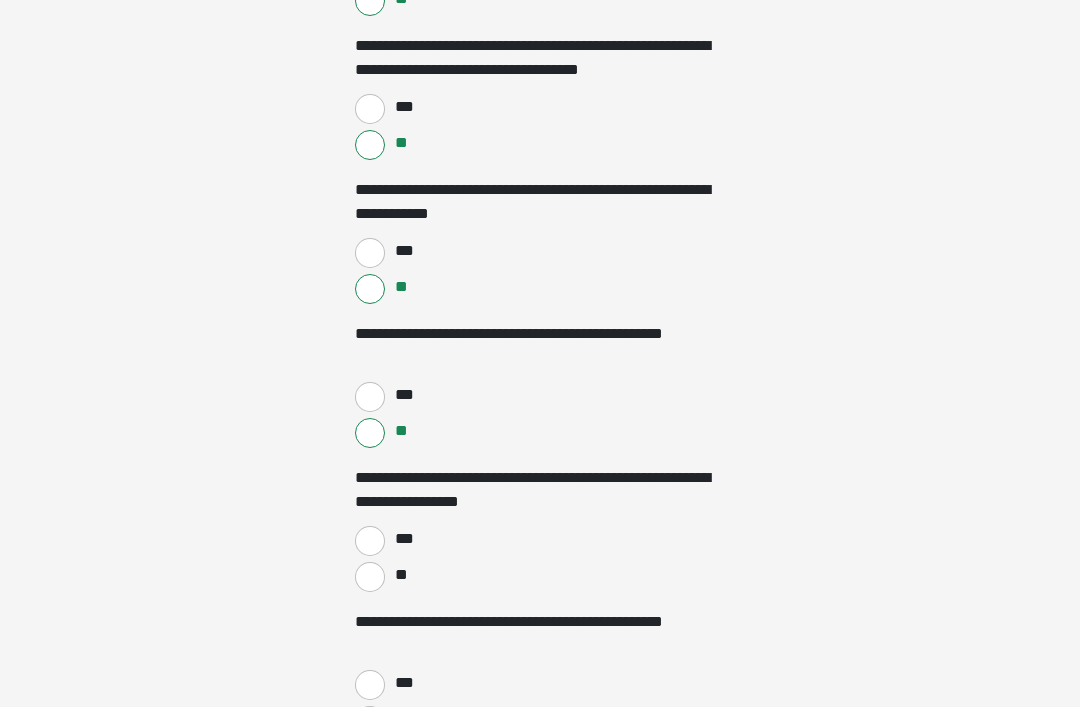 click on "**" at bounding box center [370, 577] 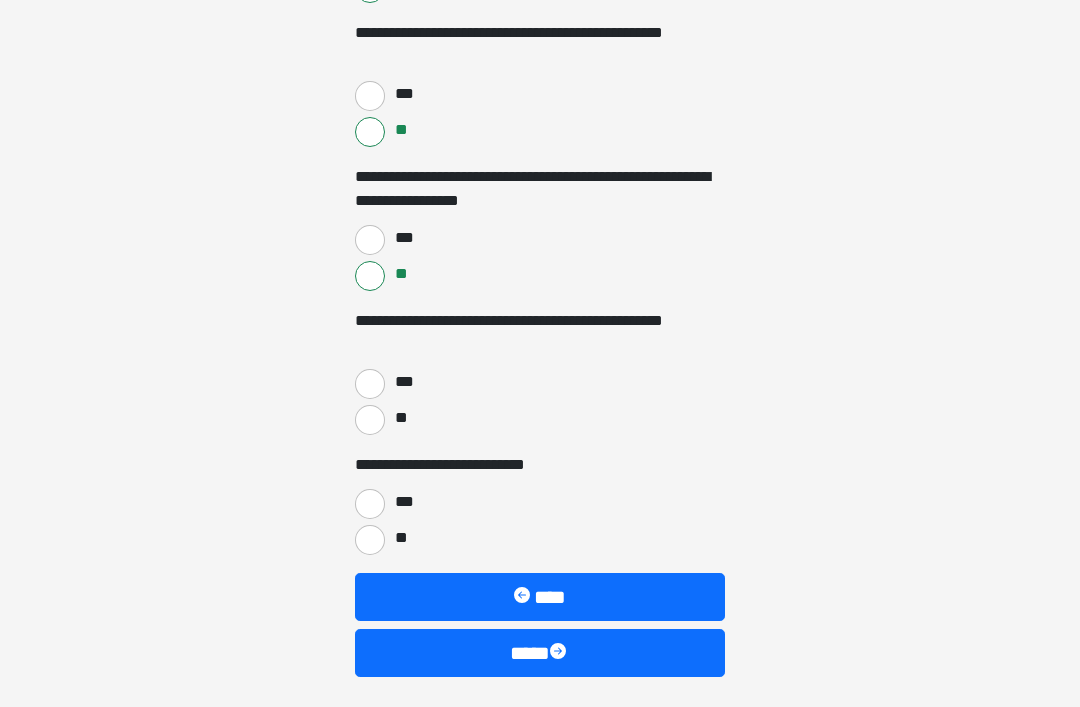 scroll, scrollTop: 3756, scrollLeft: 0, axis: vertical 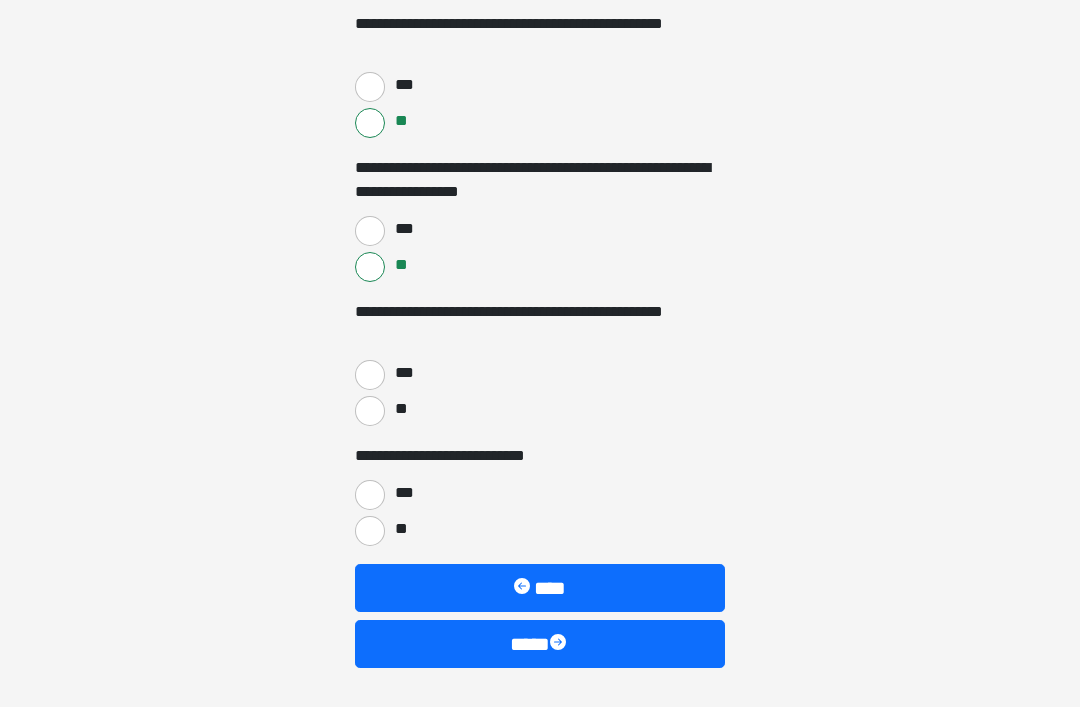 click on "**" at bounding box center [370, 411] 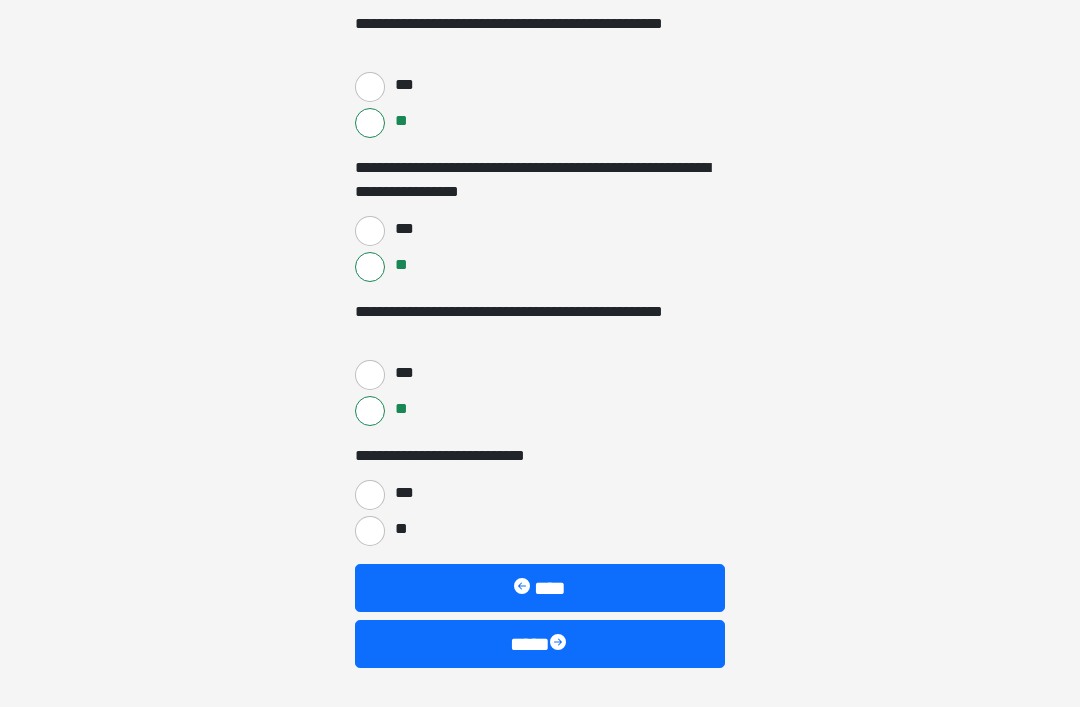 click on "**" at bounding box center [370, 531] 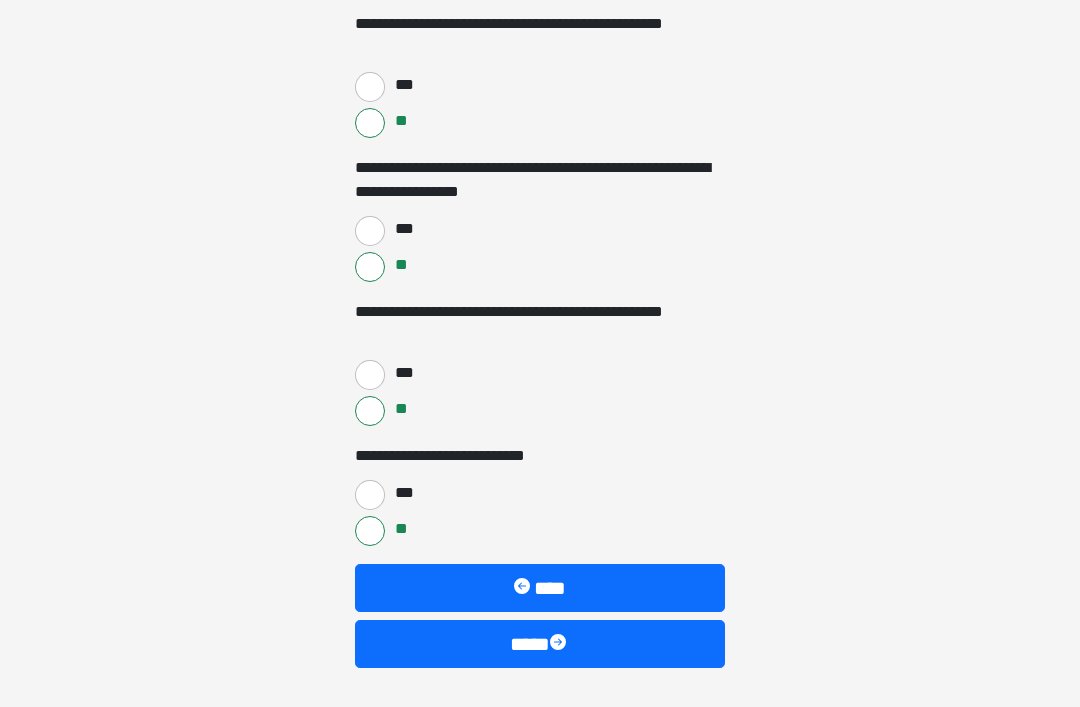 click at bounding box center (560, 644) 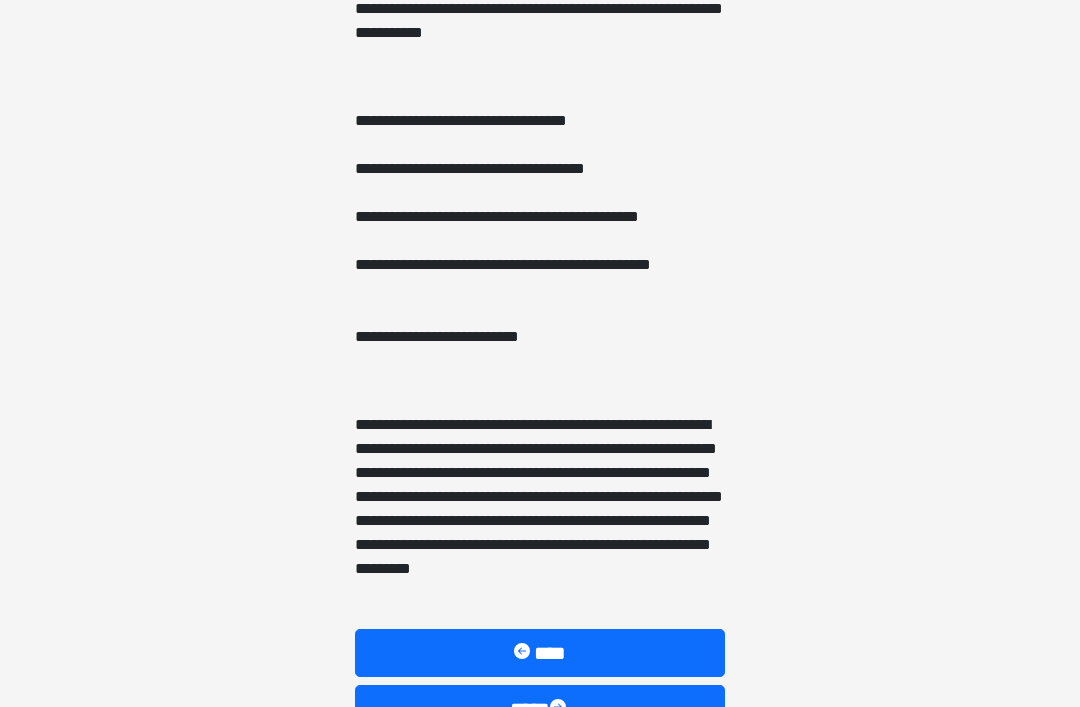 scroll, scrollTop: 1190, scrollLeft: 0, axis: vertical 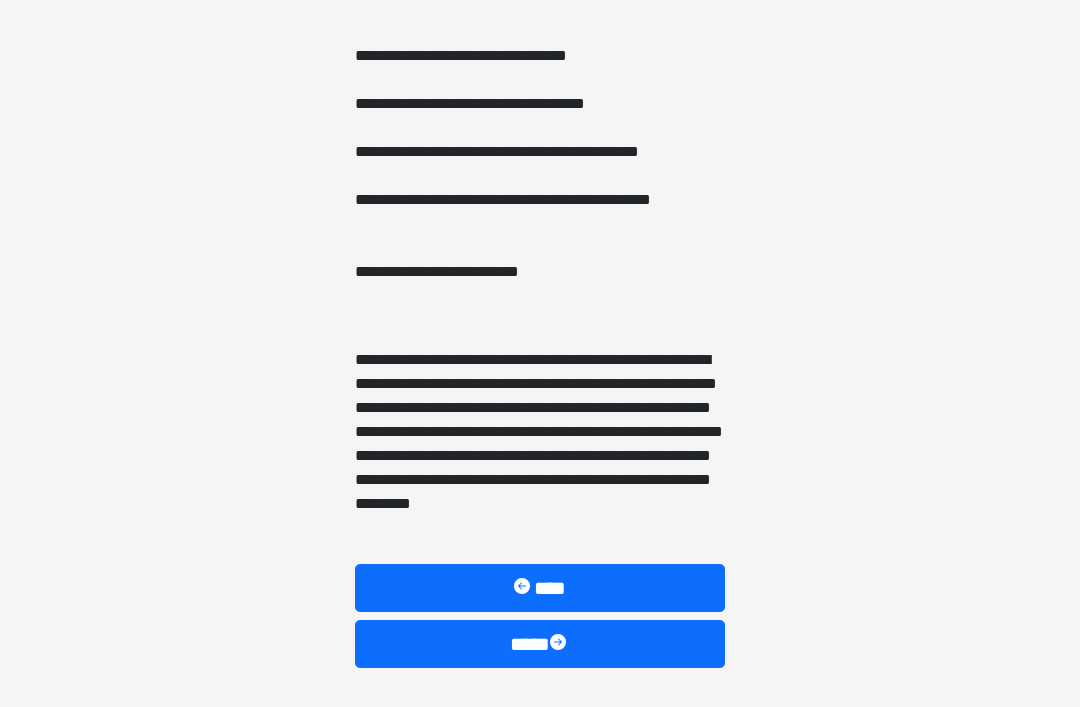 click at bounding box center [560, 644] 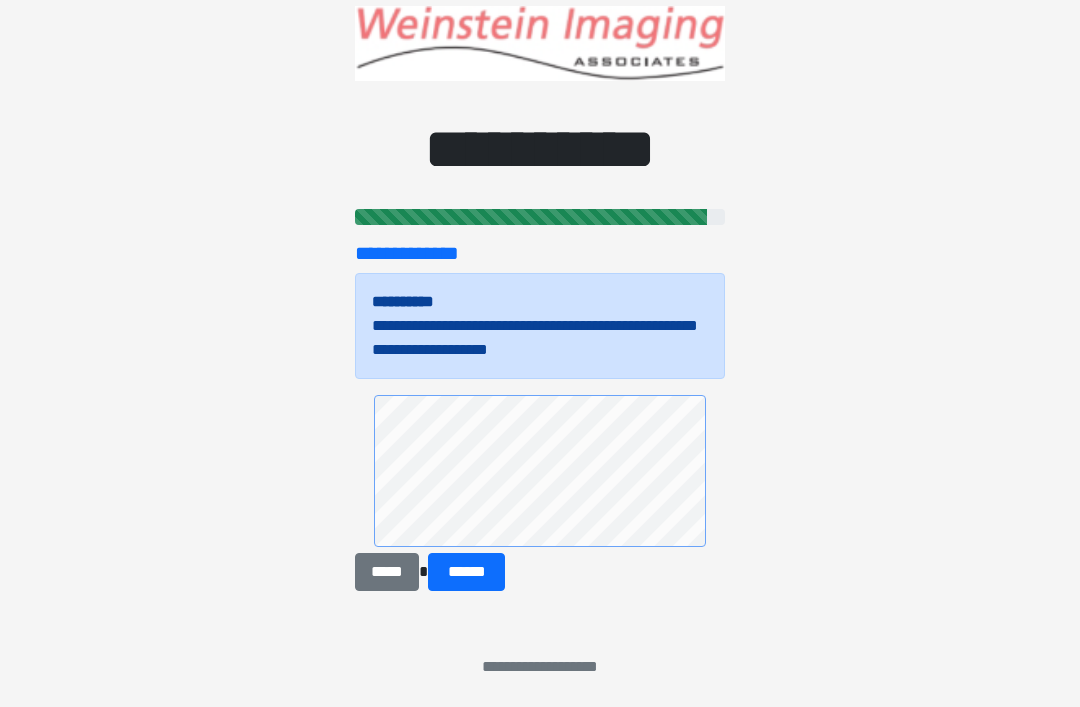 scroll, scrollTop: 52, scrollLeft: 0, axis: vertical 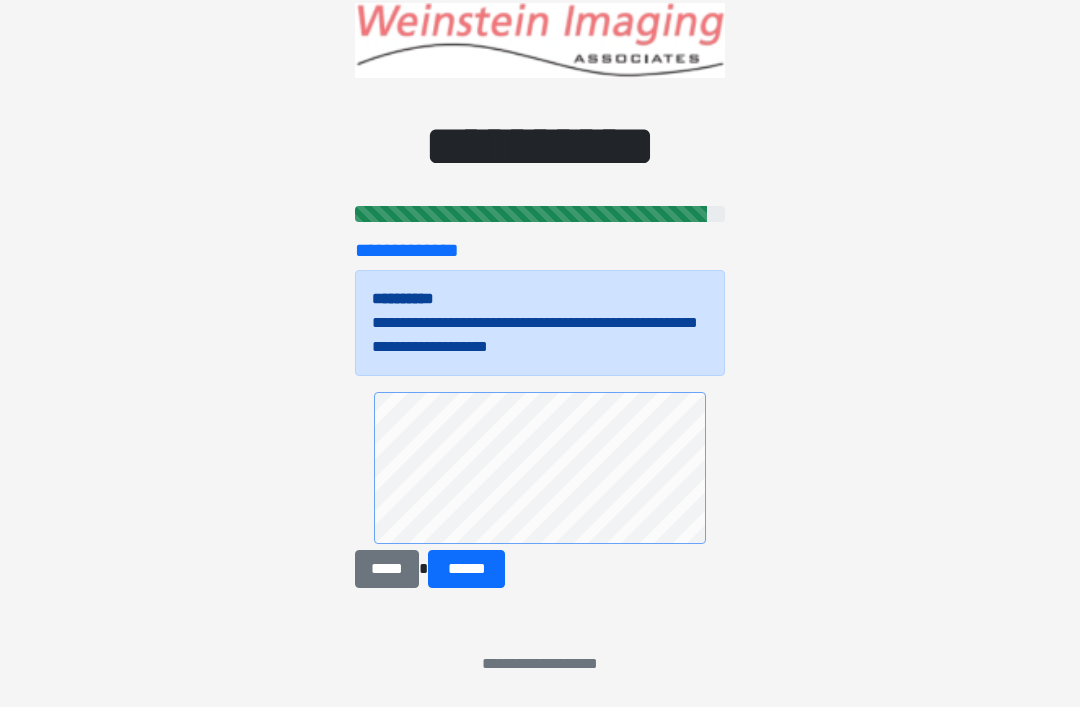 click on "******" at bounding box center (466, 569) 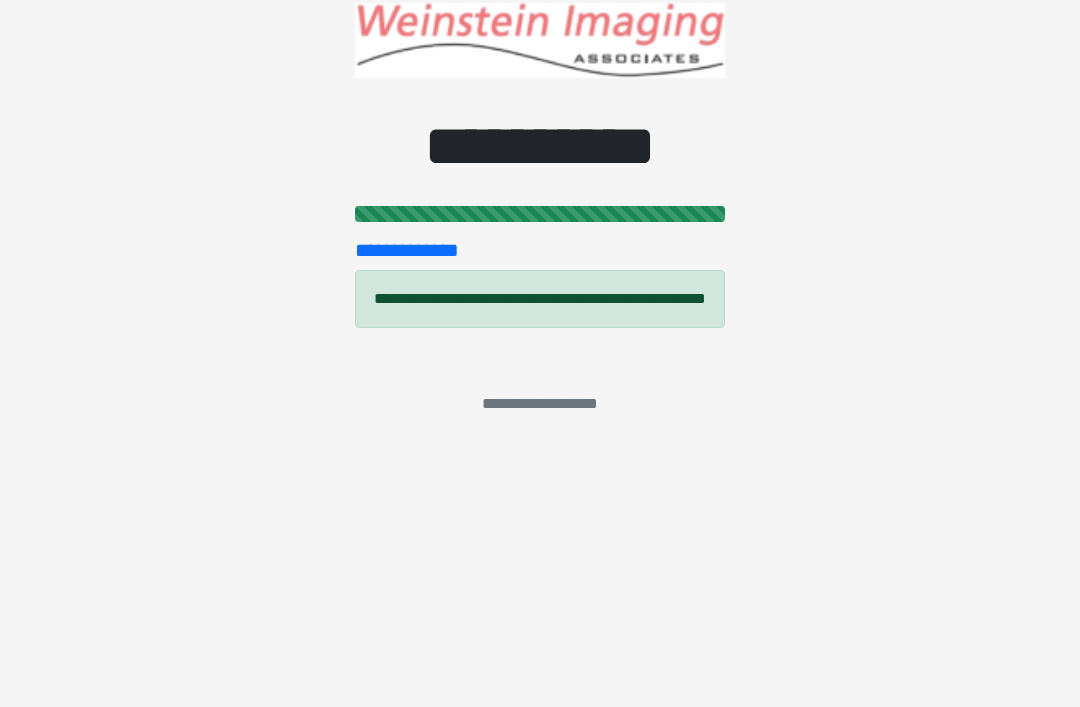scroll, scrollTop: 0, scrollLeft: 0, axis: both 